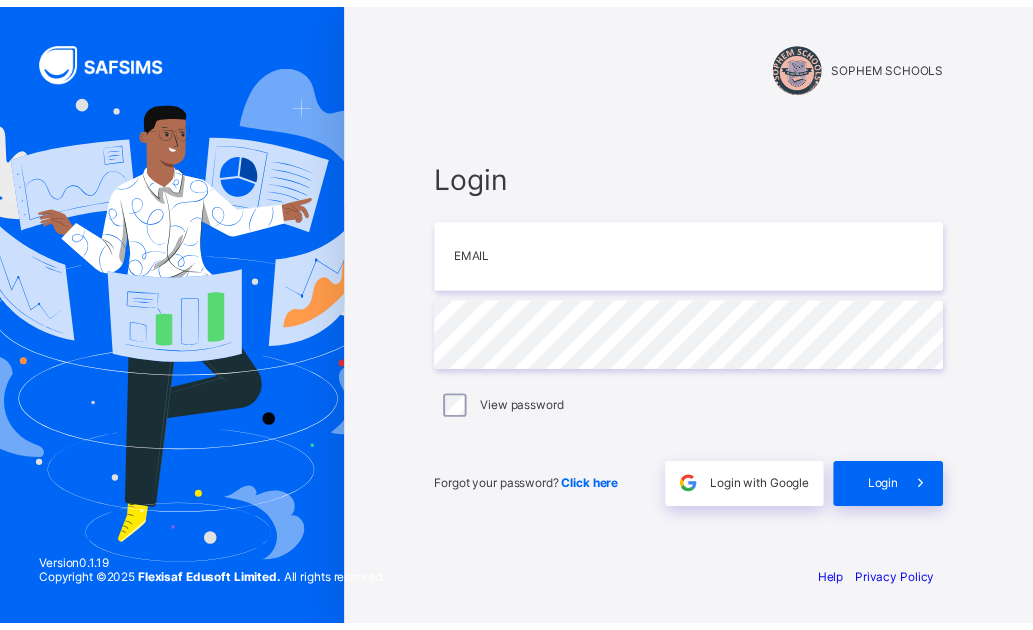 scroll, scrollTop: 0, scrollLeft: 0, axis: both 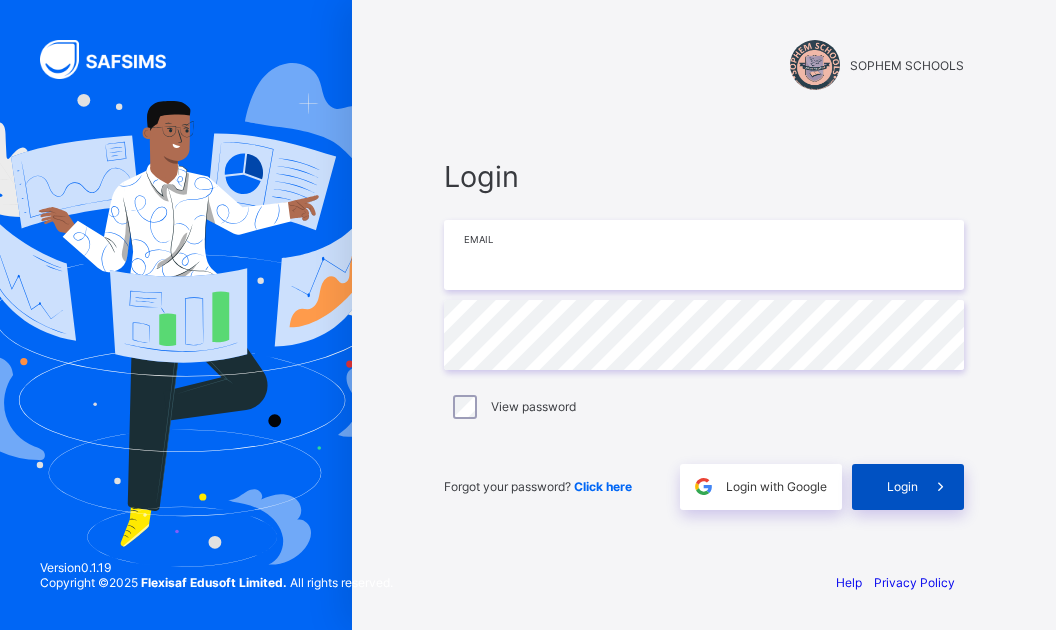 type on "**********" 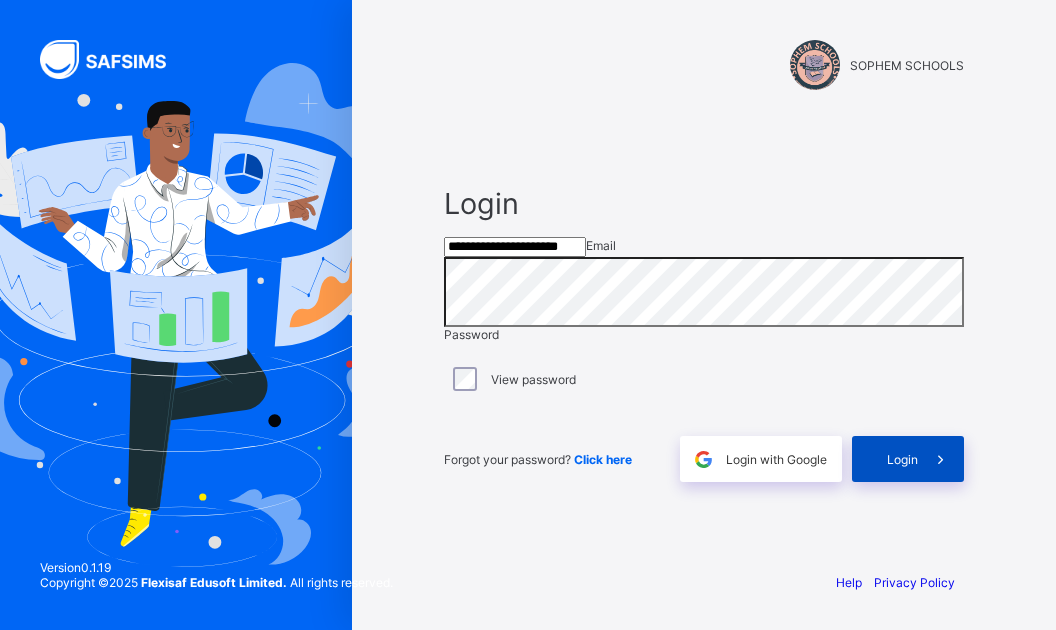 click on "Login" at bounding box center [902, 459] 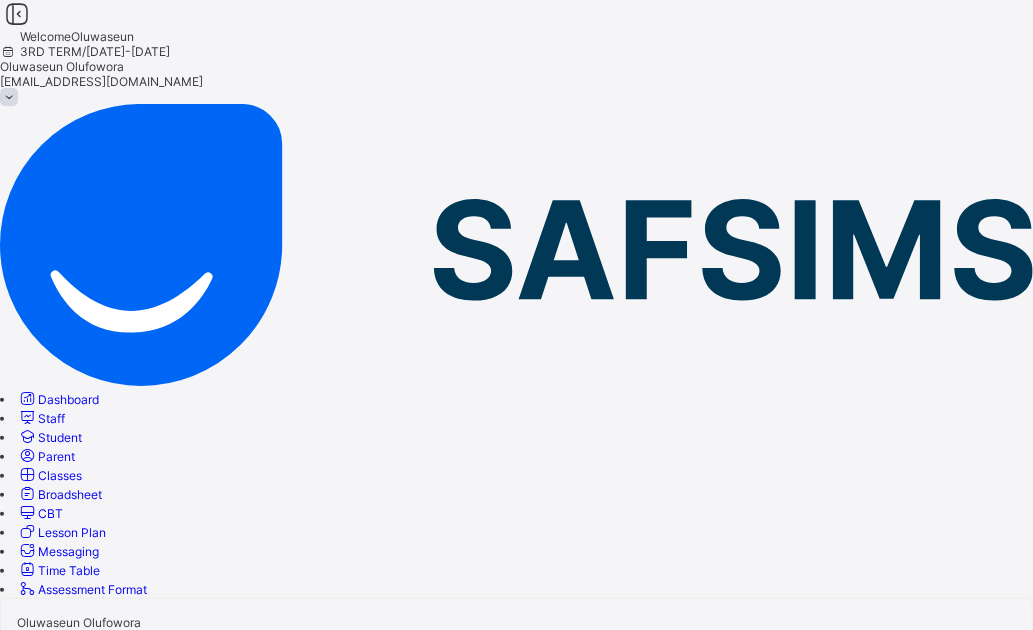 click on "Configuration" at bounding box center (79, 1677) 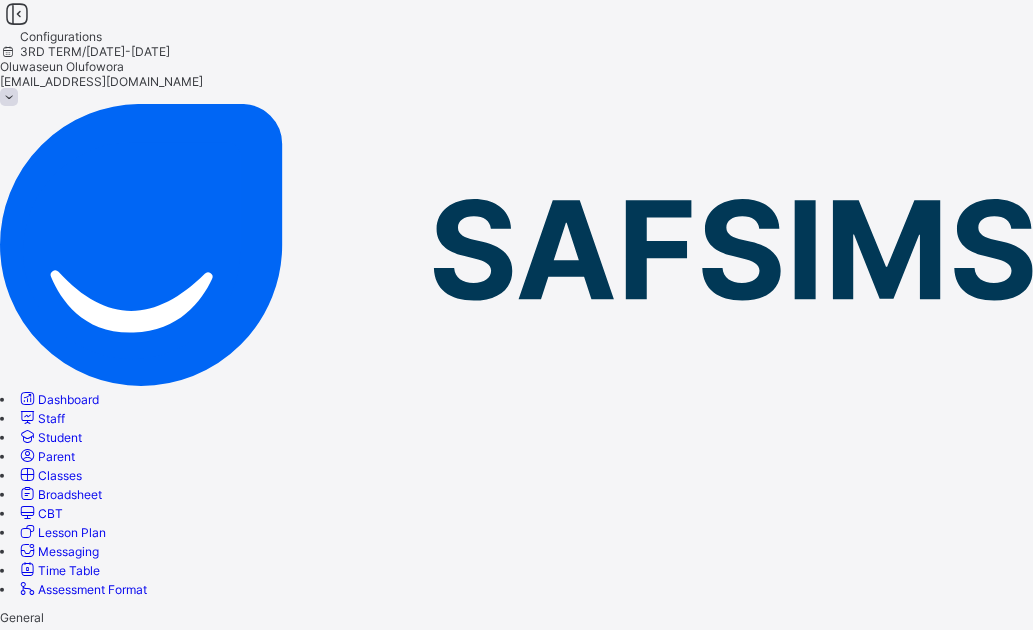 click at bounding box center [516, 652] 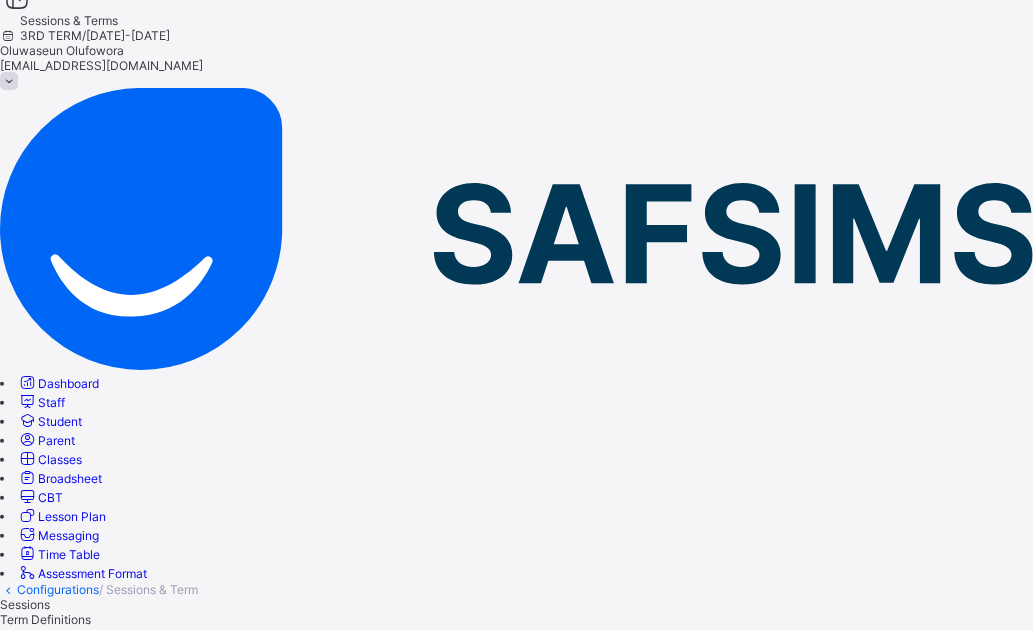 scroll, scrollTop: 20, scrollLeft: 0, axis: vertical 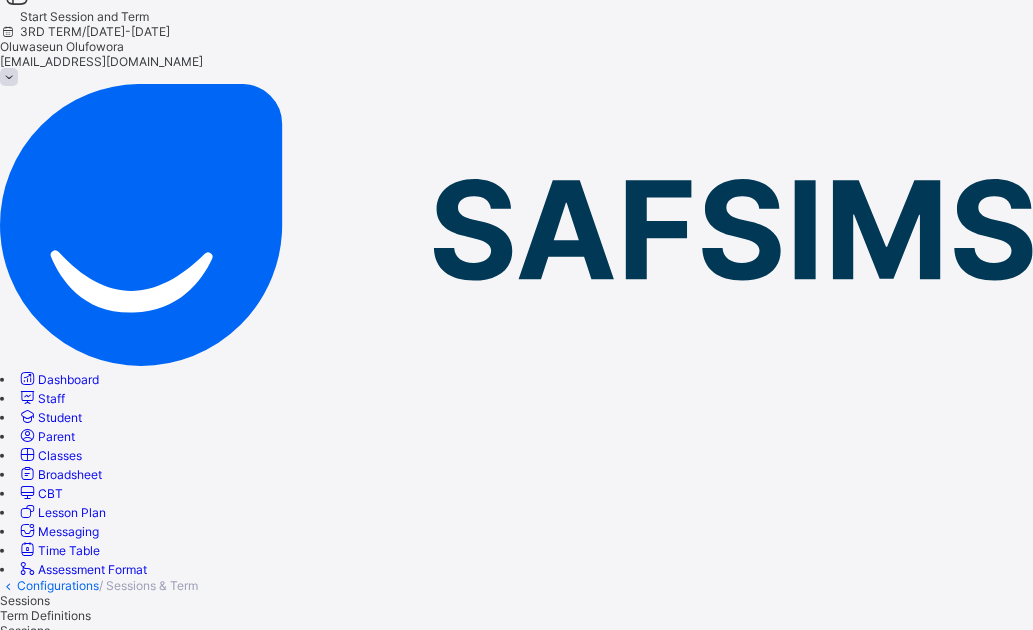 click on "Settings" at bounding box center (284, 802) 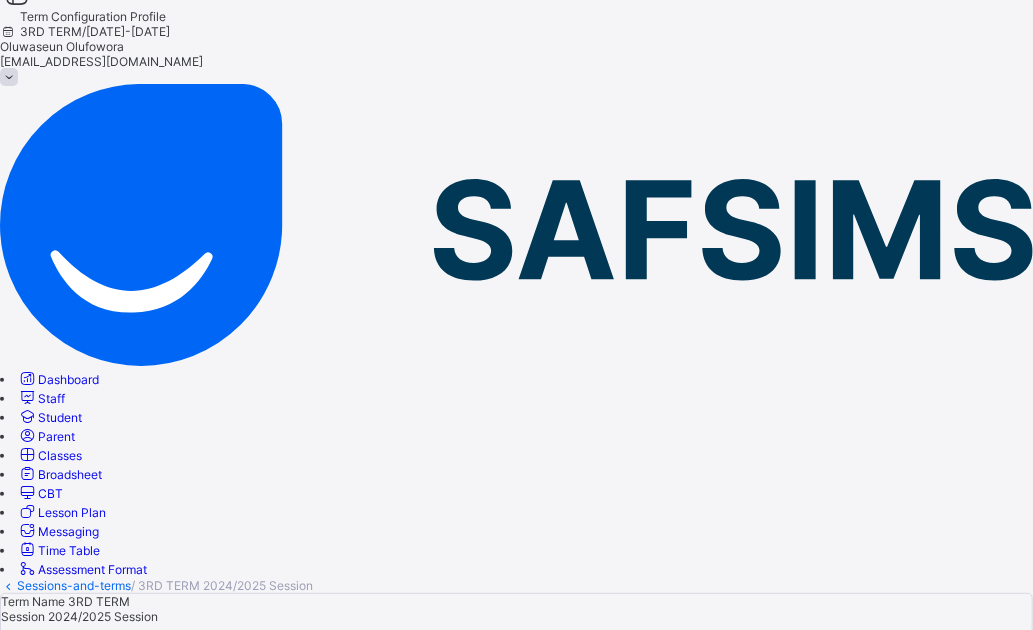 click on "Score entry timeframe" at bounding box center [63, 947] 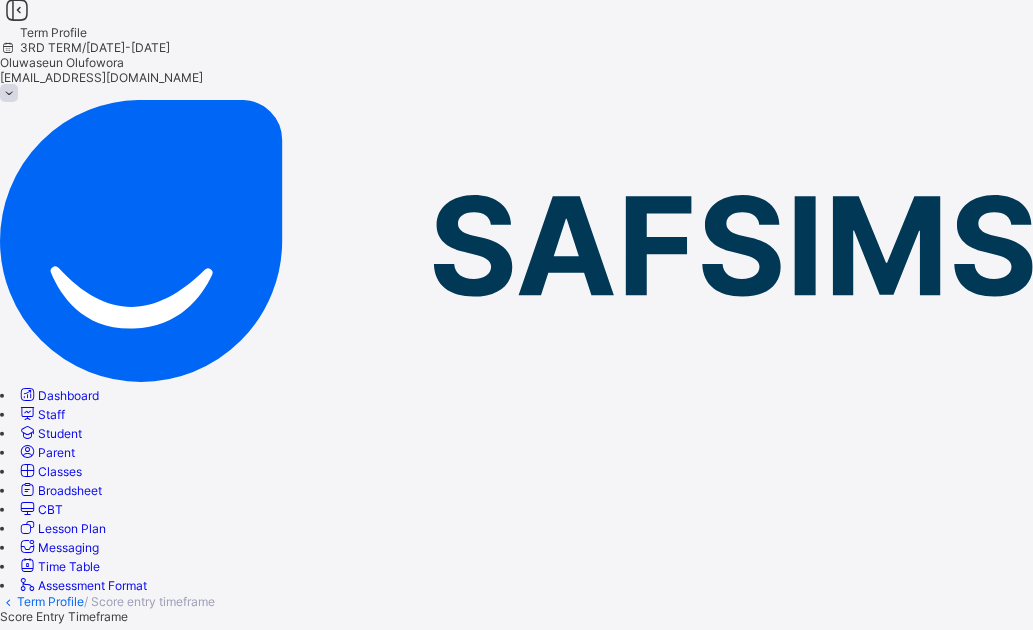 scroll, scrollTop: 0, scrollLeft: 0, axis: both 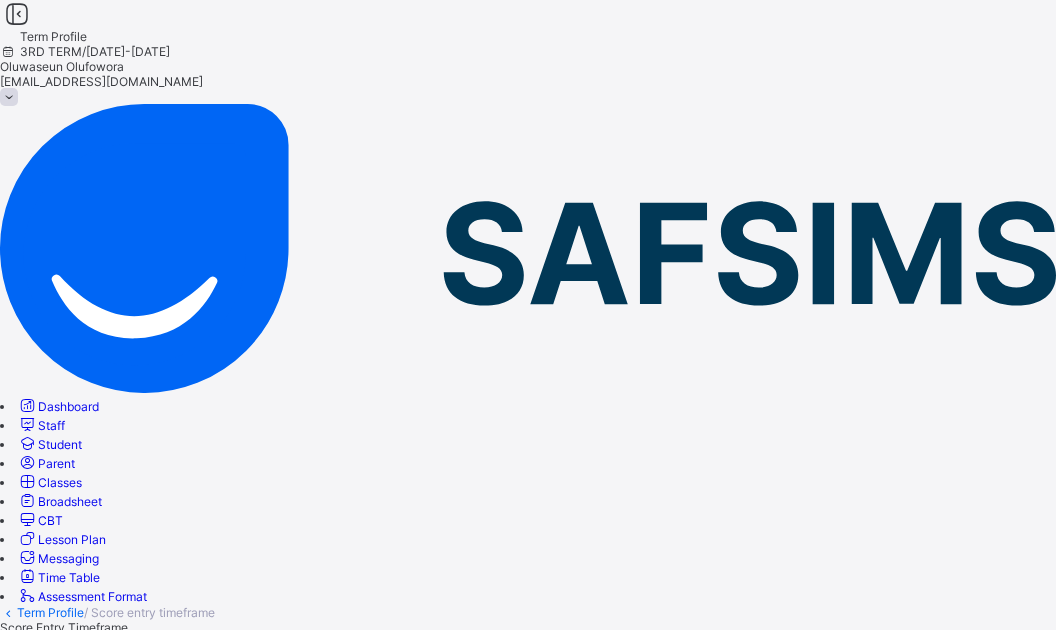 click at bounding box center (28, 687) 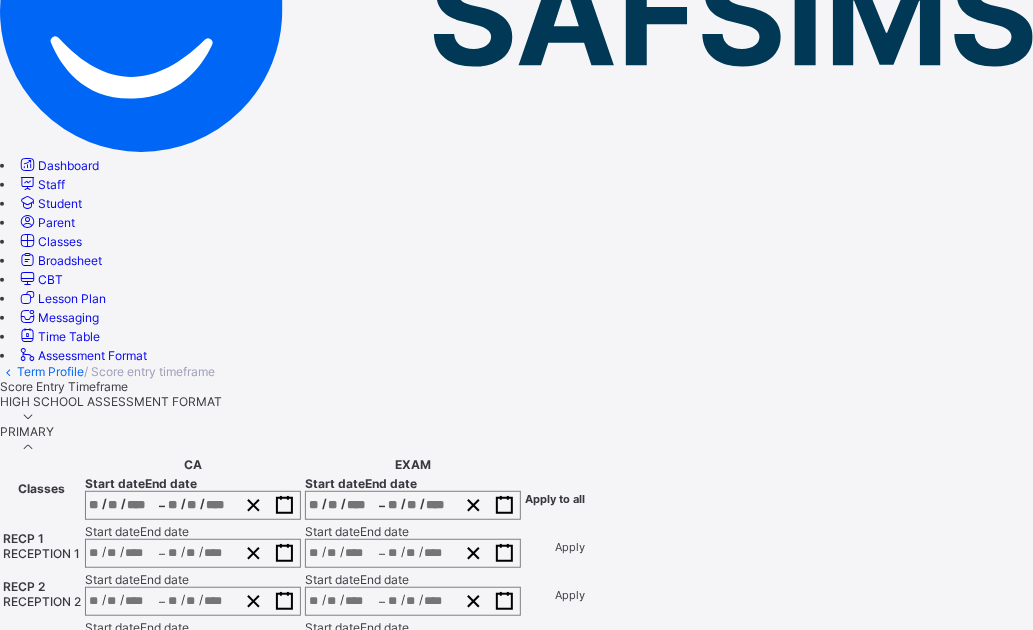 scroll, scrollTop: 266, scrollLeft: 0, axis: vertical 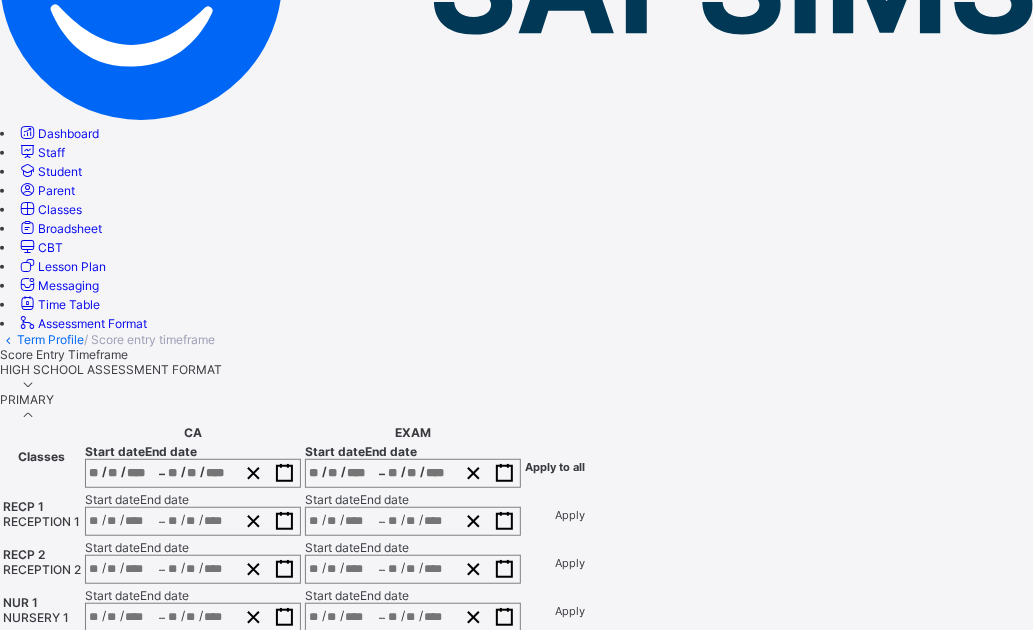 click on "/ /" at bounding box center (122, 473) 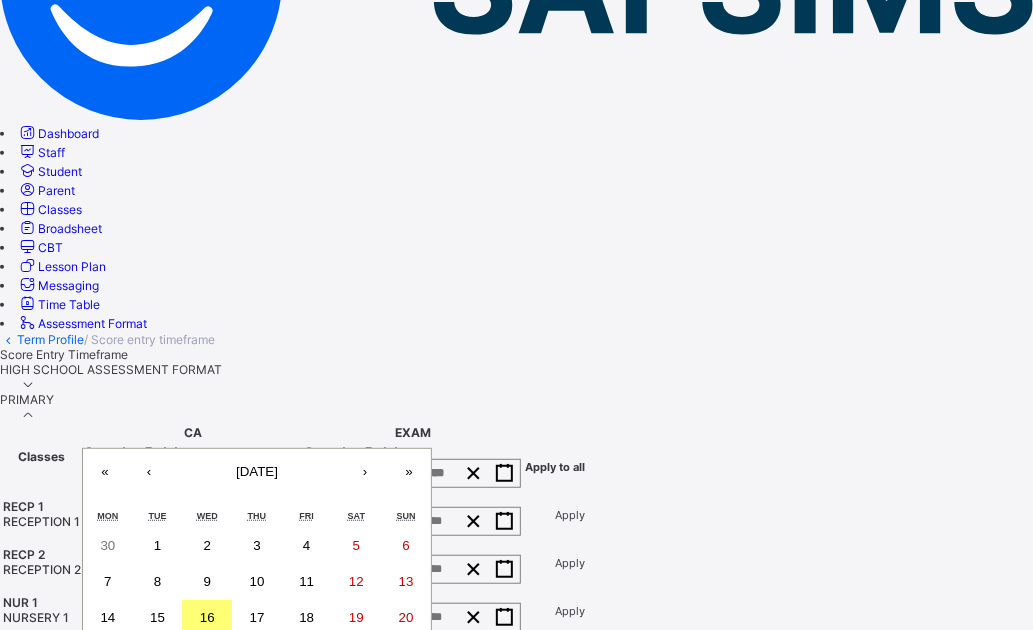click on "16" at bounding box center [207, 617] 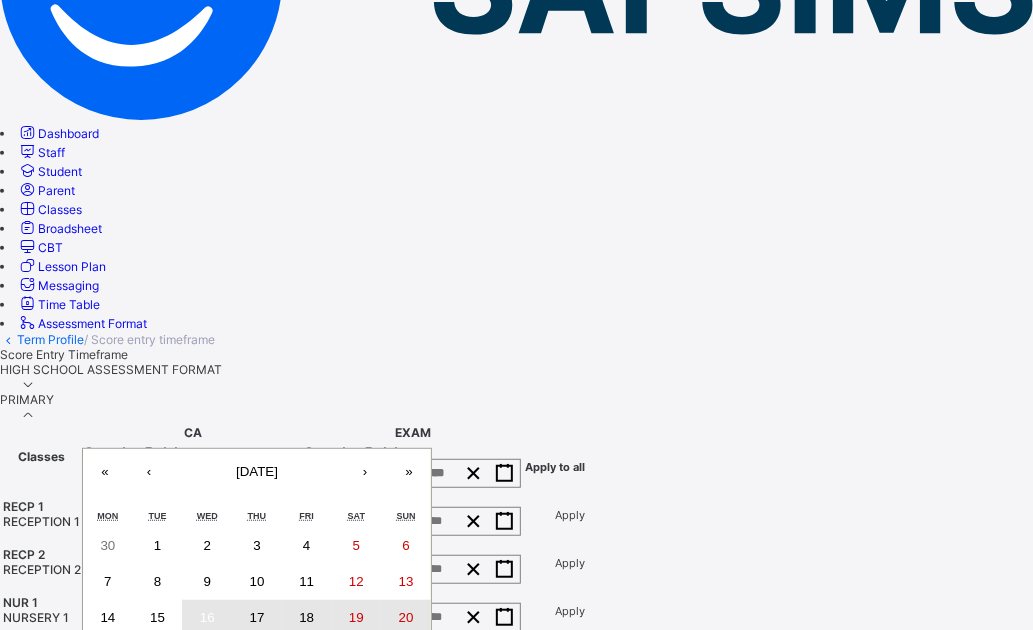 drag, startPoint x: 514, startPoint y: 374, endPoint x: 482, endPoint y: 449, distance: 81.5414 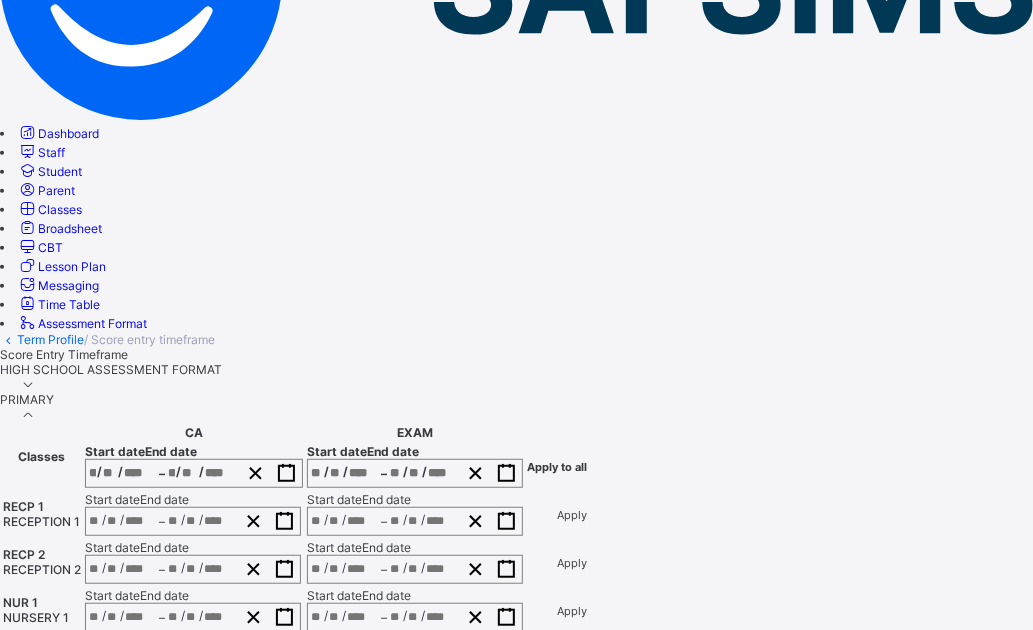 click on "/ /" at bounding box center [344, 473] 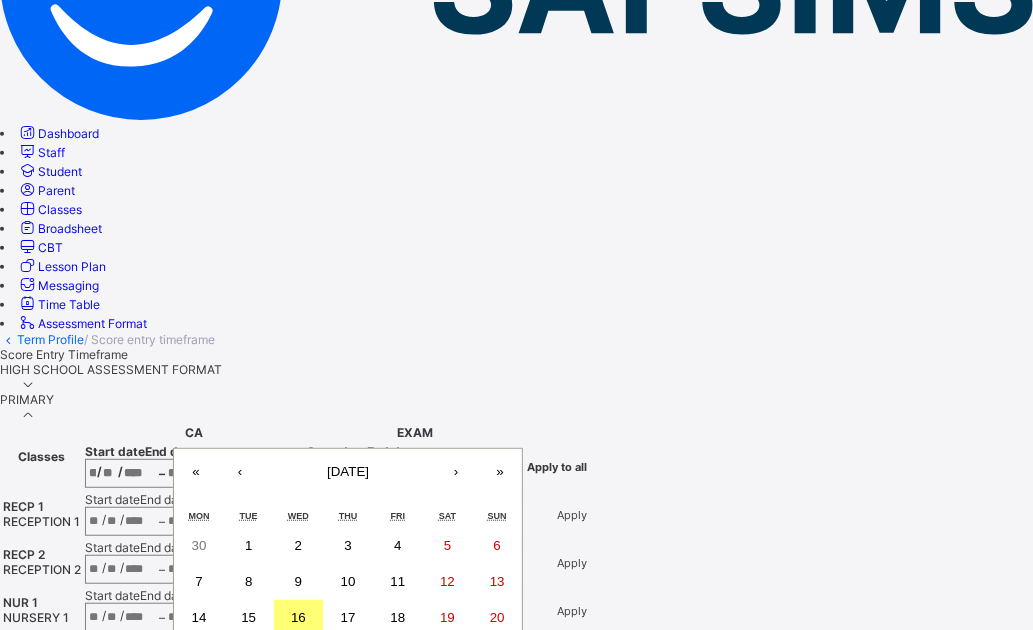 drag, startPoint x: 762, startPoint y: 369, endPoint x: 708, endPoint y: 445, distance: 93.230896 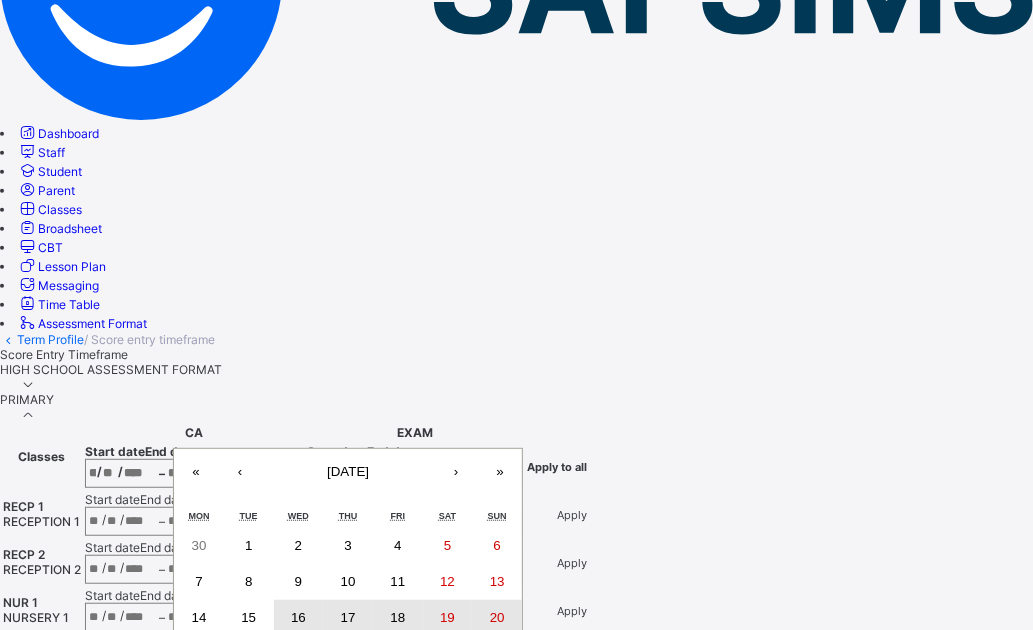 click on "16" at bounding box center (299, 618) 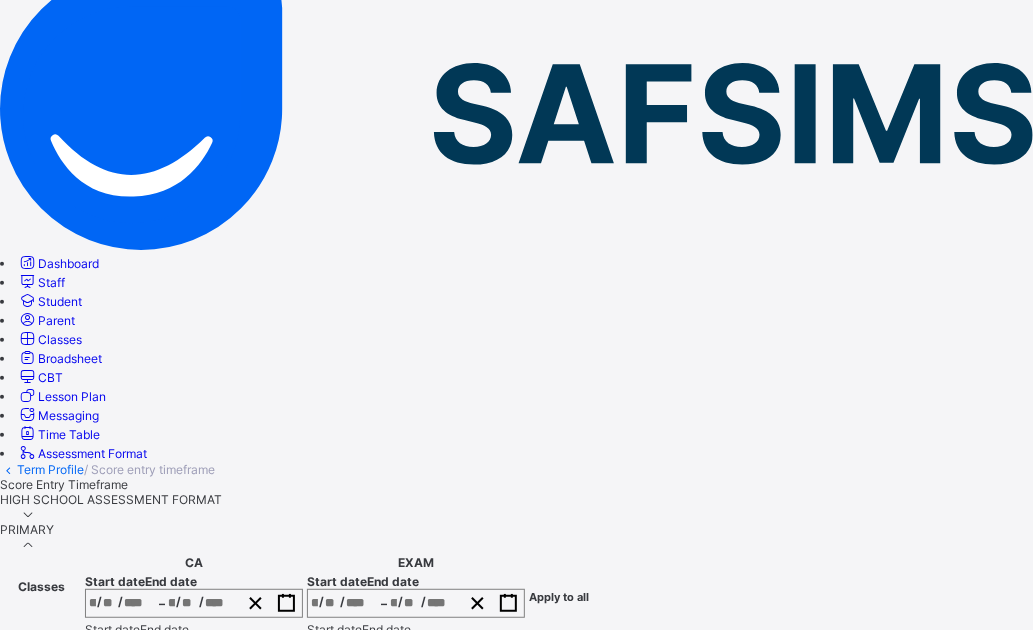 scroll, scrollTop: 400, scrollLeft: 0, axis: vertical 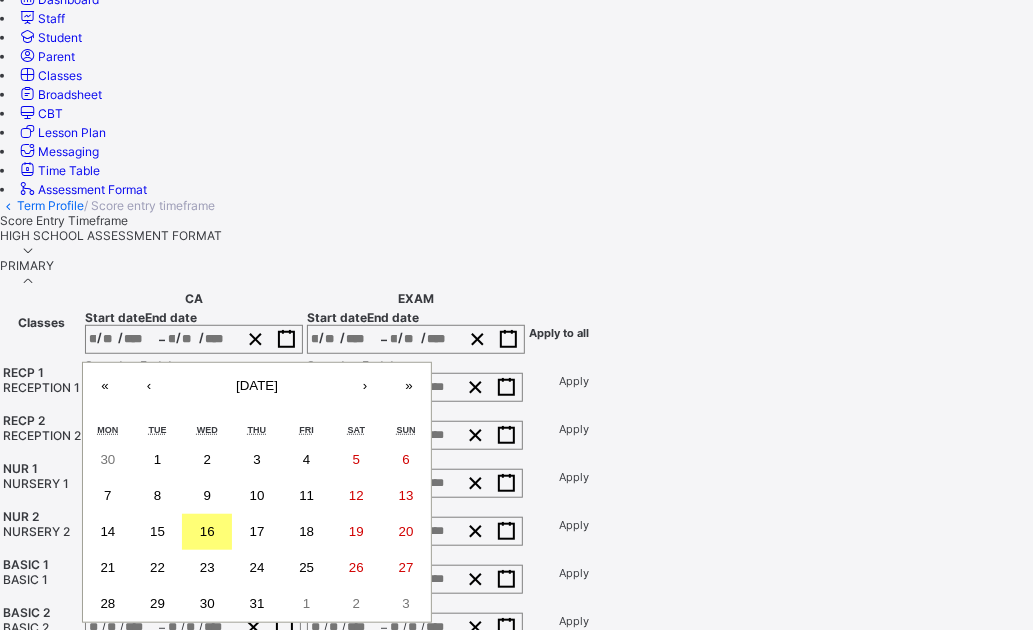 click on "/ / – / / « ‹ July 2025 › » Mon Tue Wed Thu Fri Sat Sun 30 1 2 3 4 5 6 7 8 9 10 11 12 13 14 15 16 17 18 19 20 21 22 23 24 25 26 27 28 29 30 31 1 2 3" at bounding box center (193, 387) 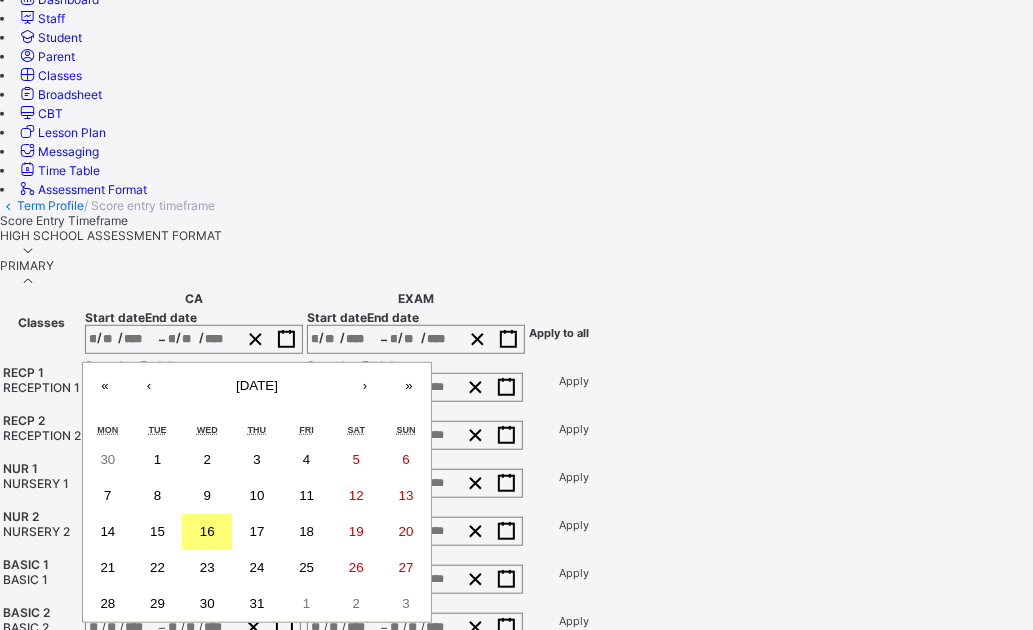 drag, startPoint x: 522, startPoint y: 310, endPoint x: 480, endPoint y: 381, distance: 82.492424 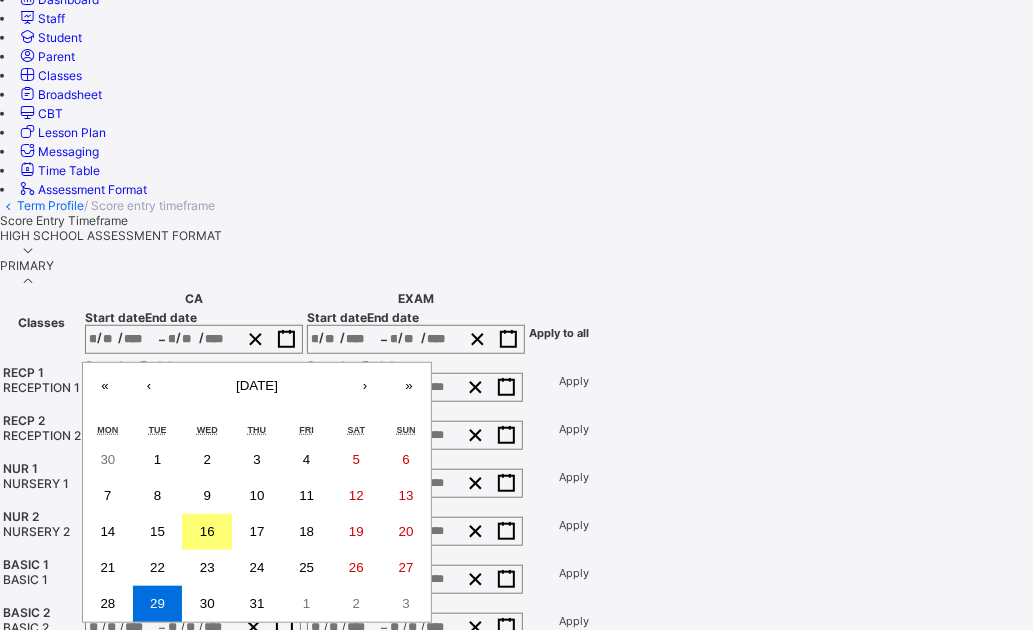 click on "/ / – / /" at bounding box center [415, 387] 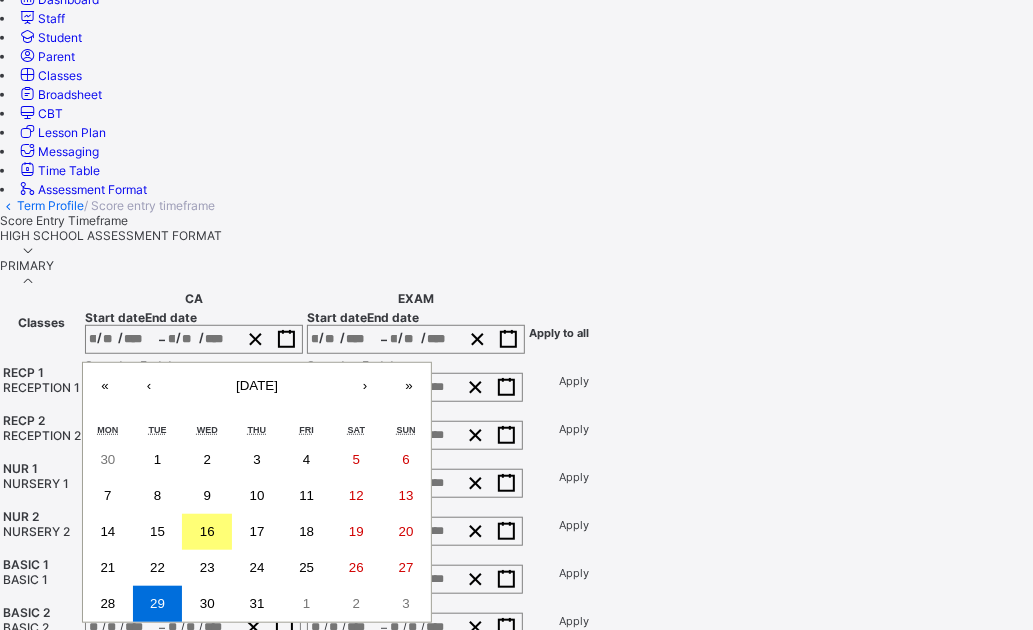 click on "/ / – / / « ‹ July 2025 › » Mon Tue Wed Thu Fri Sat Sun 30 1 2 3 4 5 6 7 8 9 10 11 12 13 14 15 16 17 18 19 20 21 22 23 24 25 26 27 28 29 30 31 1 2 3" at bounding box center (193, 387) 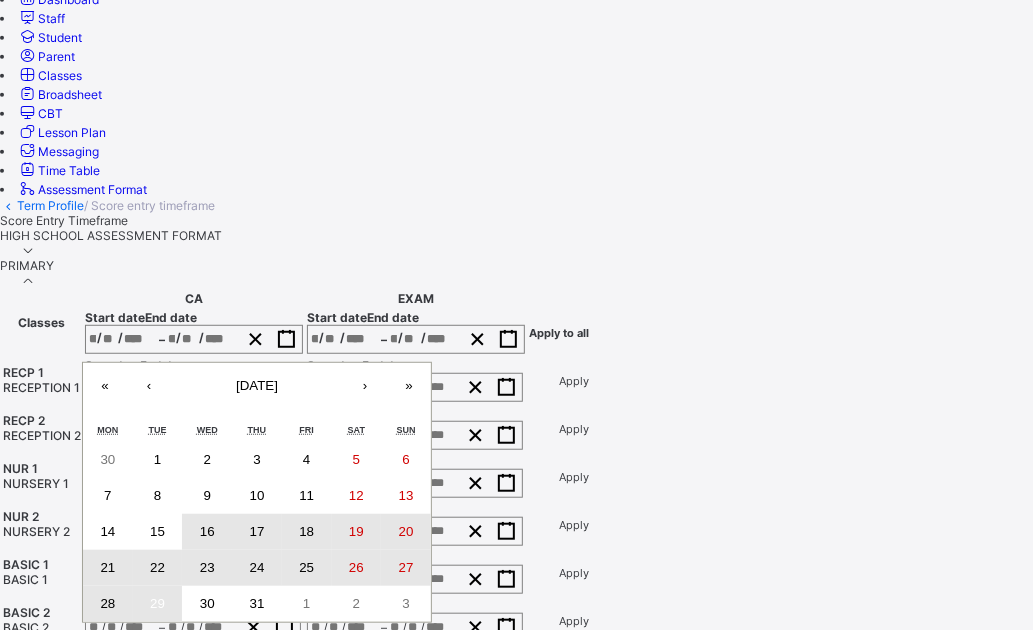click on "16" at bounding box center (207, 531) 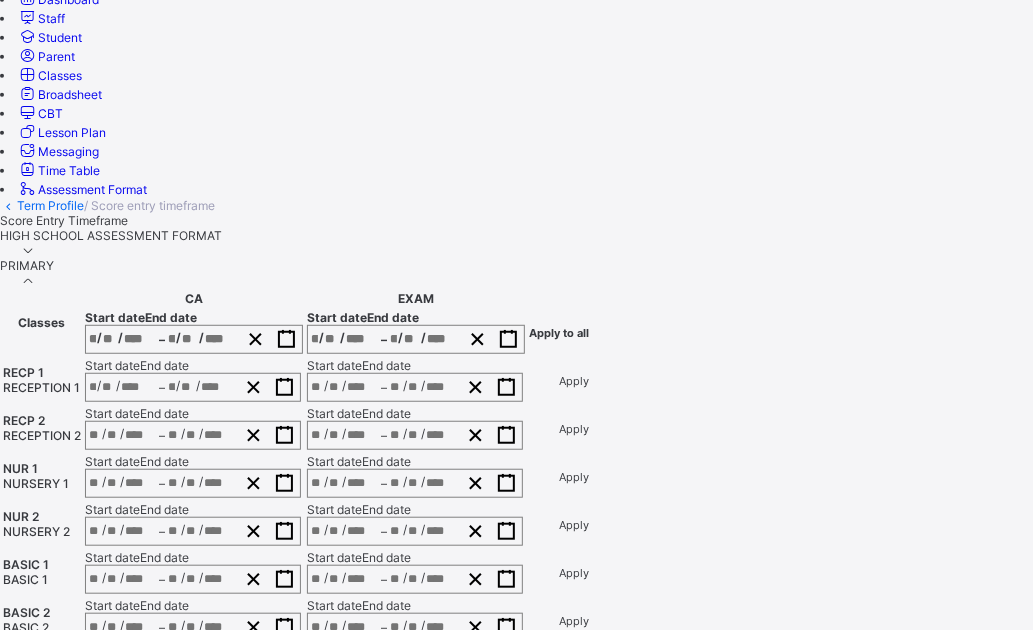 click on "/ /" at bounding box center (344, 387) 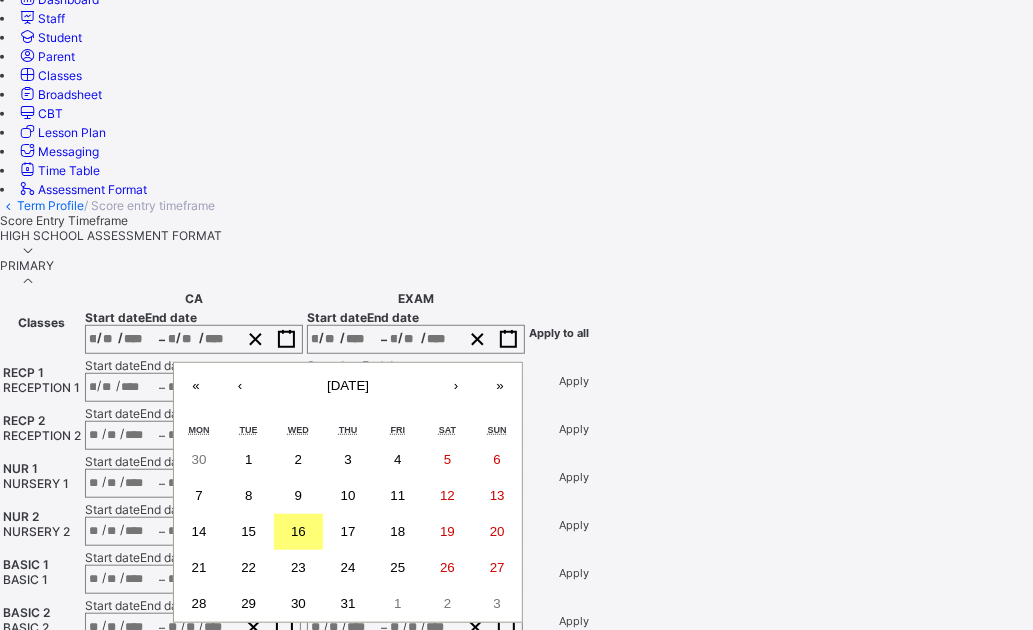 drag, startPoint x: 770, startPoint y: 296, endPoint x: 850, endPoint y: 321, distance: 83.81527 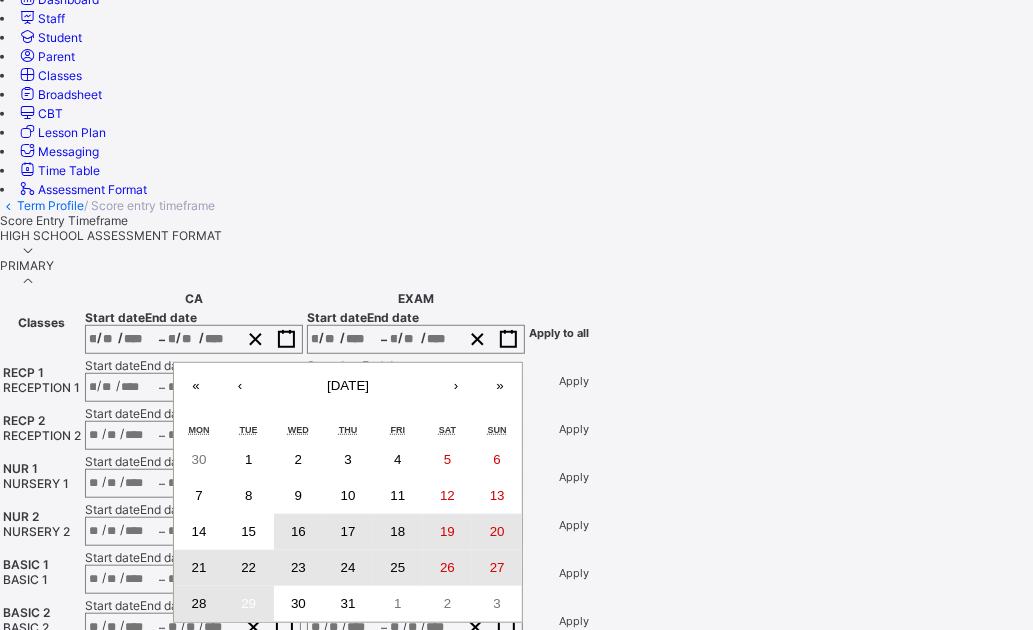 click on "16" at bounding box center (298, 531) 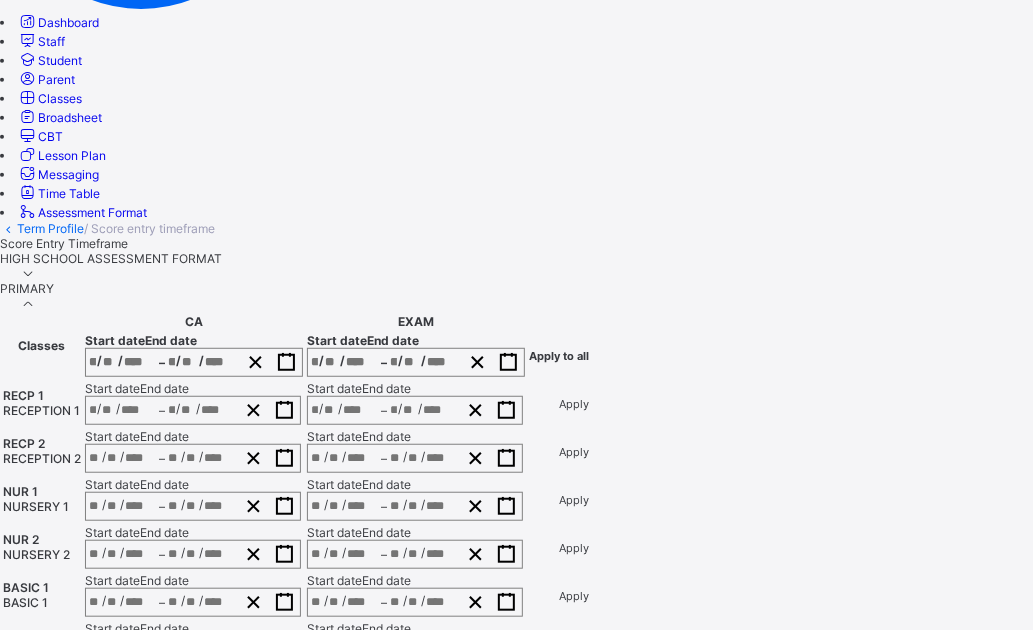 scroll, scrollTop: 400, scrollLeft: 0, axis: vertical 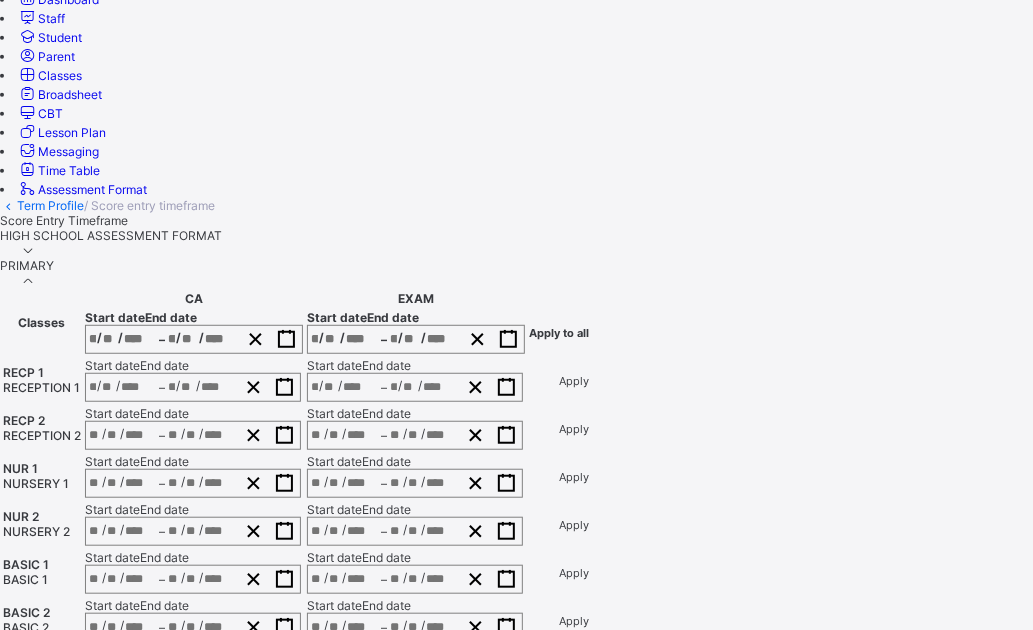 click on "/" 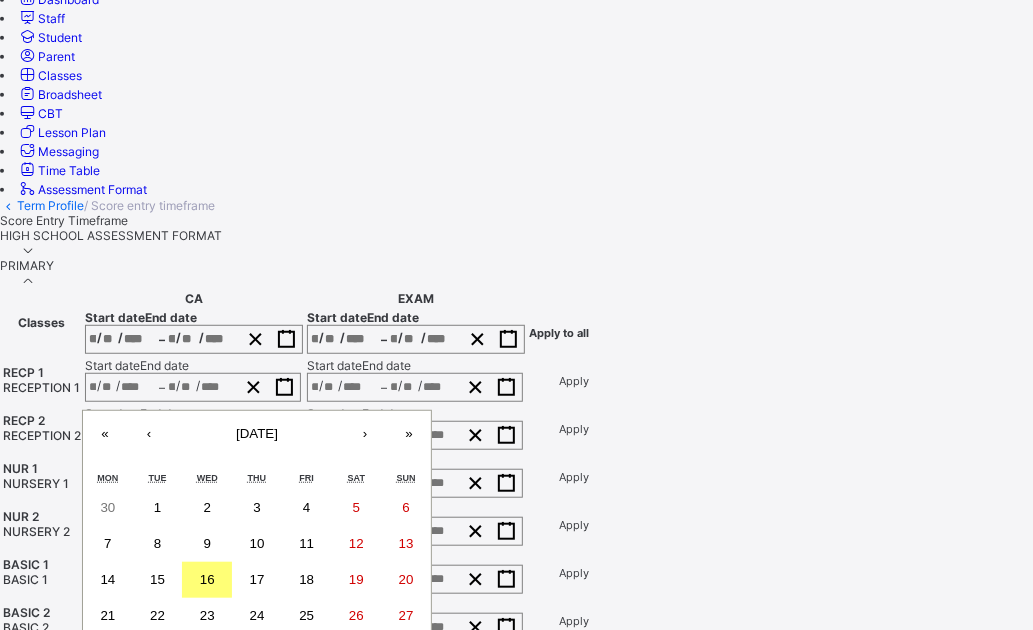 click on "« ‹ July 2025 › » Mon Tue Wed Thu Fri Sat Sun 30 1 2 3 4 5 6 7 8 9 10 11 12 13 14 15 16 17 18 19 20 21 22 23 24 25 26 27 28 29 30 31 1 2 3" at bounding box center [257, 540] 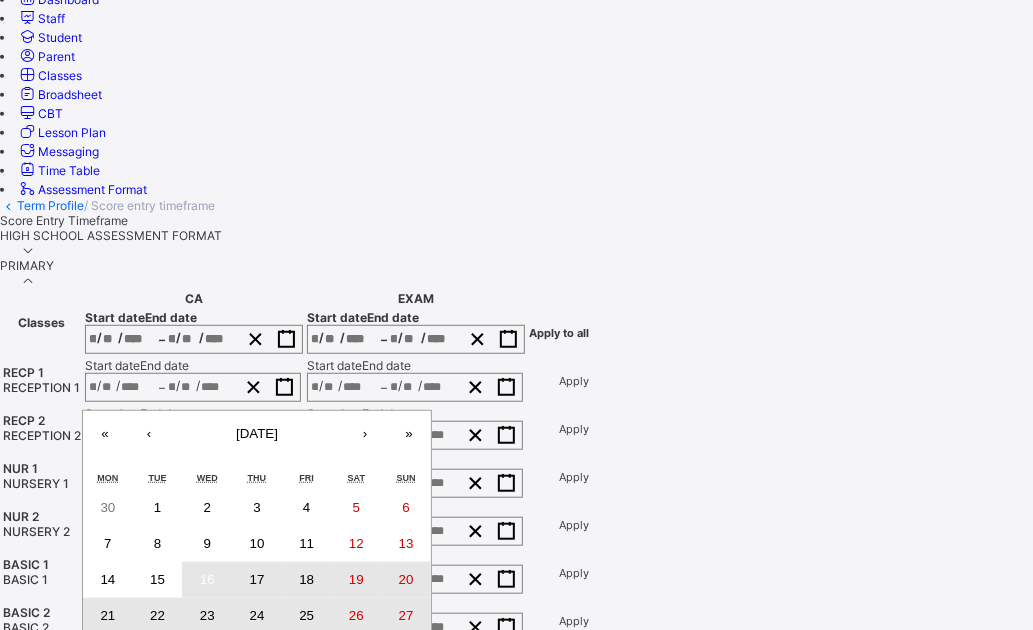 click on "29" at bounding box center [157, 651] 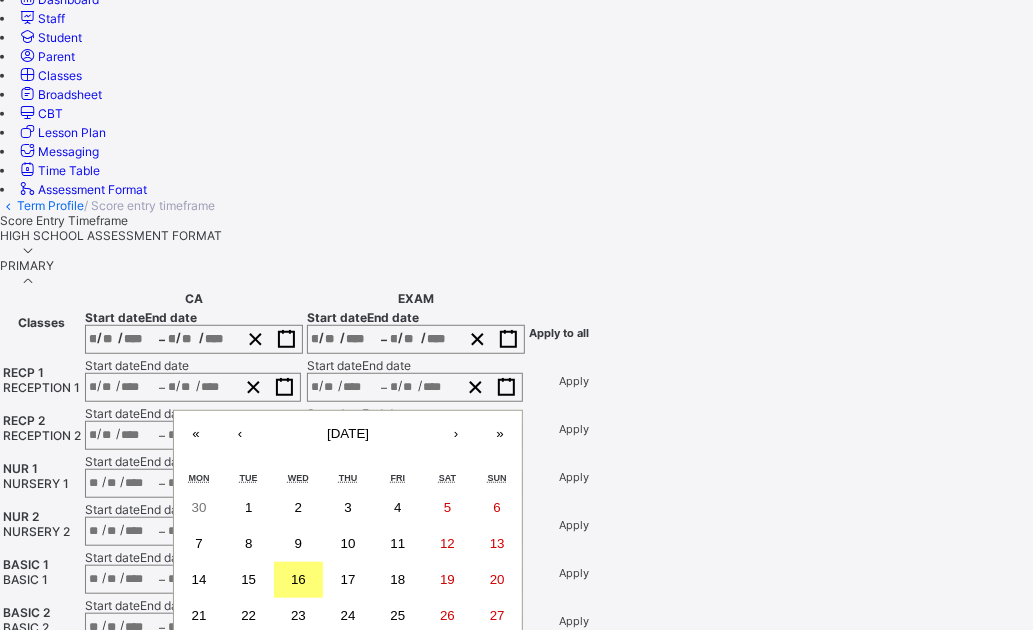 click on "/ / – / / « ‹ July 2025 › » Mon Tue Wed Thu Fri Sat Sun 30 1 2 3 4 5 6 7 8 9 10 11 12 13 14 15 16 17 18 19 20 21 22 23 24 25 26 27 28 29 30 31 1 2 3" at bounding box center (415, 435) 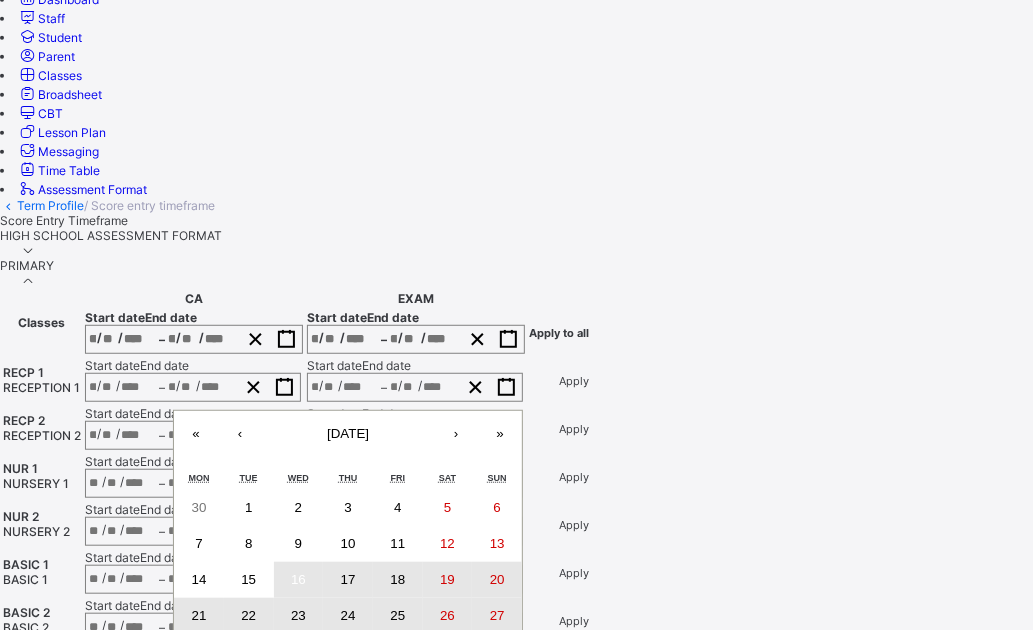 click on "29" at bounding box center (248, 651) 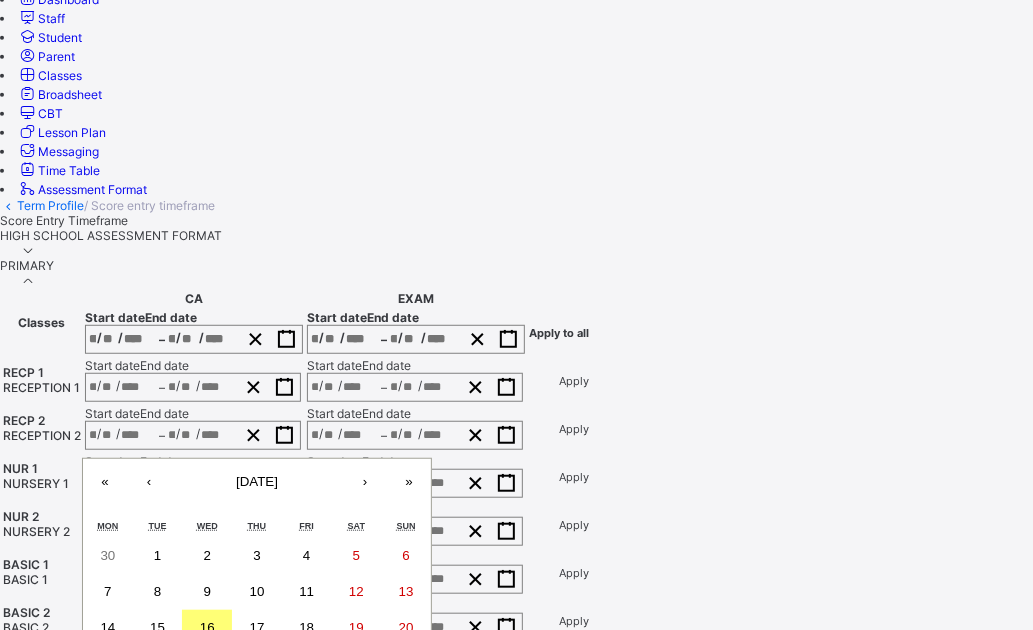click on "/ / – / / « ‹ July 2025 › » Mon Tue Wed Thu Fri Sat Sun 30 1 2 3 4 5 6 7 8 9 10 11 12 13 14 15 16 17 18 19 20 21 22 23 24 25 26 27 28 29 30 31 1 2 3" at bounding box center [193, 483] 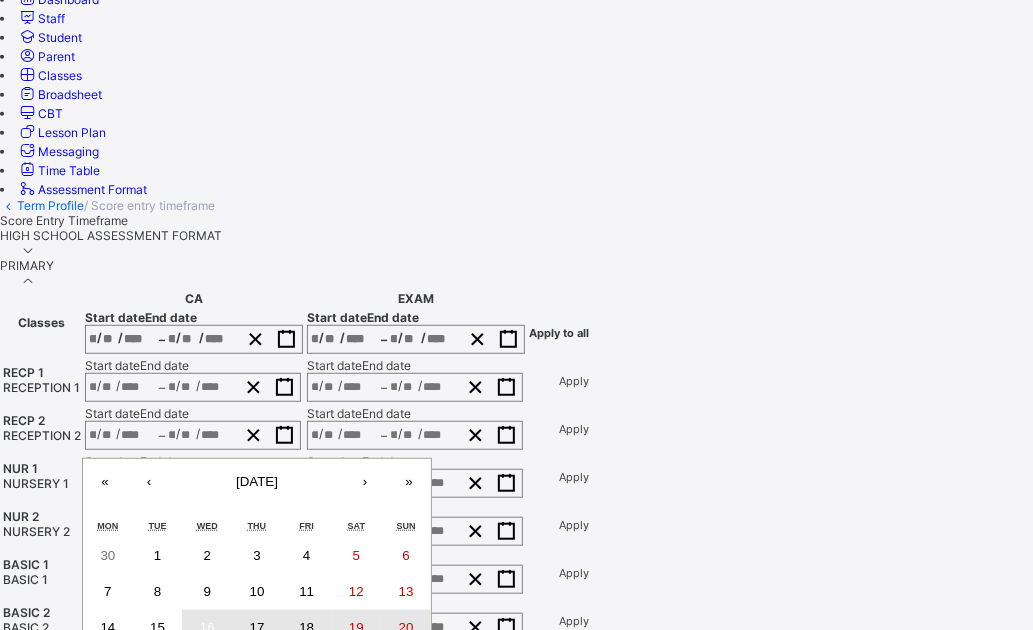 click on "29" at bounding box center (158, 700) 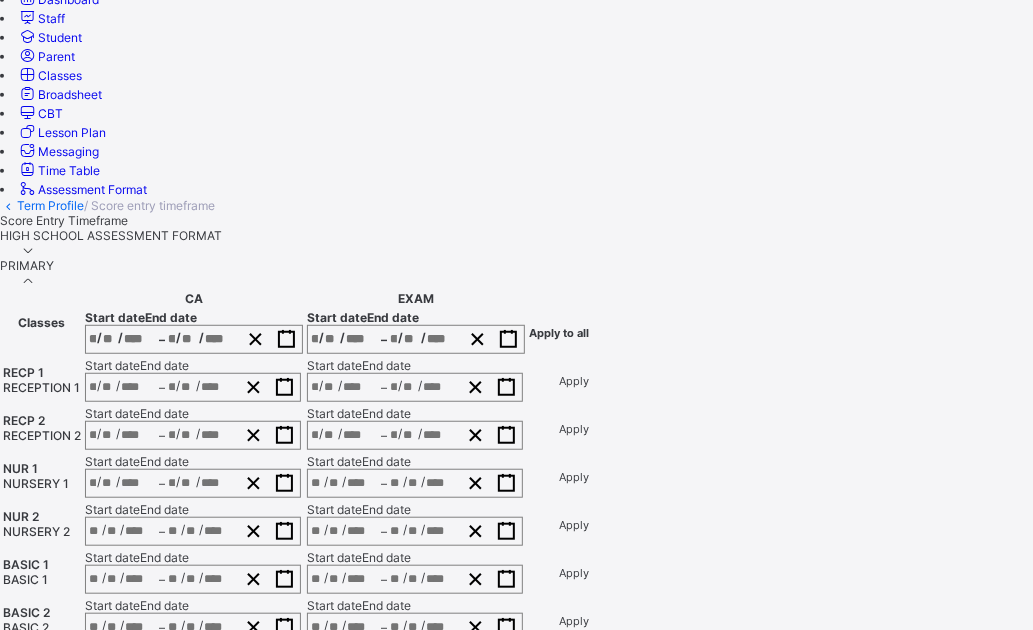 click on "/ / – / /" at bounding box center (415, 483) 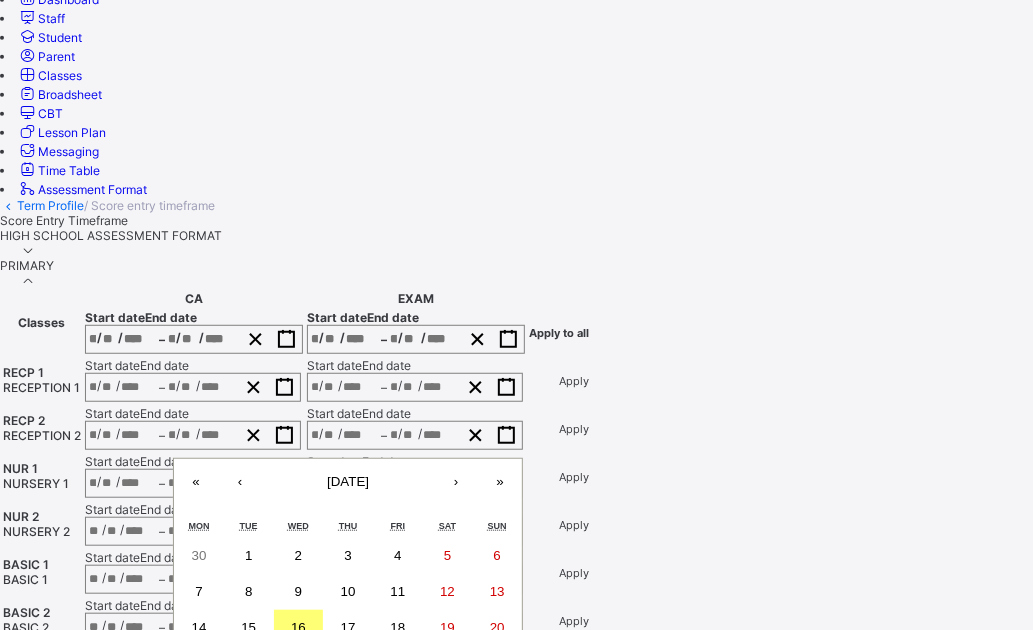 click on "29" at bounding box center (248, 699) 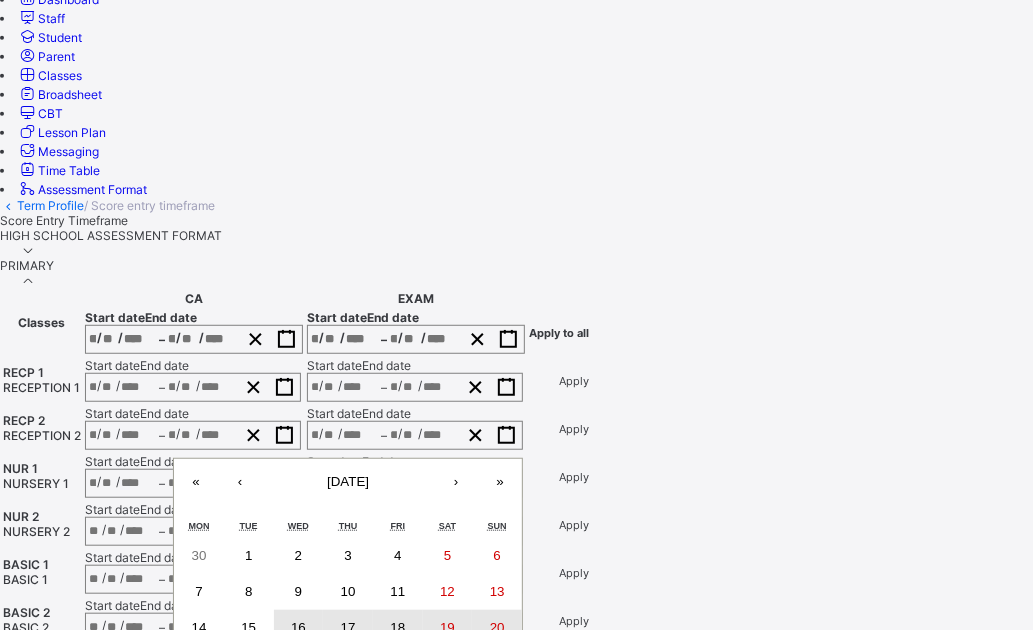 click on "16" at bounding box center (299, 628) 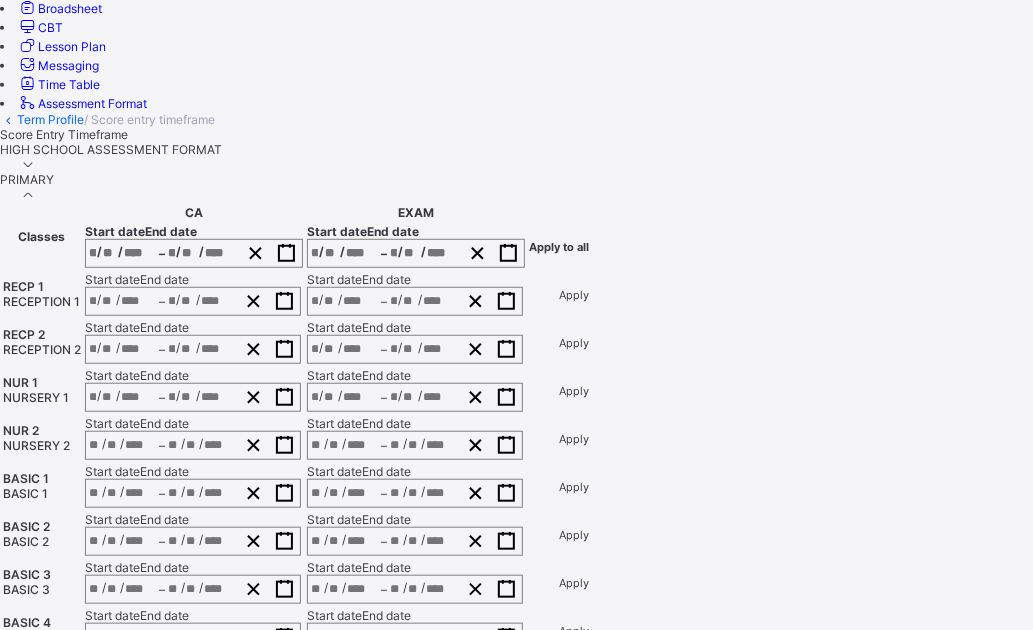 scroll, scrollTop: 533, scrollLeft: 0, axis: vertical 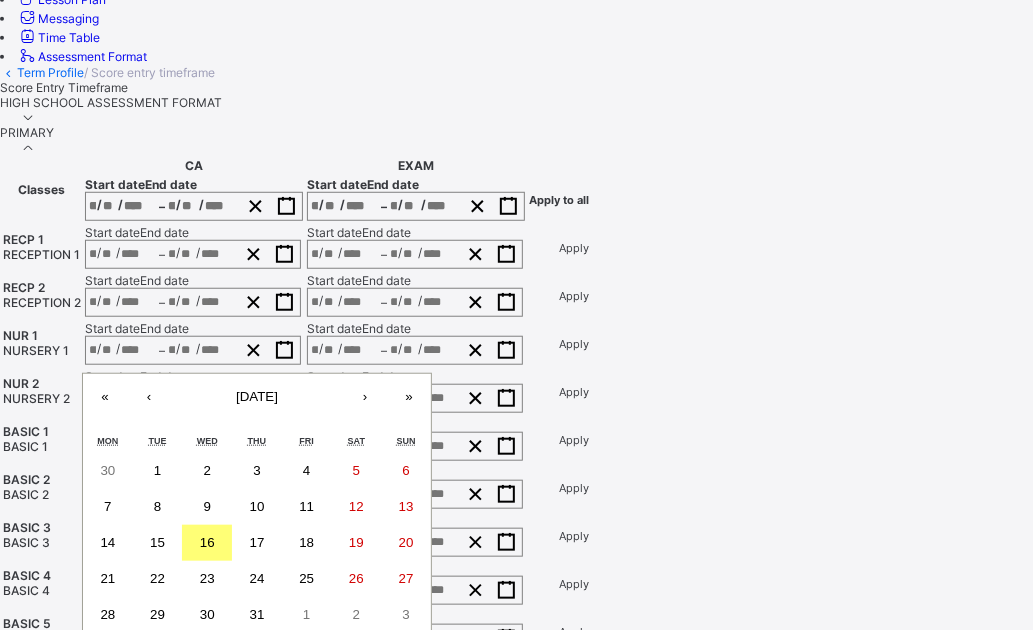 click on "/ / – / / « ‹ July 2025 › » Mon Tue Wed Thu Fri Sat Sun 30 1 2 3 4 5 6 7 8 9 10 11 12 13 14 15 16 17 18 19 20 21 22 23 24 25 26 27 28 29 30 31 1 2 3" at bounding box center [193, 398] 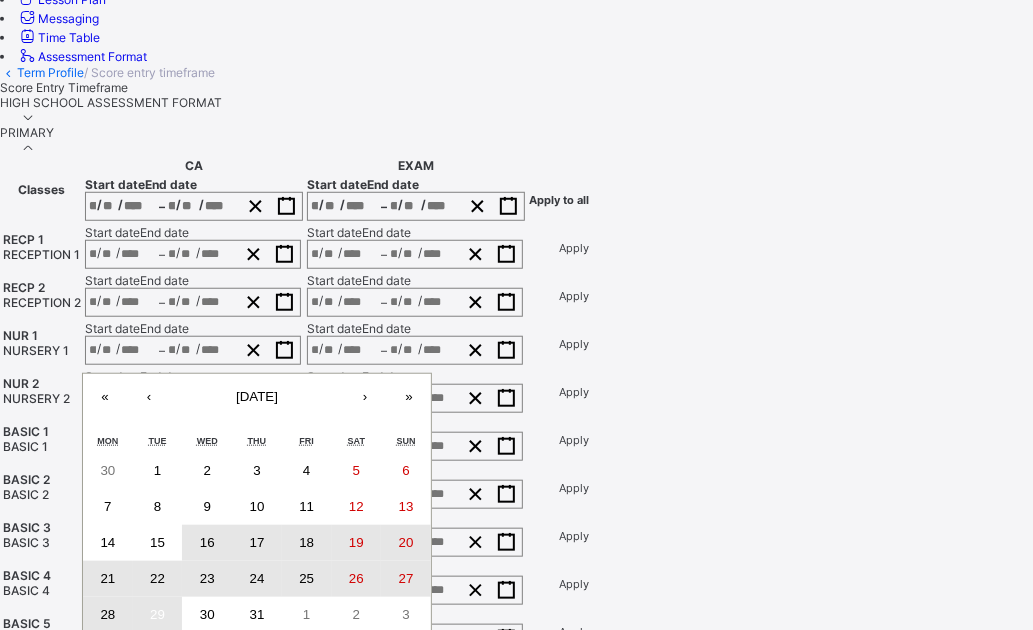 drag, startPoint x: 510, startPoint y: 397, endPoint x: 617, endPoint y: 396, distance: 107.00467 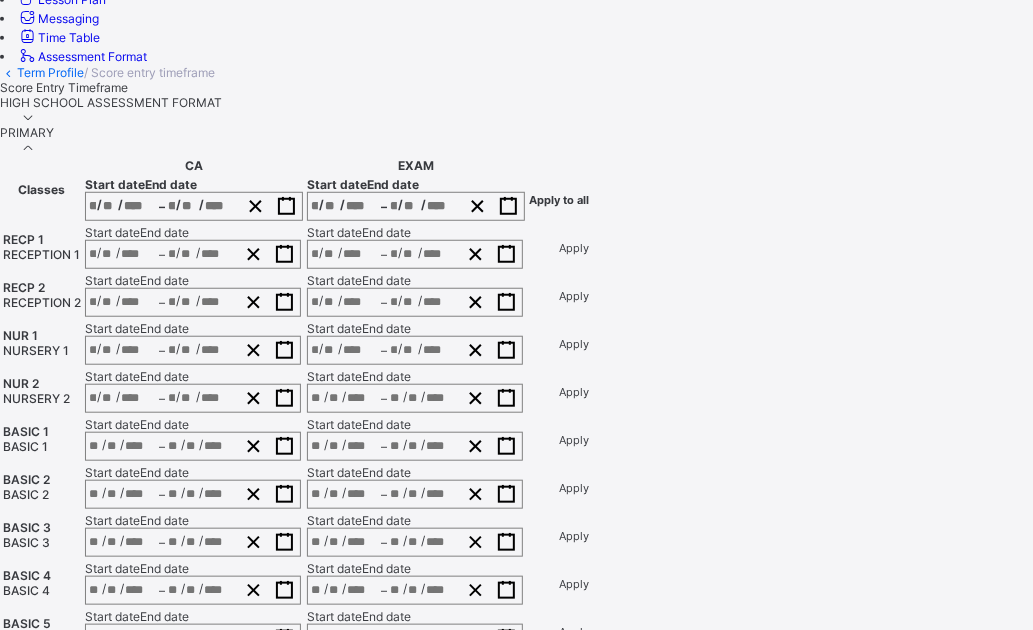 click on "/ / – / /" at bounding box center (415, 398) 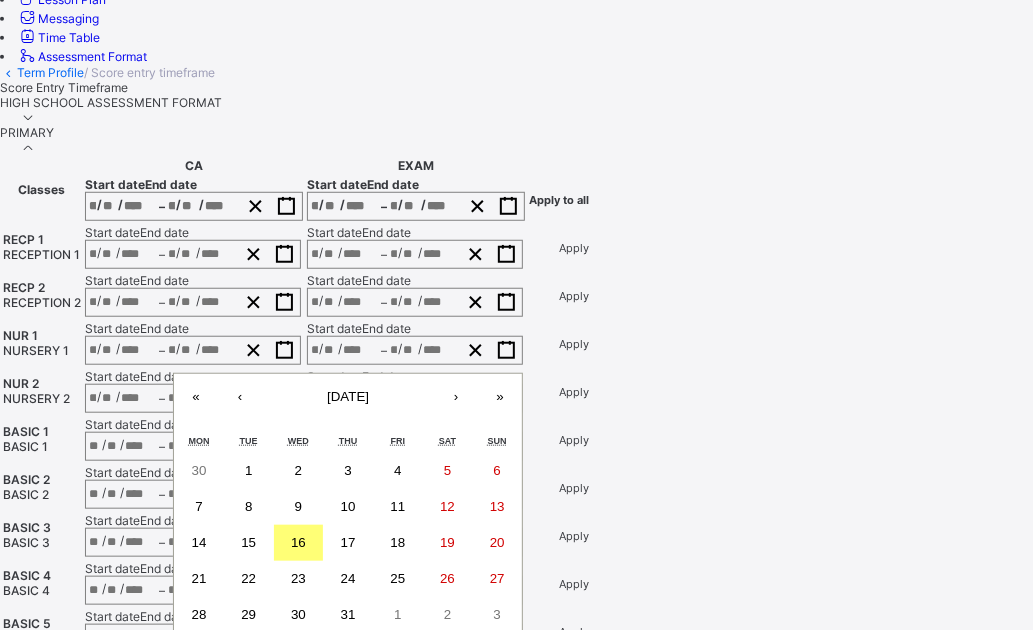 click on "16" at bounding box center (299, 543) 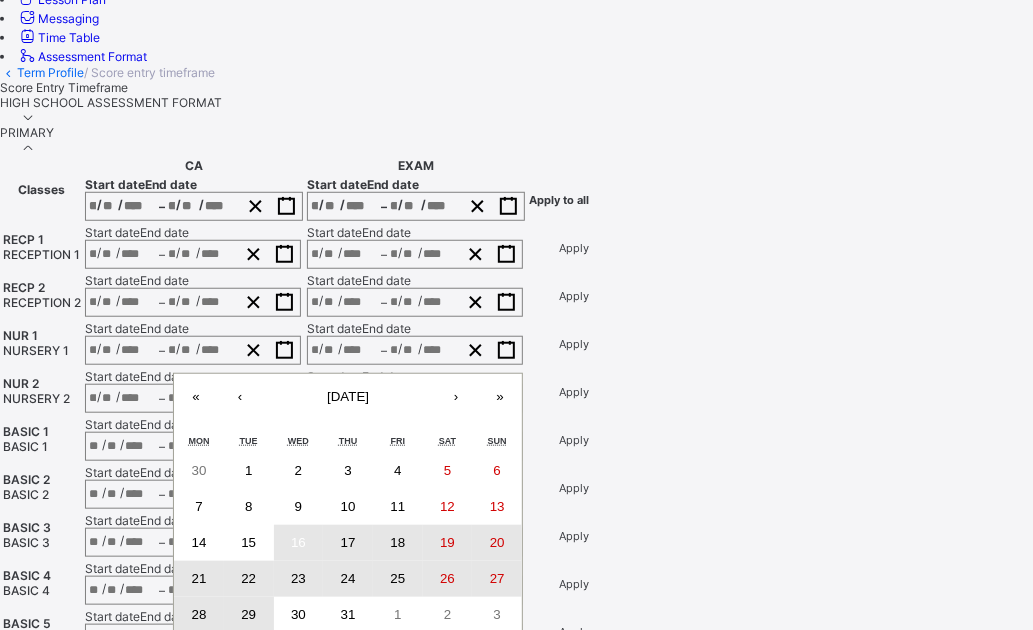 click on "29" at bounding box center (249, 615) 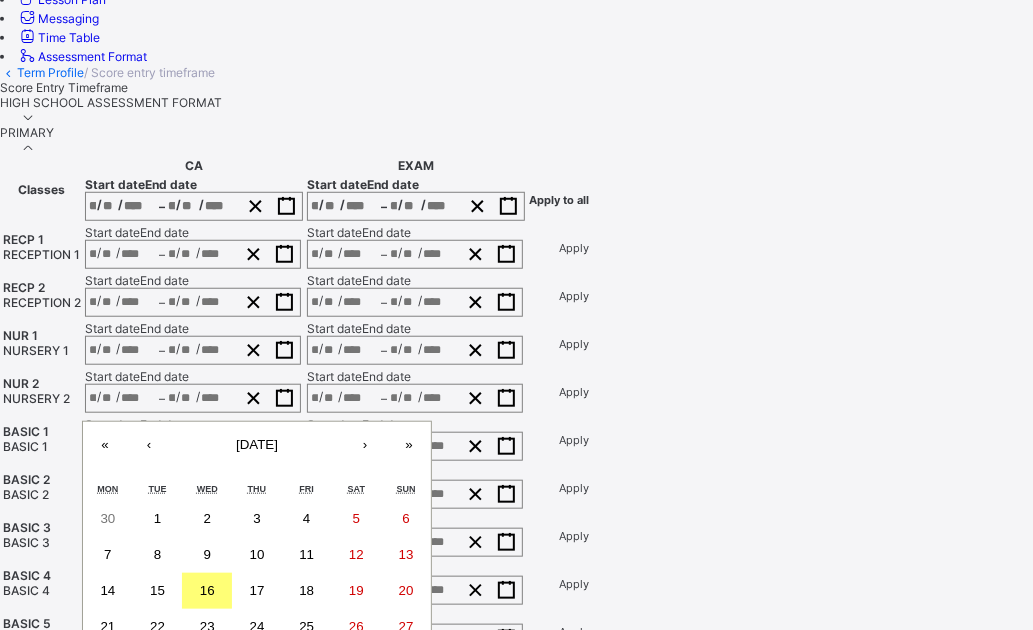 click on "/ / – / / « ‹ July 2025 › » Mon Tue Wed Thu Fri Sat Sun 30 1 2 3 4 5 6 7 8 9 10 11 12 13 14 15 16 17 18 19 20 21 22 23 24 25 26 27 28 29 30 31 1 2 3" at bounding box center (193, 446) 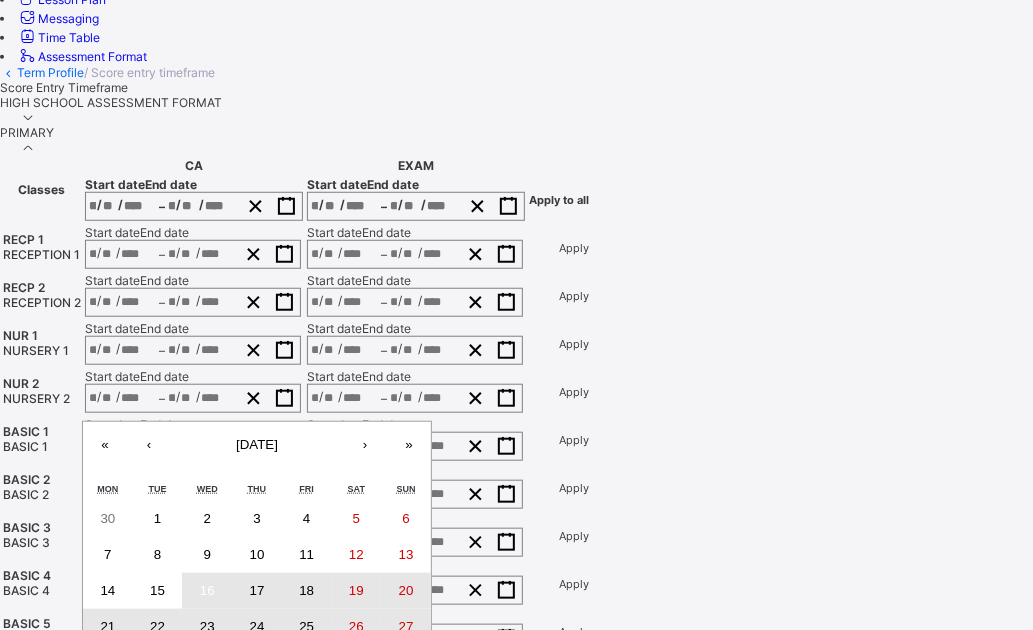 click on "29" at bounding box center [157, 662] 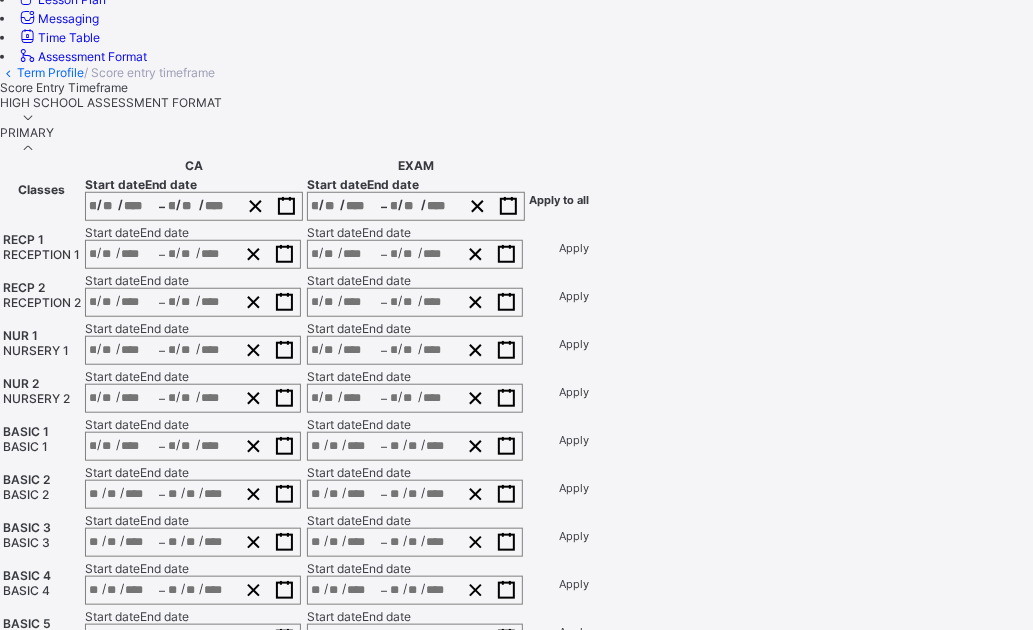 click on "/ / – / /" at bounding box center (415, 446) 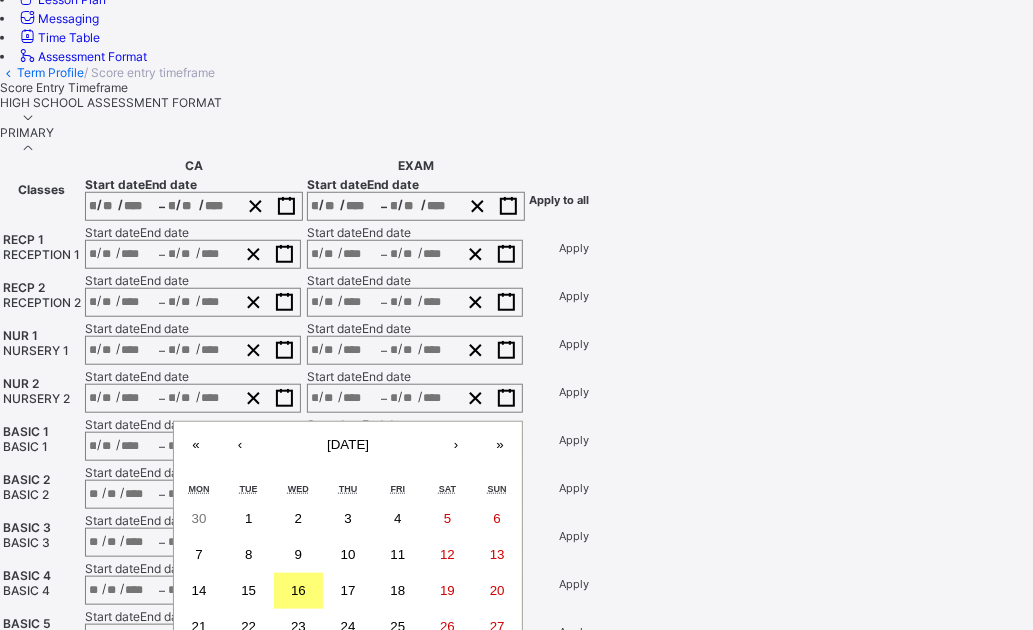 click on "16" at bounding box center (299, 591) 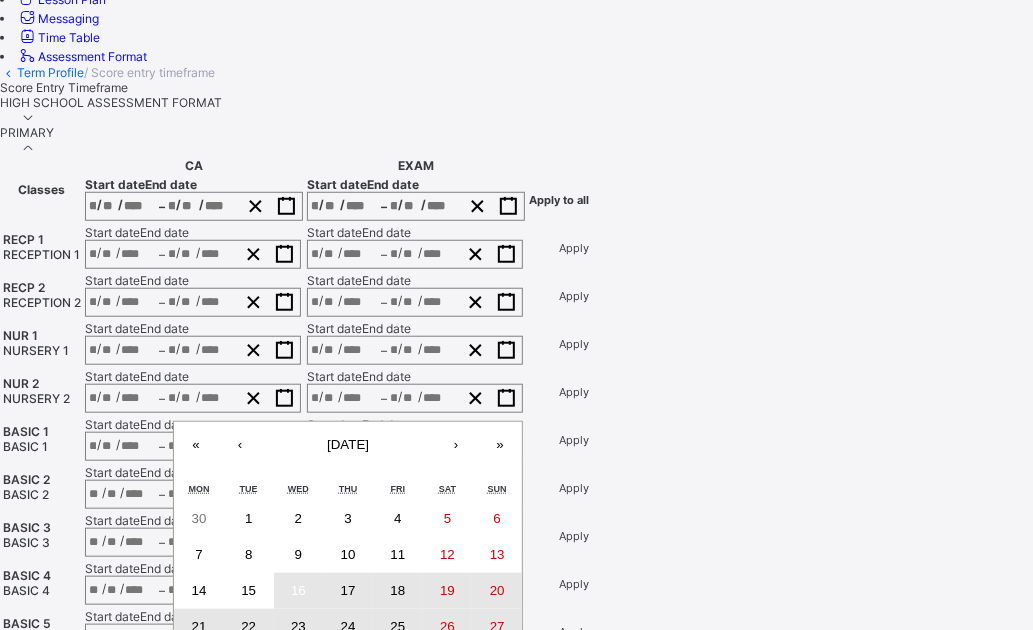 click on "29" at bounding box center (248, 662) 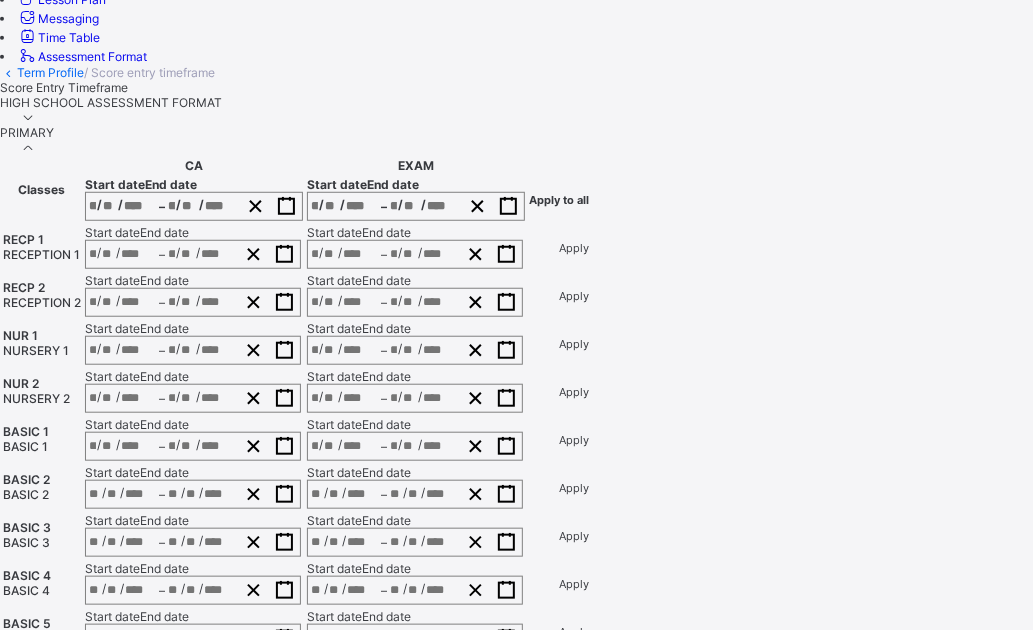 click on "/ / – / /" at bounding box center (193, 494) 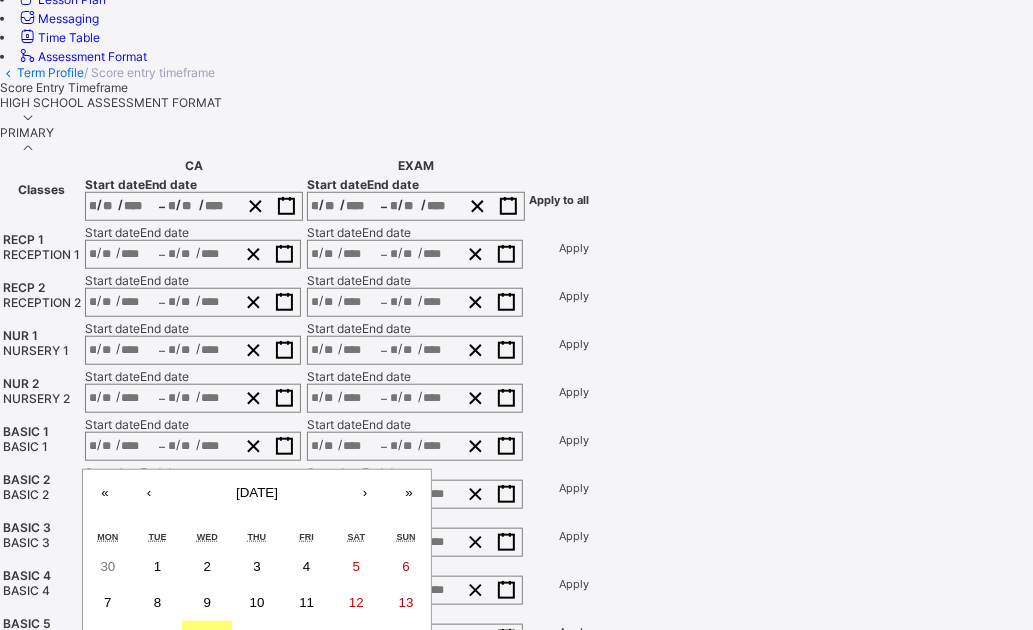 click on "16" at bounding box center [207, 639] 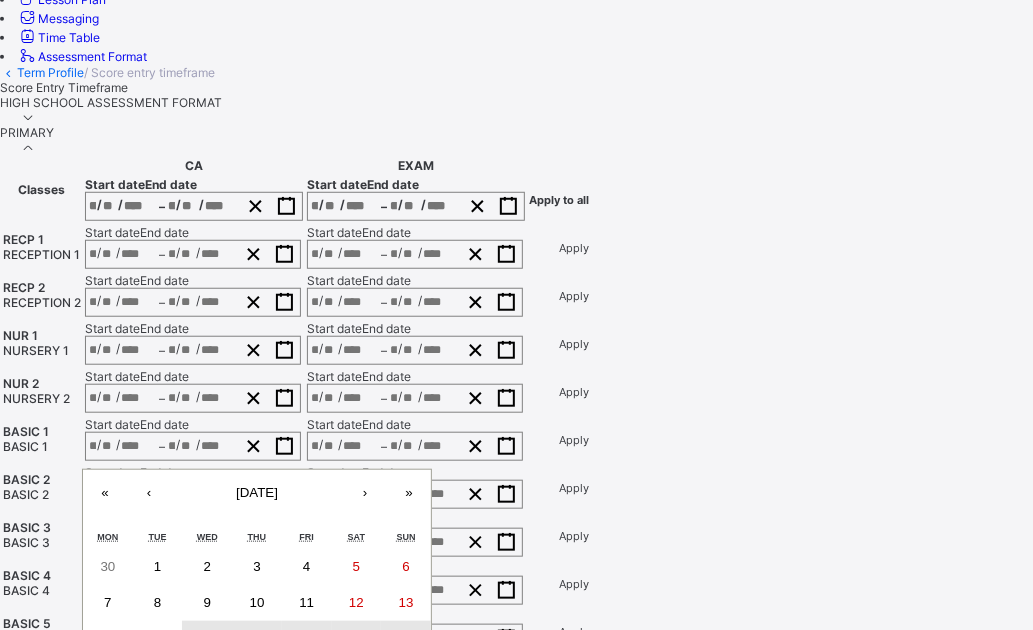 click on "29" at bounding box center (157, 710) 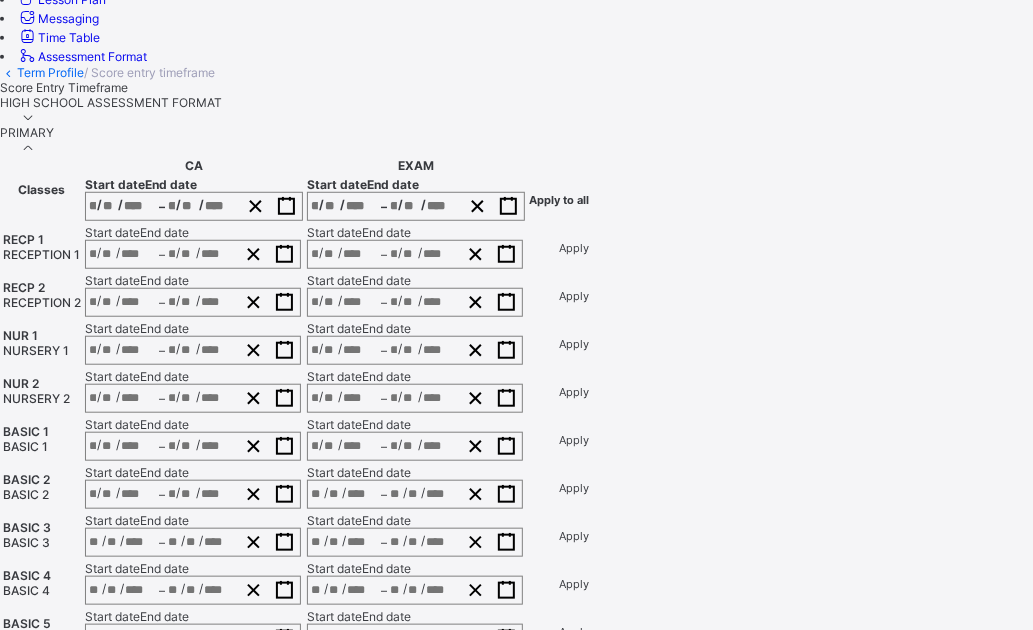 click on "/ / – / /" at bounding box center [415, 494] 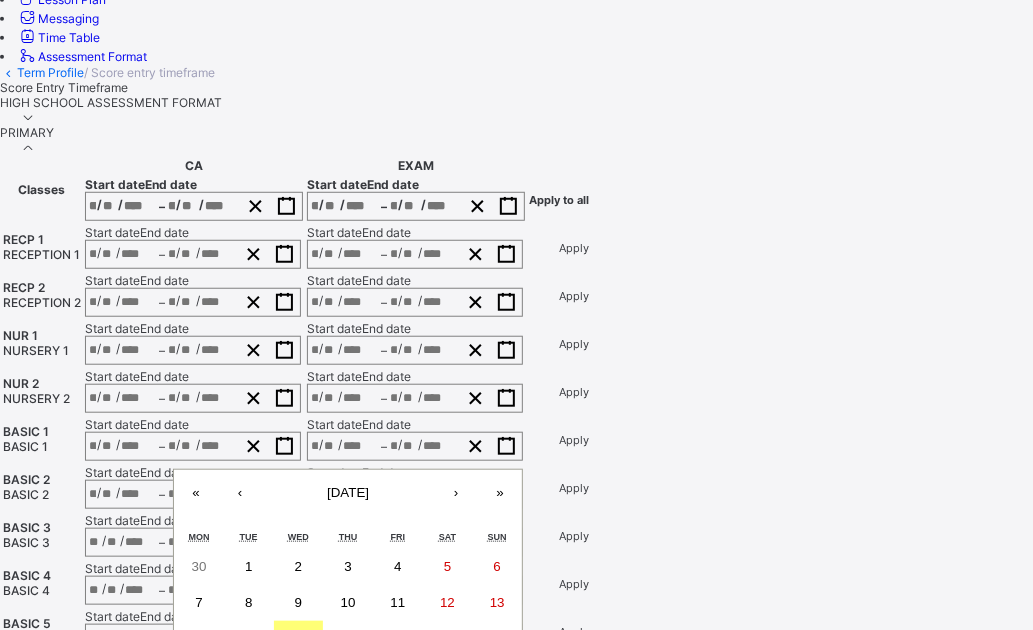 click on "16" at bounding box center [299, 639] 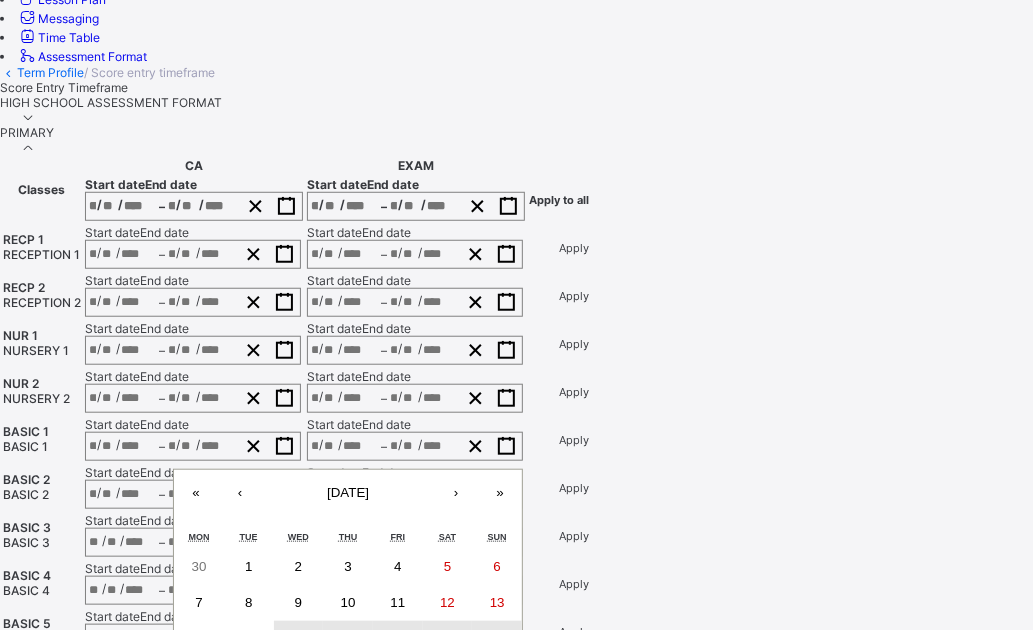 click on "29" at bounding box center (249, 711) 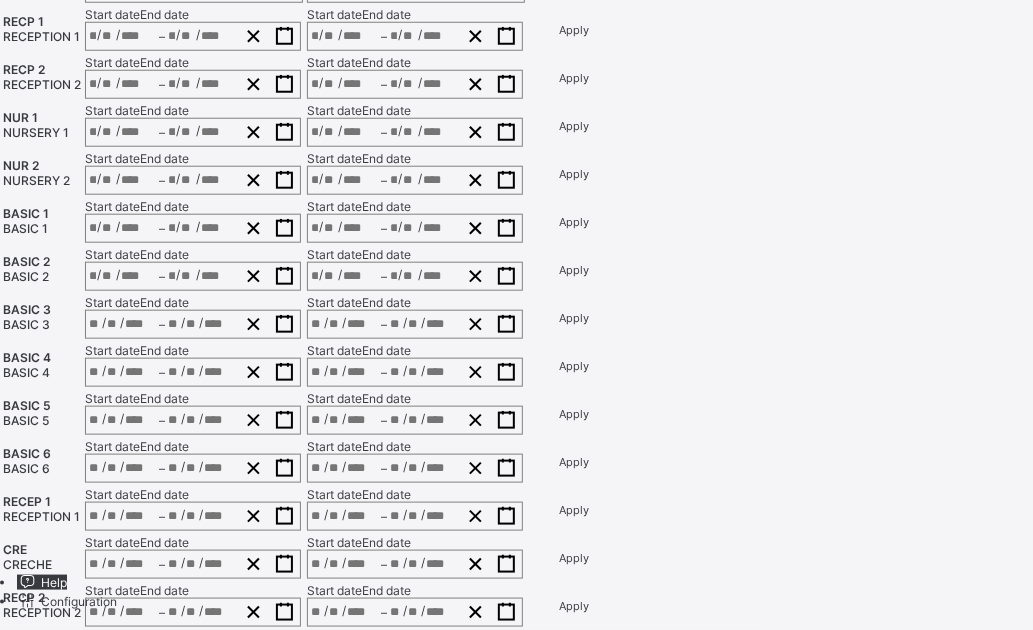 scroll, scrollTop: 876, scrollLeft: 0, axis: vertical 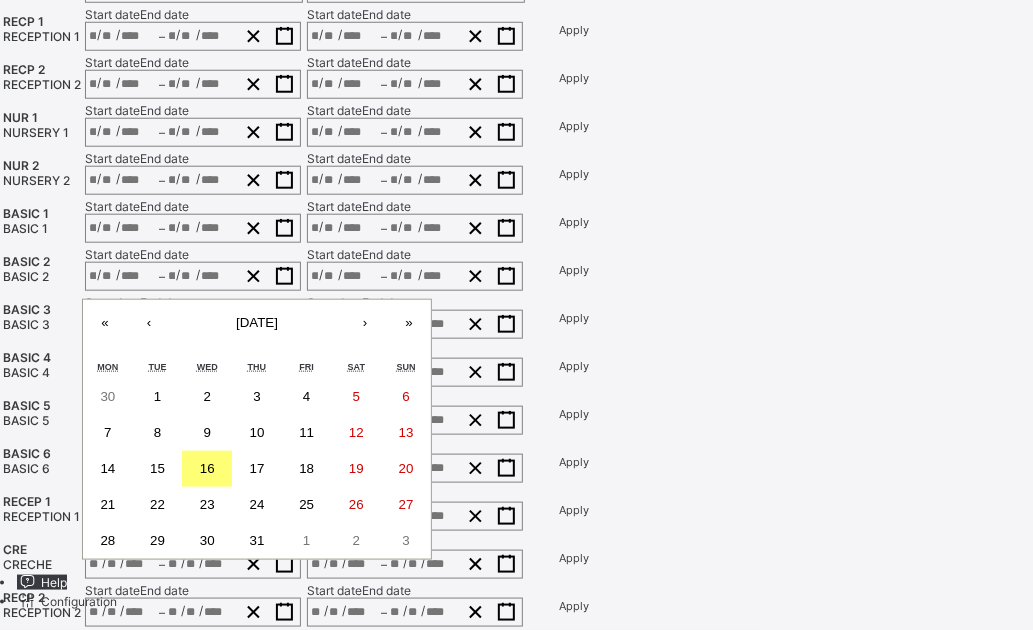 drag, startPoint x: 526, startPoint y: 260, endPoint x: 526, endPoint y: 276, distance: 16 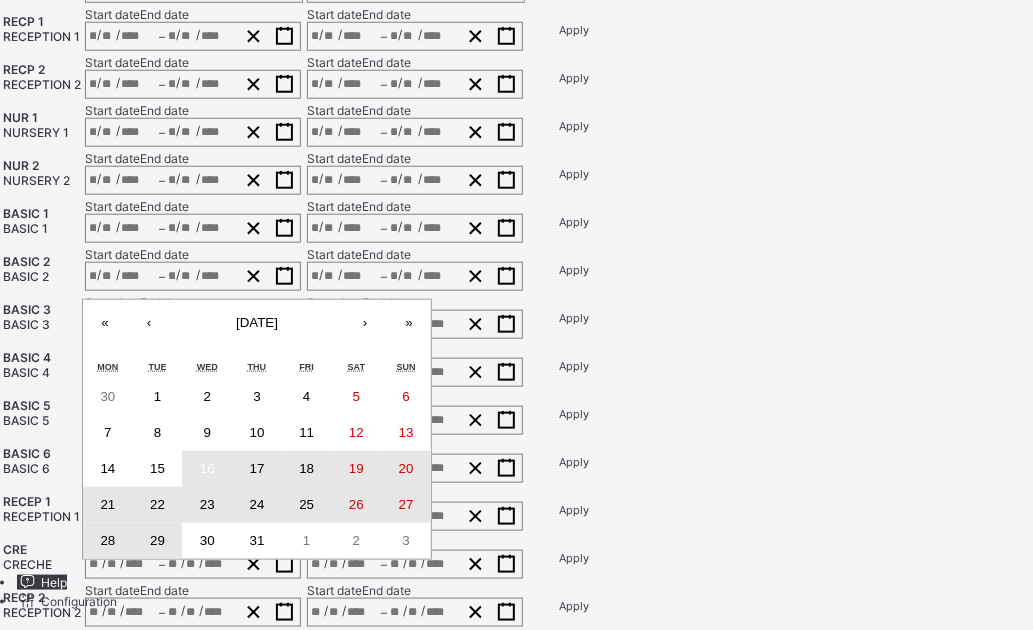 click on "29" at bounding box center [157, 540] 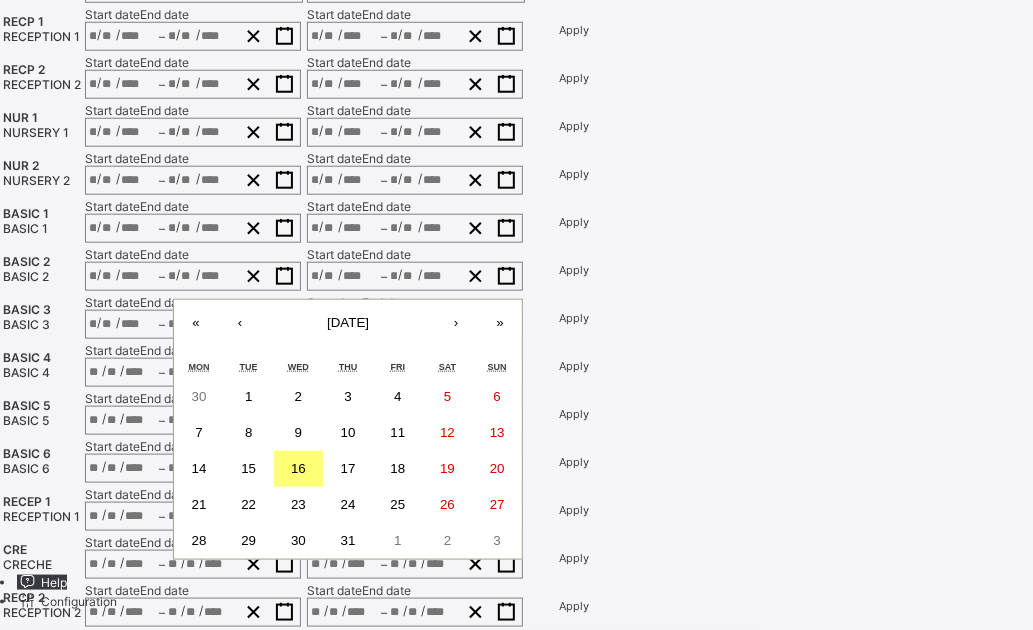 click on "/ / – / / « ‹ July 2025 › » Mon Tue Wed Thu Fri Sat Sun 30 1 2 3 4 5 6 7 8 9 10 11 12 13 14 15 16 17 18 19 20 21 22 23 24 25 26 27 28 29 30 31 1 2 3" at bounding box center (415, 324) 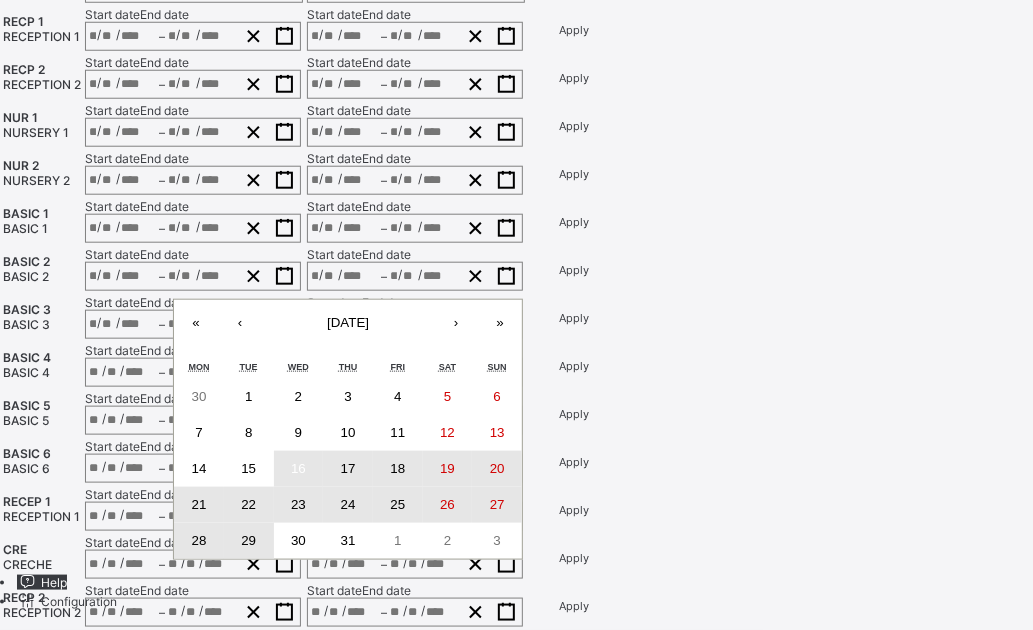 drag, startPoint x: 716, startPoint y: 341, endPoint x: 437, endPoint y: 258, distance: 291.08417 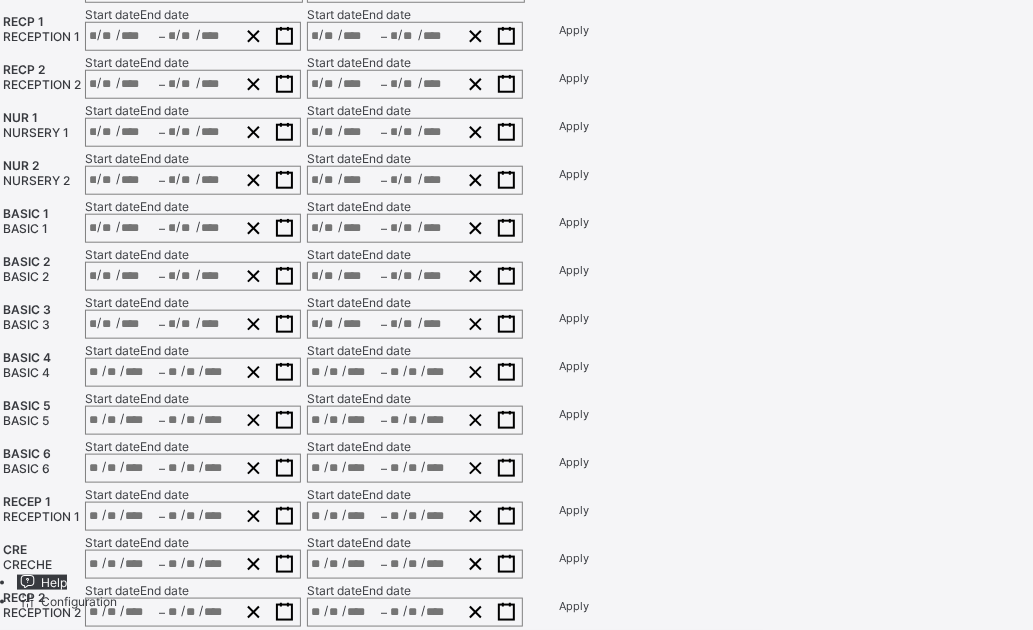 click on "/ / – / /" at bounding box center [193, 420] 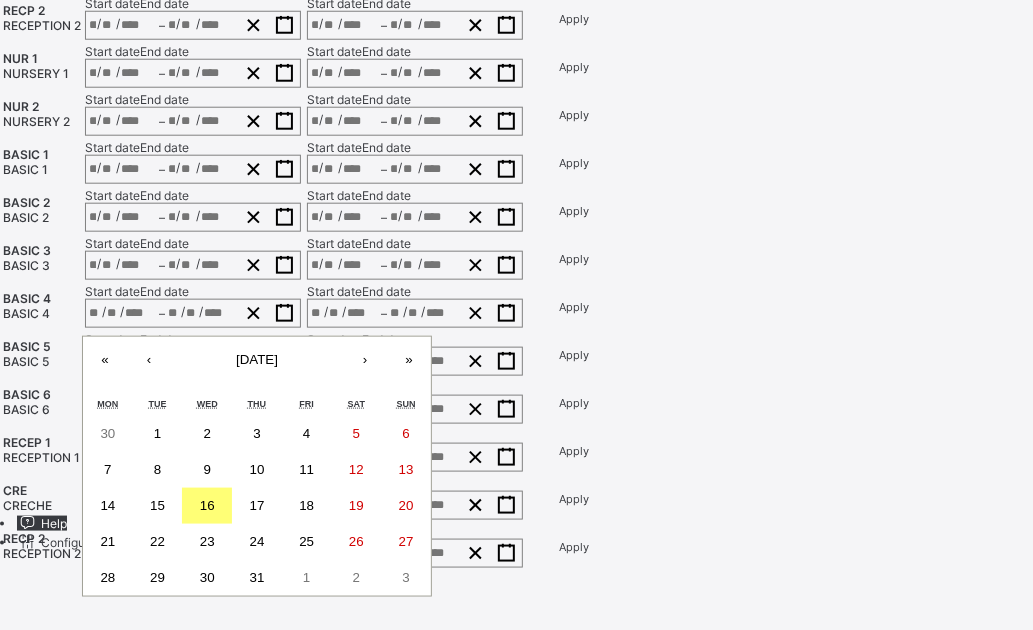 click on "16" at bounding box center [207, 505] 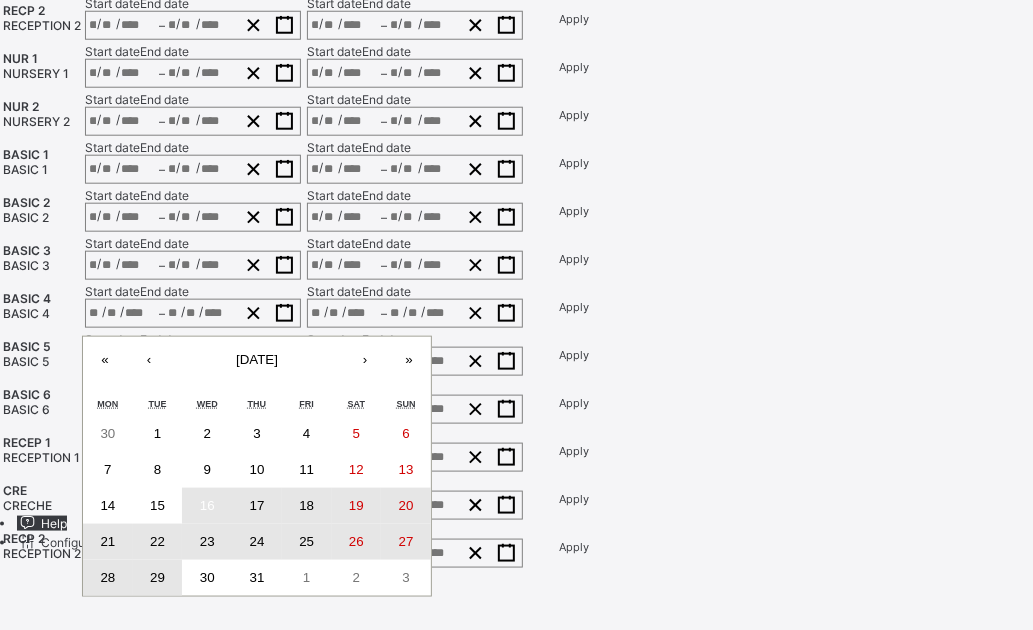 drag, startPoint x: 478, startPoint y: 482, endPoint x: 713, endPoint y: 400, distance: 248.89555 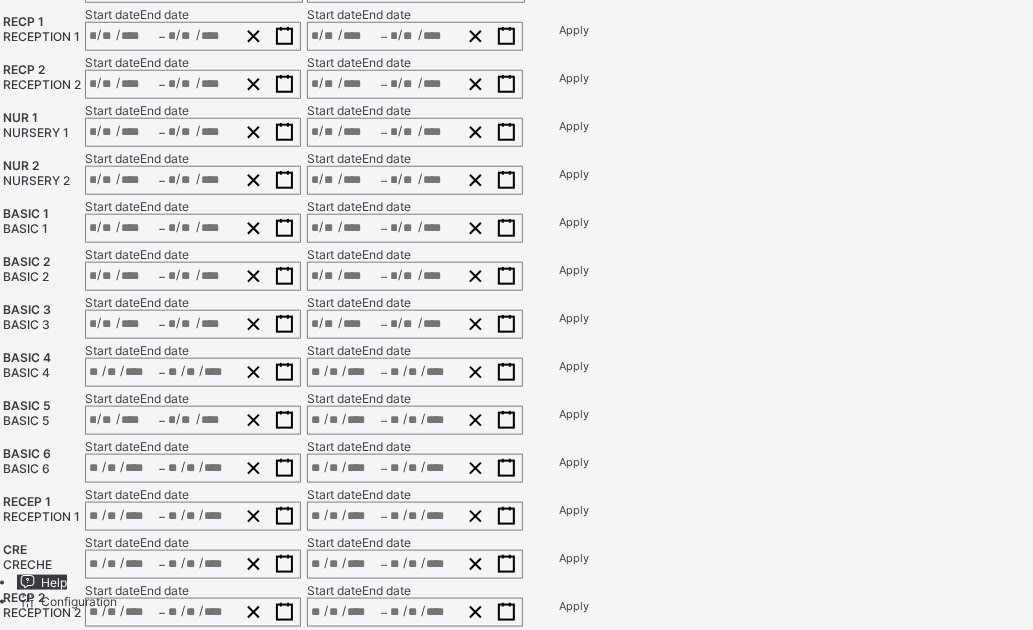 click on "/ /" at bounding box center [344, 420] 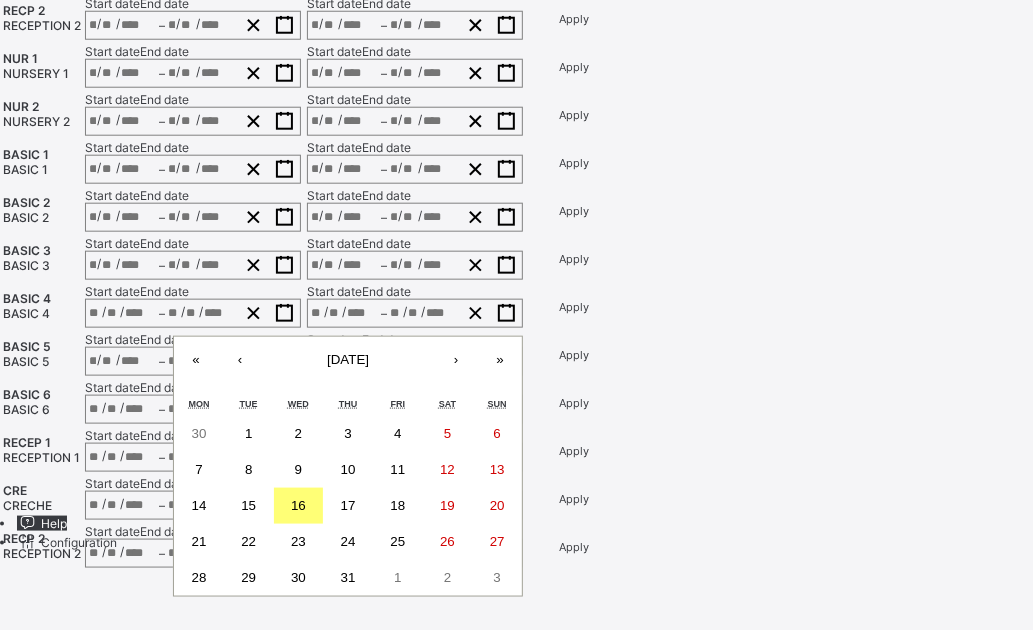 drag, startPoint x: 770, startPoint y: 412, endPoint x: 742, endPoint y: 462, distance: 57.306194 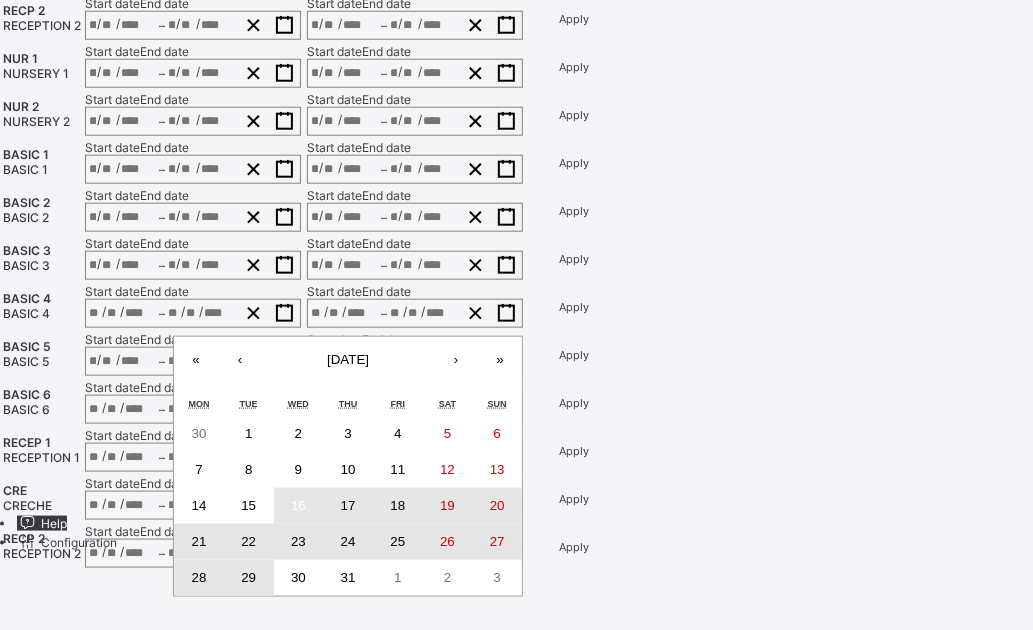 drag, startPoint x: 724, startPoint y: 478, endPoint x: 710, endPoint y: 420, distance: 59.665737 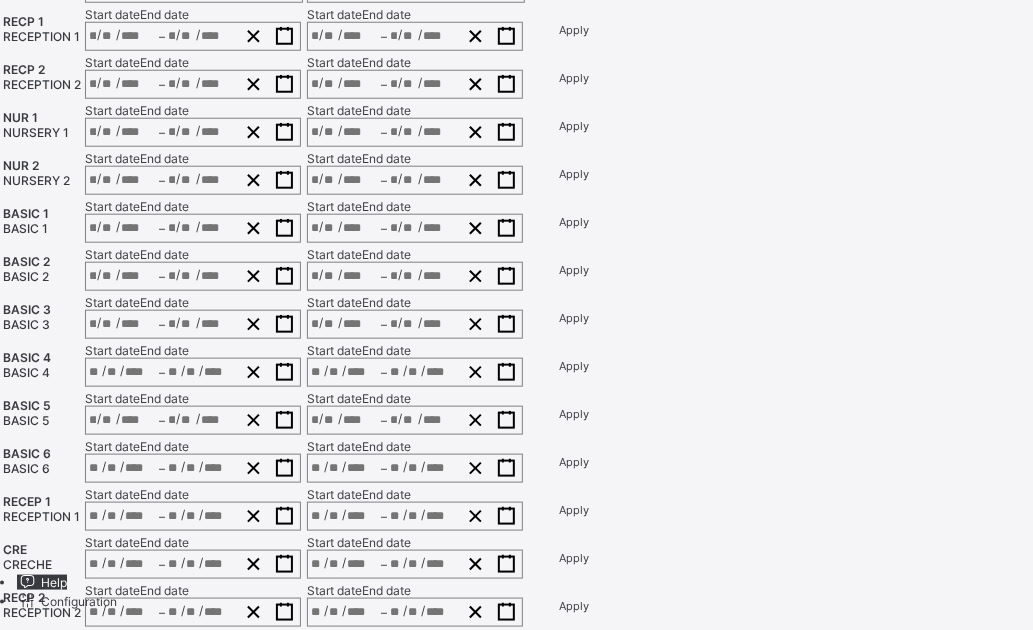 click on "/ /" at bounding box center [122, 372] 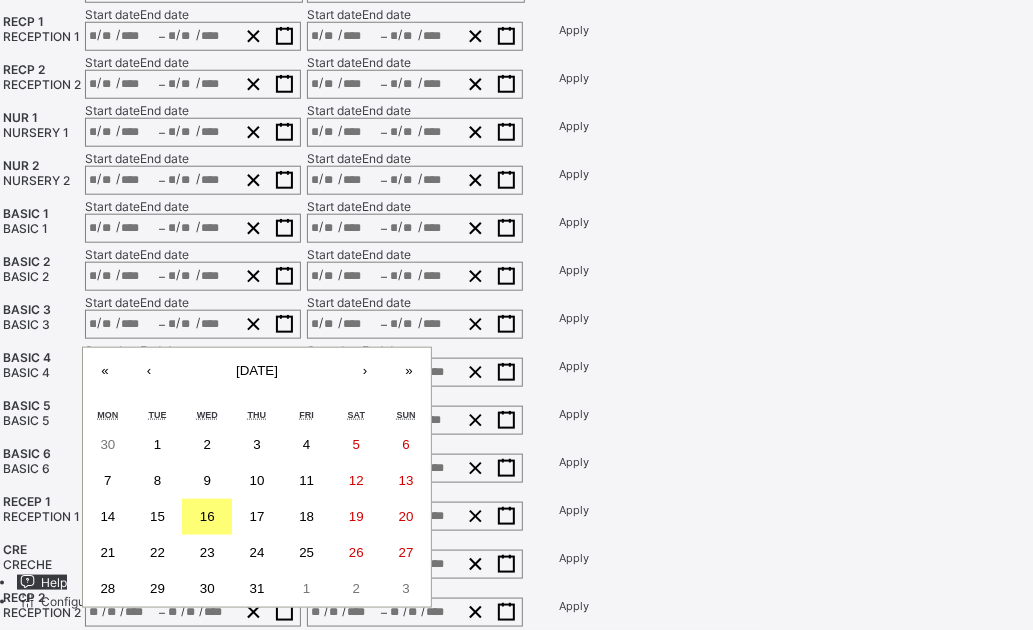 click on "16" at bounding box center (207, 517) 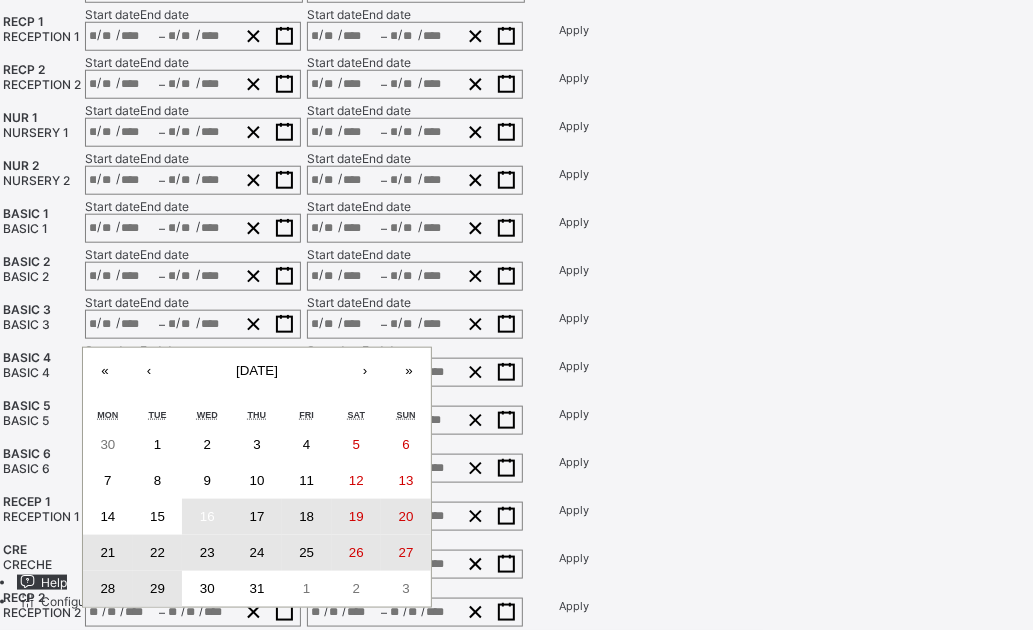 drag, startPoint x: 492, startPoint y: 408, endPoint x: 549, endPoint y: 368, distance: 69.63476 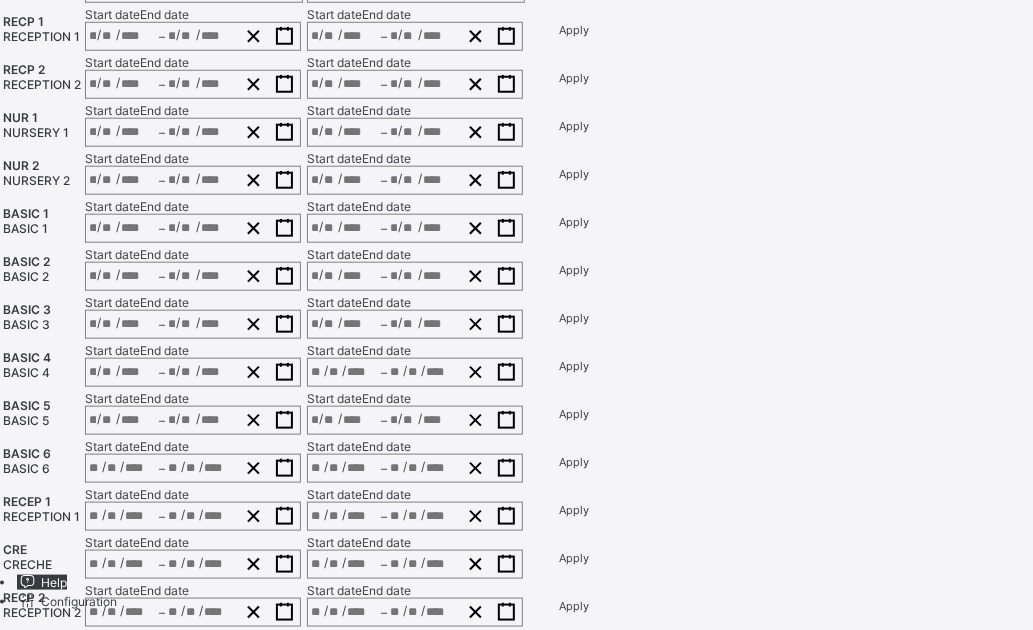 click on "/ / – / /" at bounding box center (415, 372) 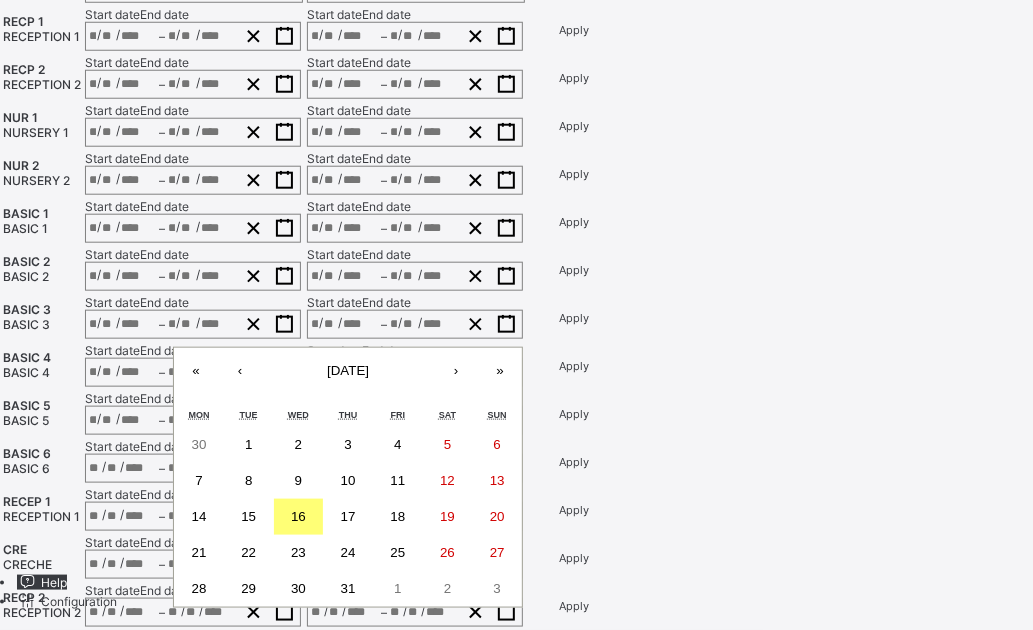 click on "16" at bounding box center [298, 516] 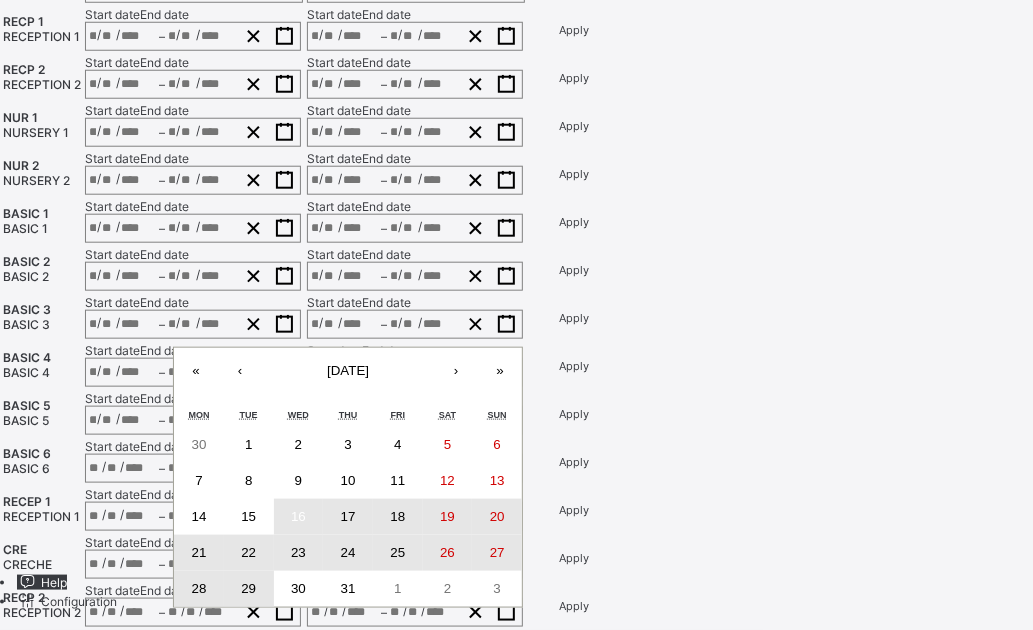 drag, startPoint x: 722, startPoint y: 422, endPoint x: 649, endPoint y: 409, distance: 74.1485 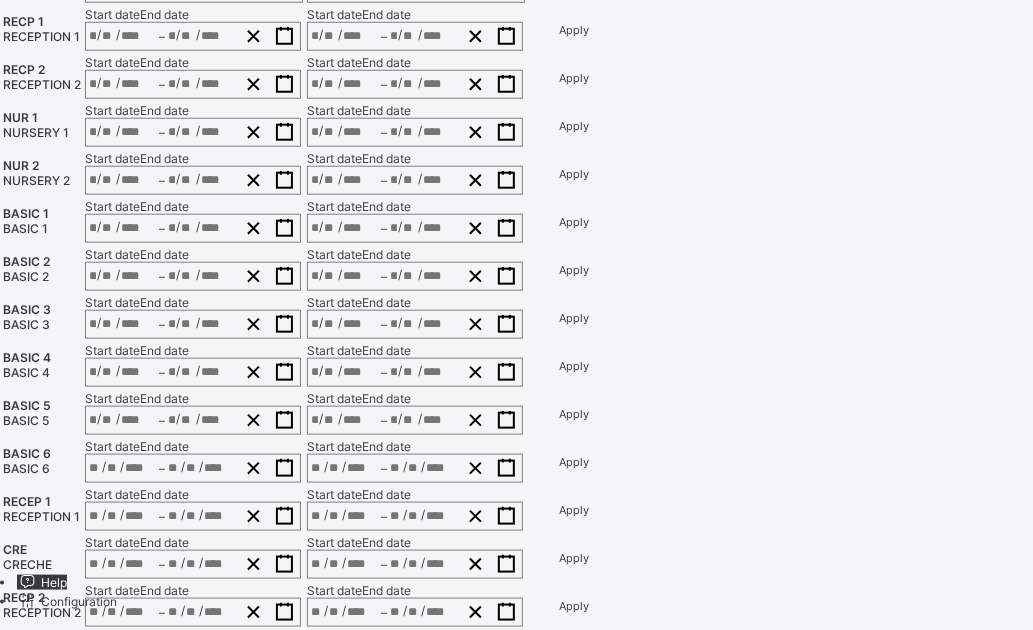 click on "/ /" at bounding box center (122, 468) 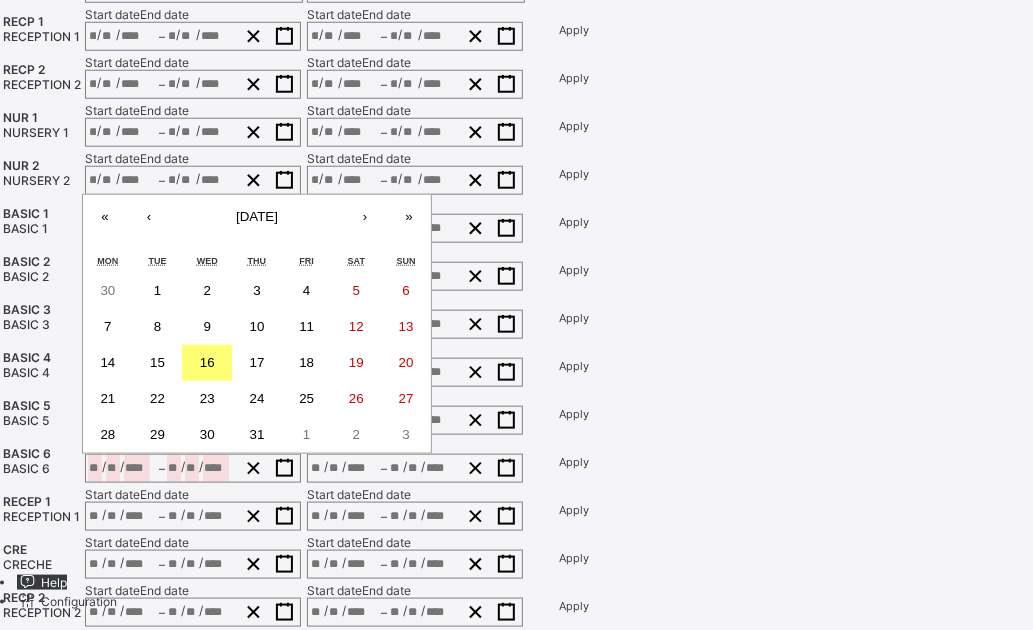 click on "16" at bounding box center [207, 363] 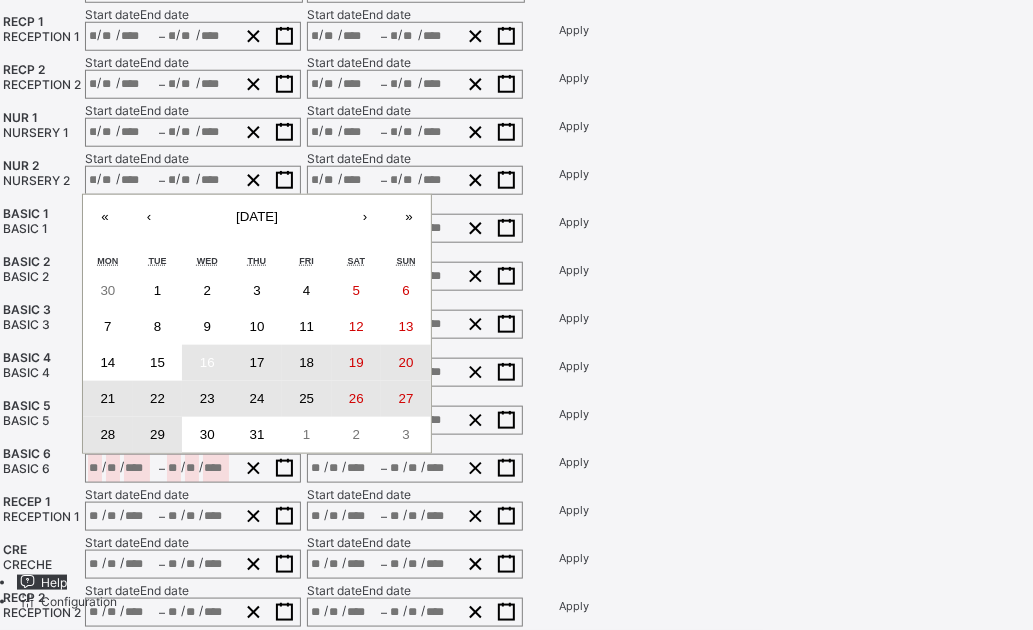 click on "29" at bounding box center [157, 434] 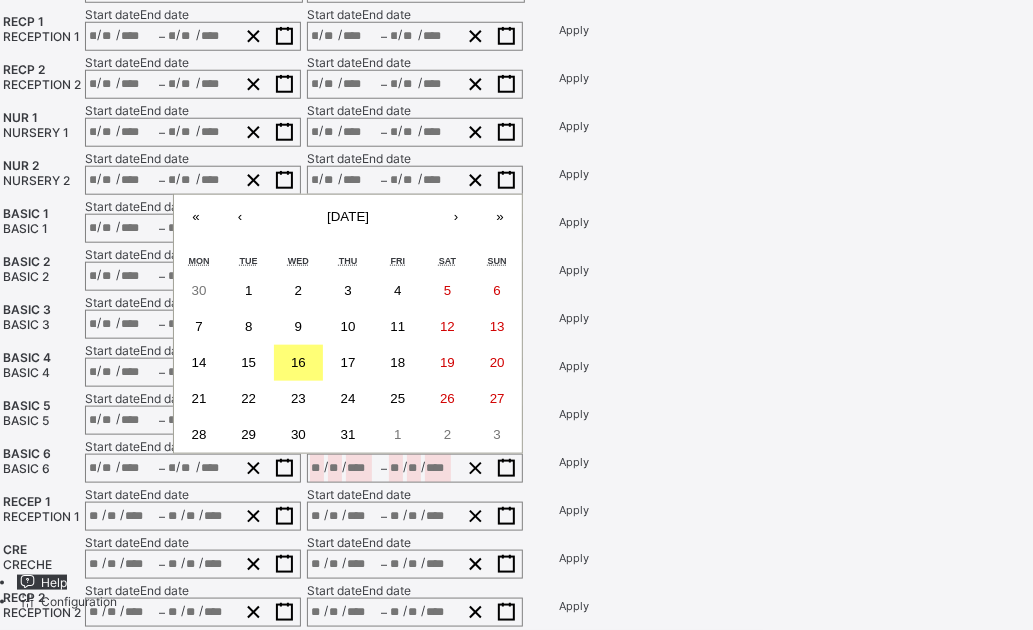 drag, startPoint x: 792, startPoint y: 318, endPoint x: 752, endPoint y: 320, distance: 40.04997 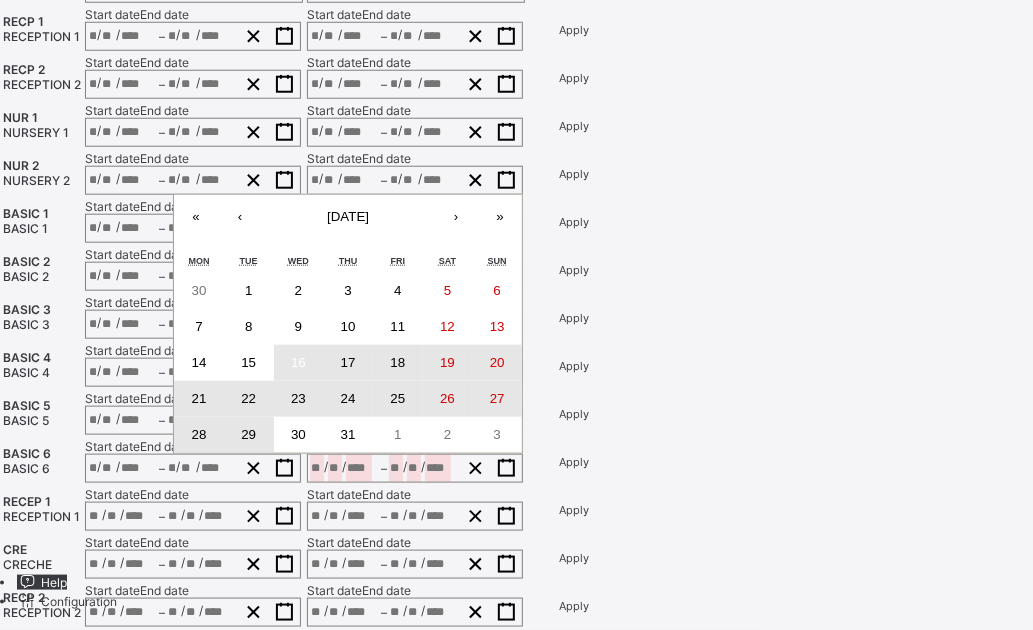 click on "29" at bounding box center [248, 434] 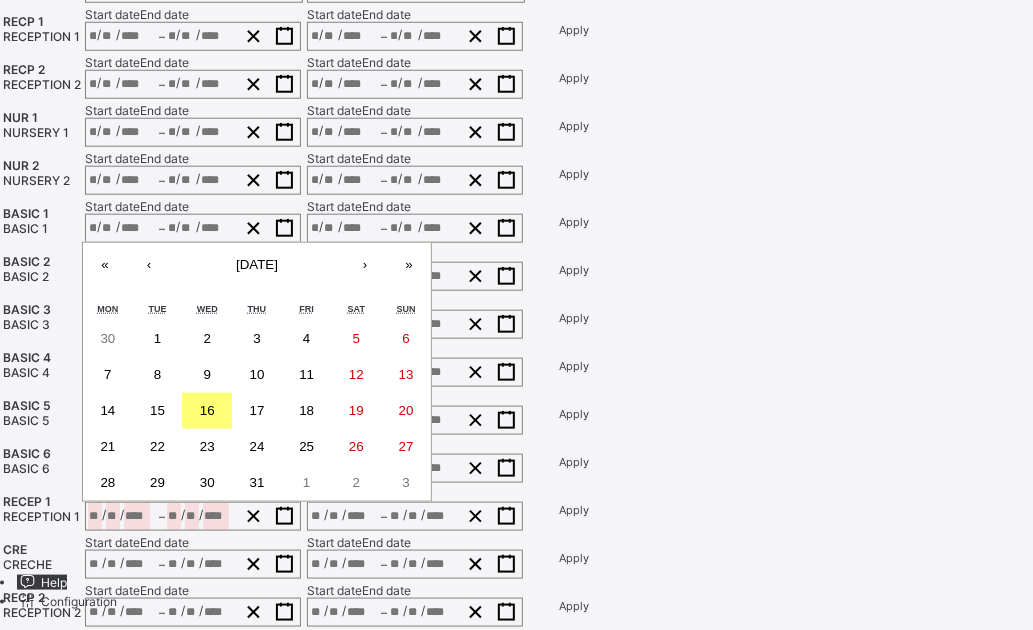 click 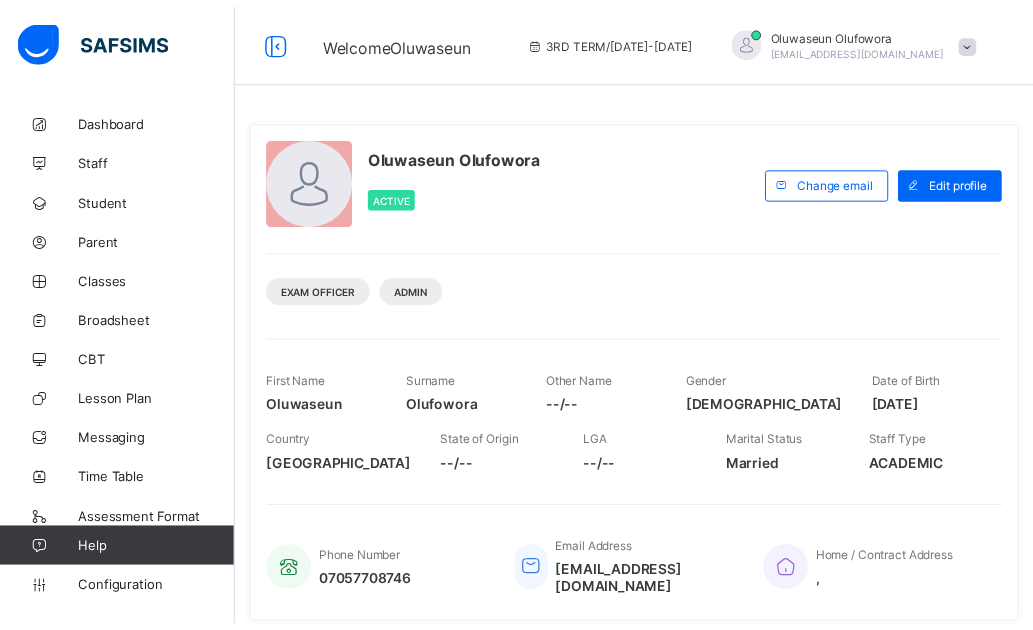 scroll, scrollTop: 0, scrollLeft: 0, axis: both 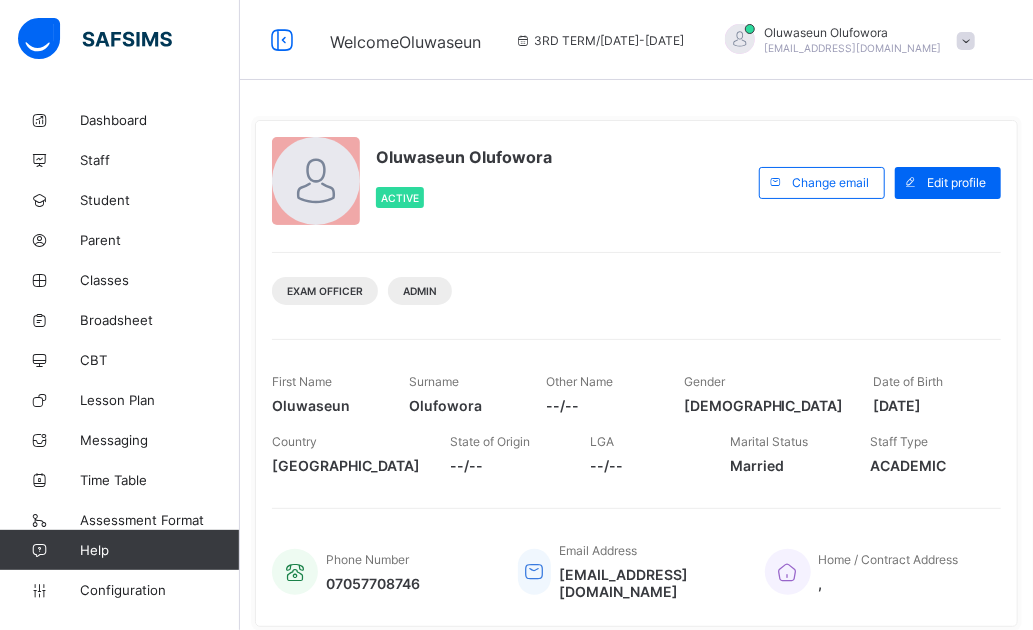 drag, startPoint x: 114, startPoint y: 597, endPoint x: 217, endPoint y: 549, distance: 113.63538 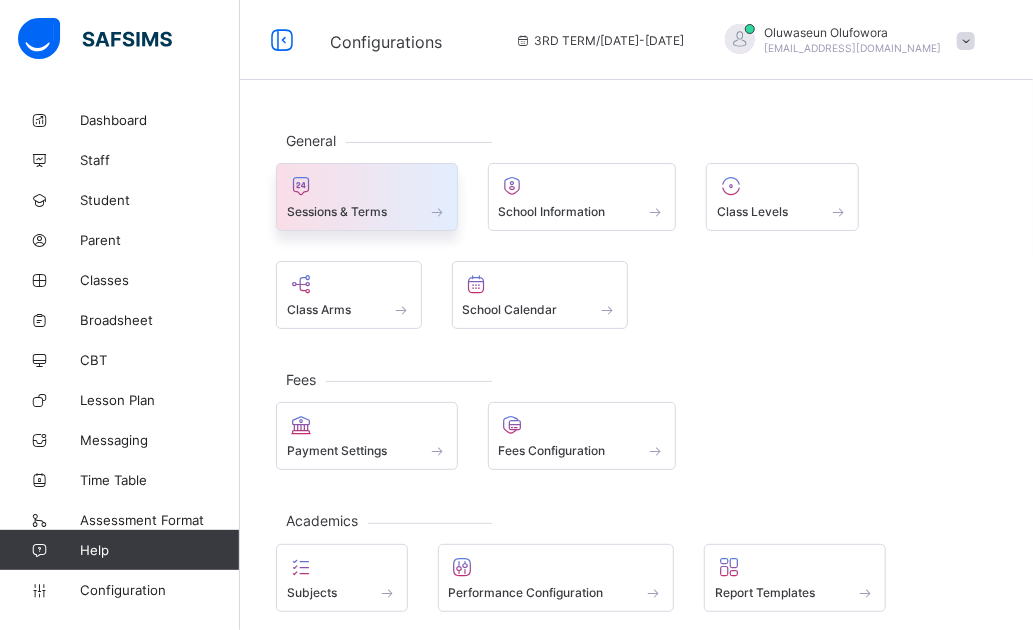 click at bounding box center (367, 186) 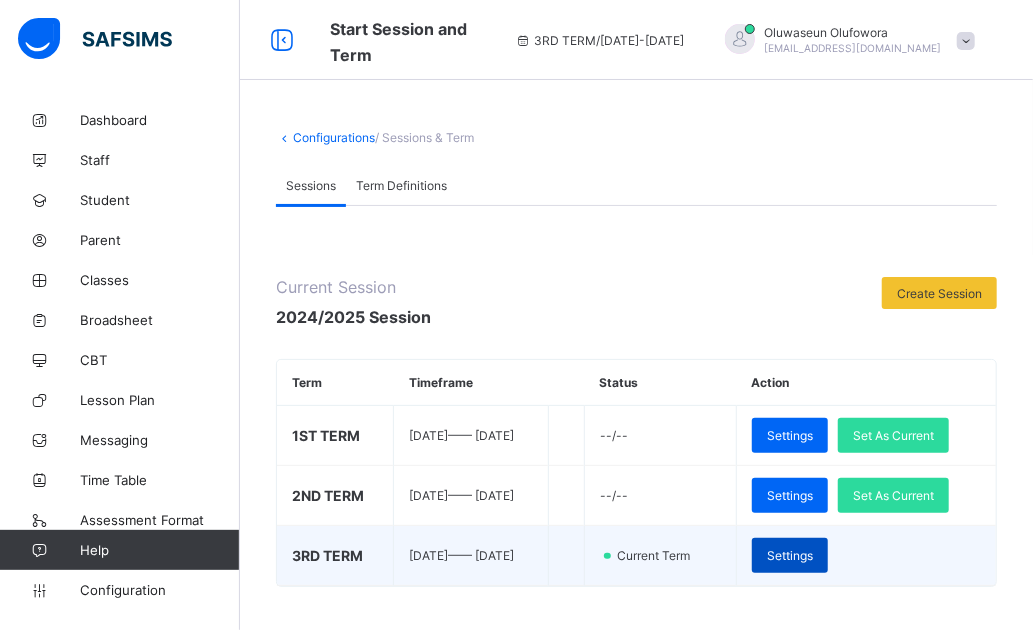 click on "Settings" at bounding box center [790, 555] 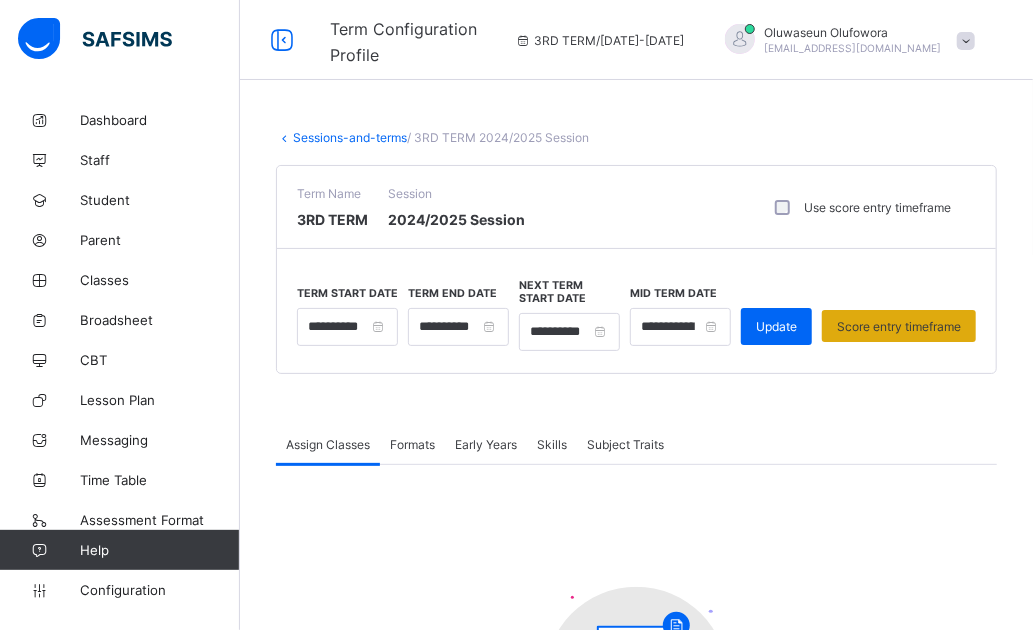 click on "Score entry timeframe" at bounding box center [899, 326] 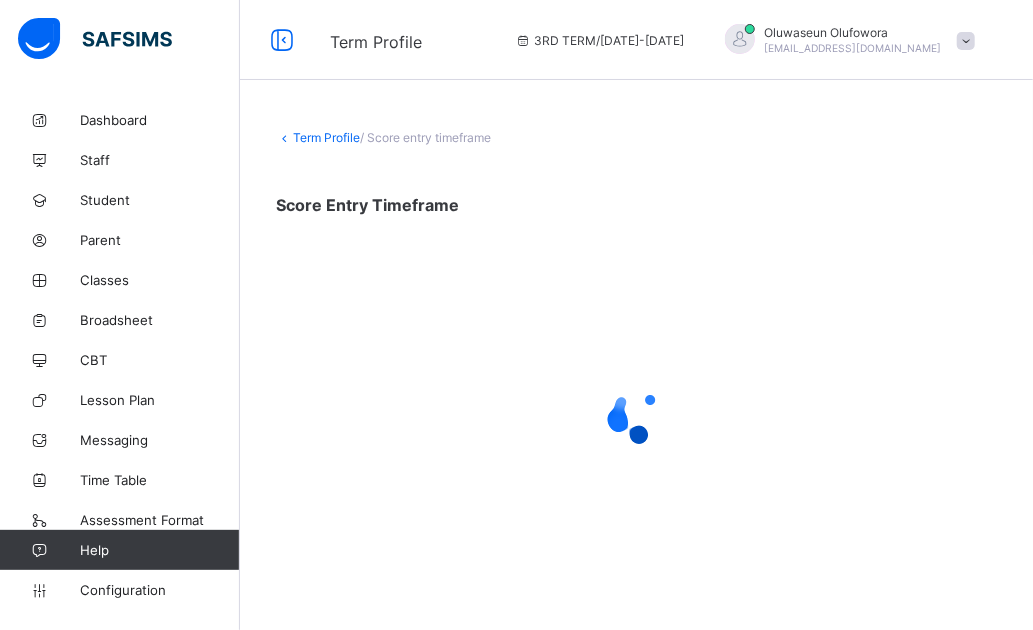 click on "Term Profile" at bounding box center [326, 137] 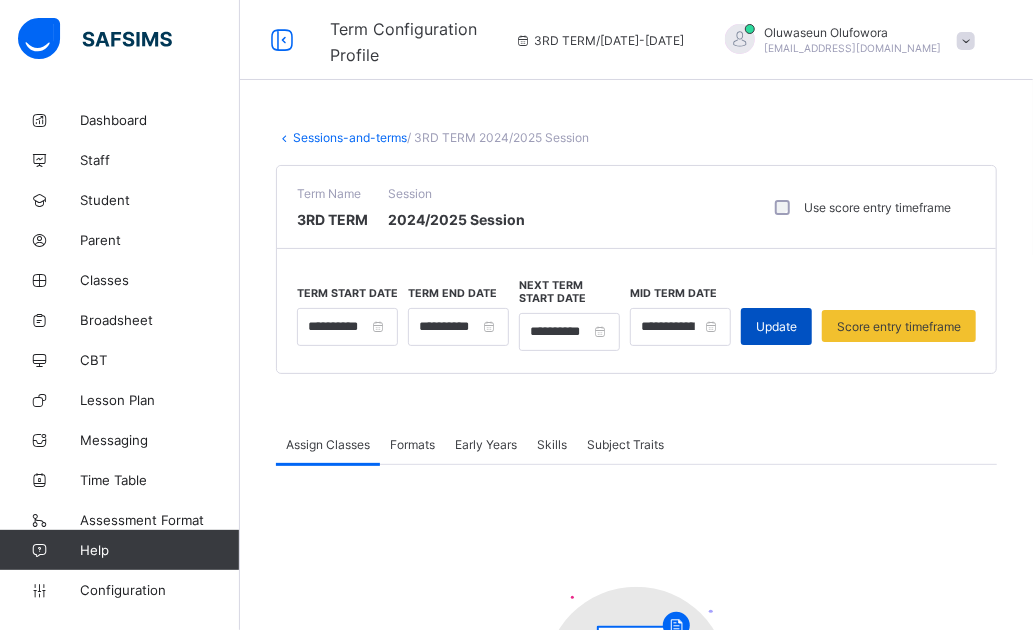 click on "Update" at bounding box center (776, 326) 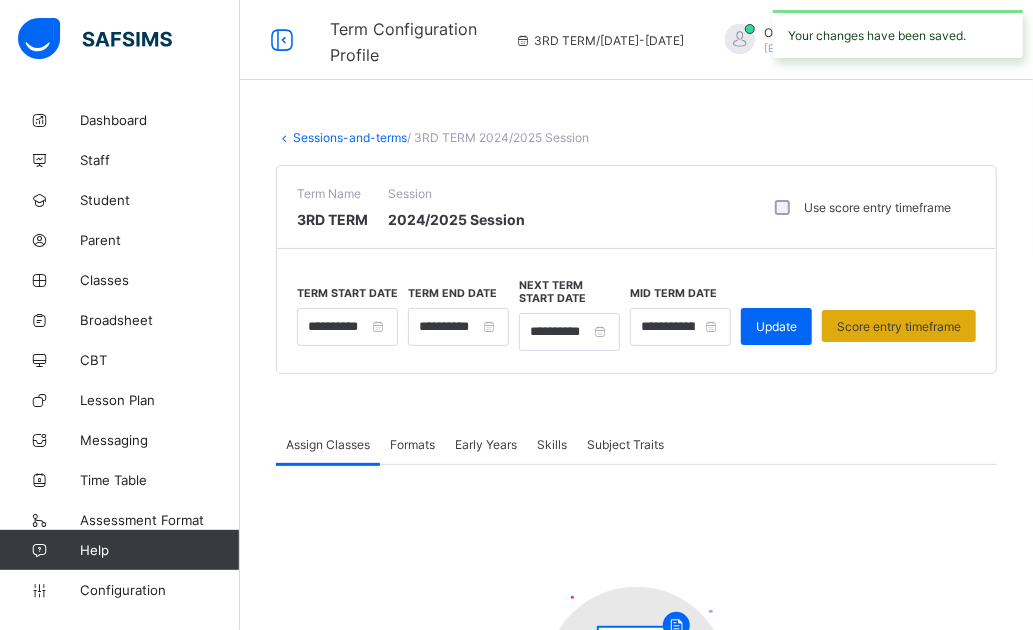 click on "Score entry timeframe" at bounding box center [899, 326] 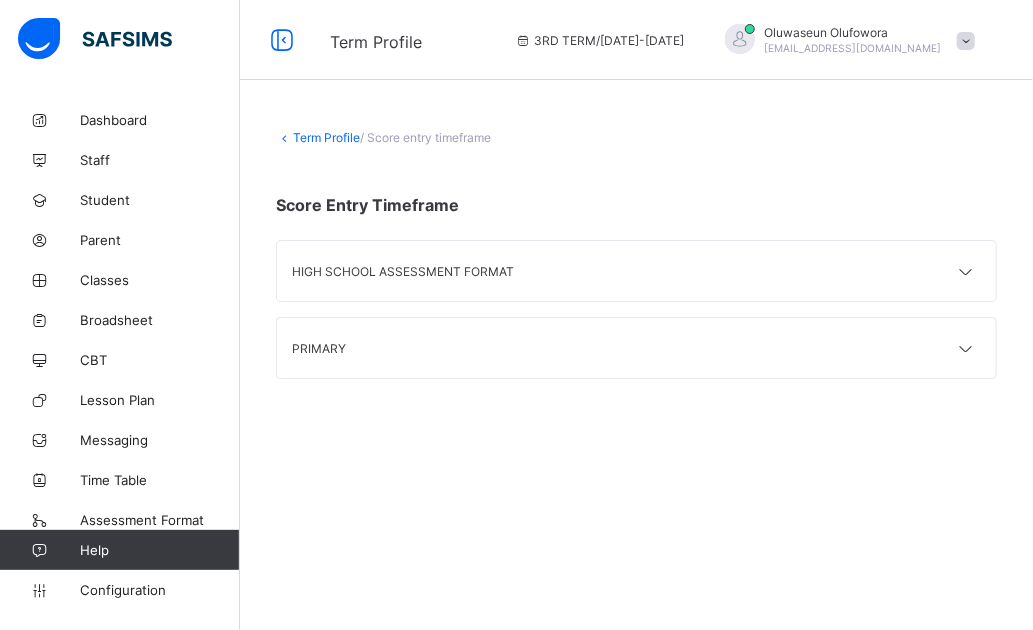 scroll, scrollTop: 0, scrollLeft: 0, axis: both 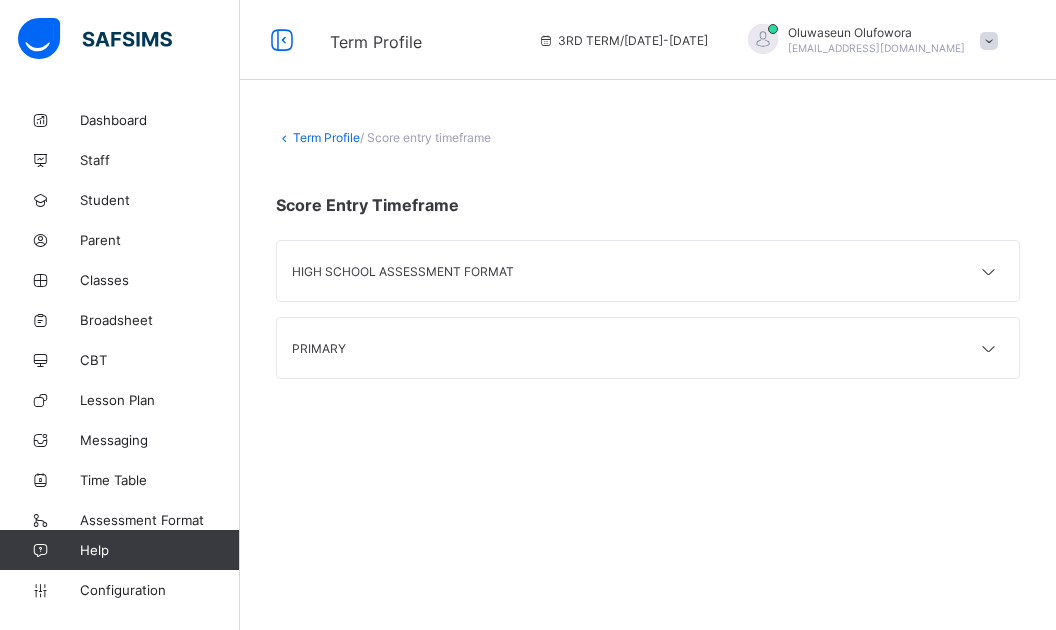 click on "PRIMARY" at bounding box center [648, 348] 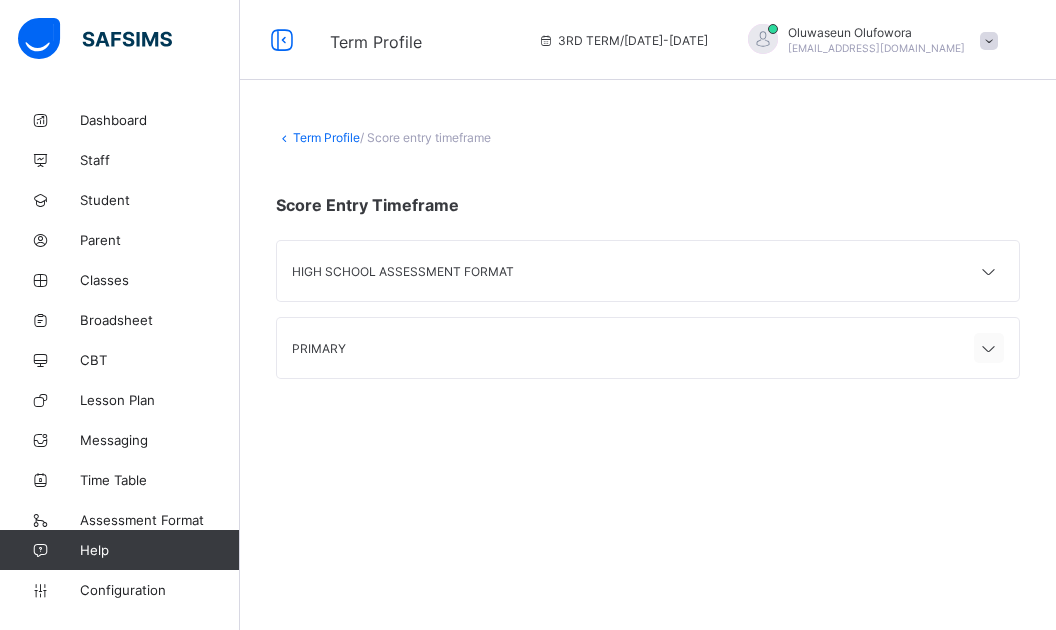 click at bounding box center (989, 349) 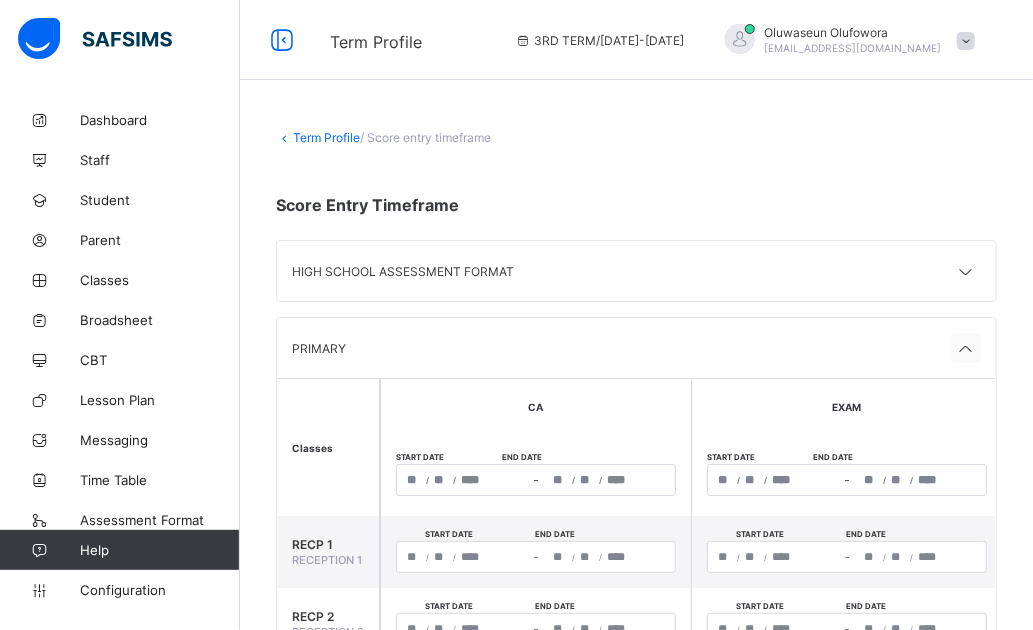click at bounding box center [966, 349] 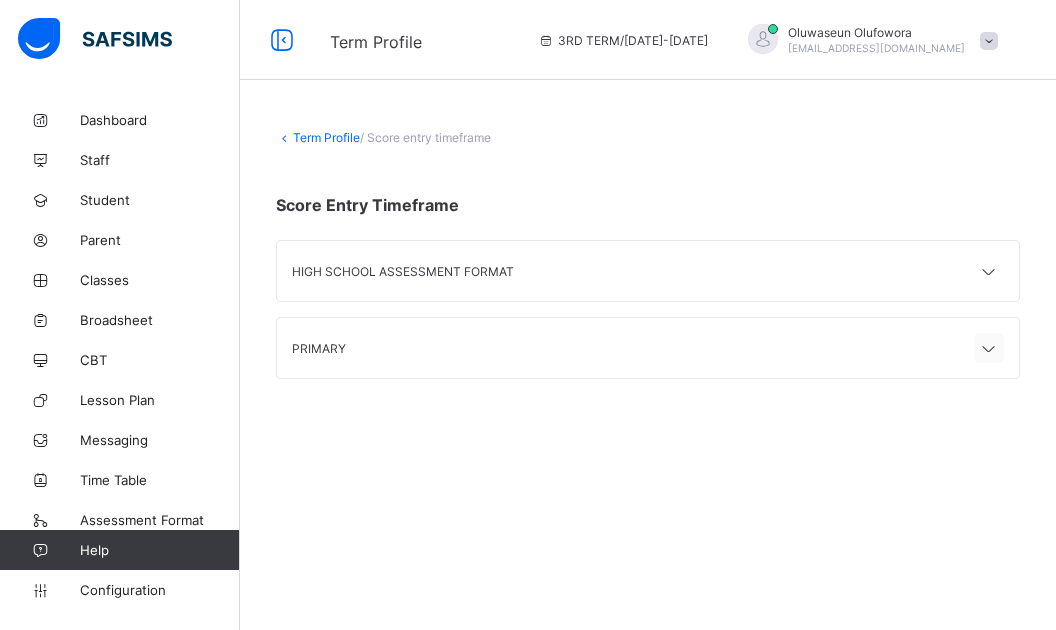 click at bounding box center (989, 349) 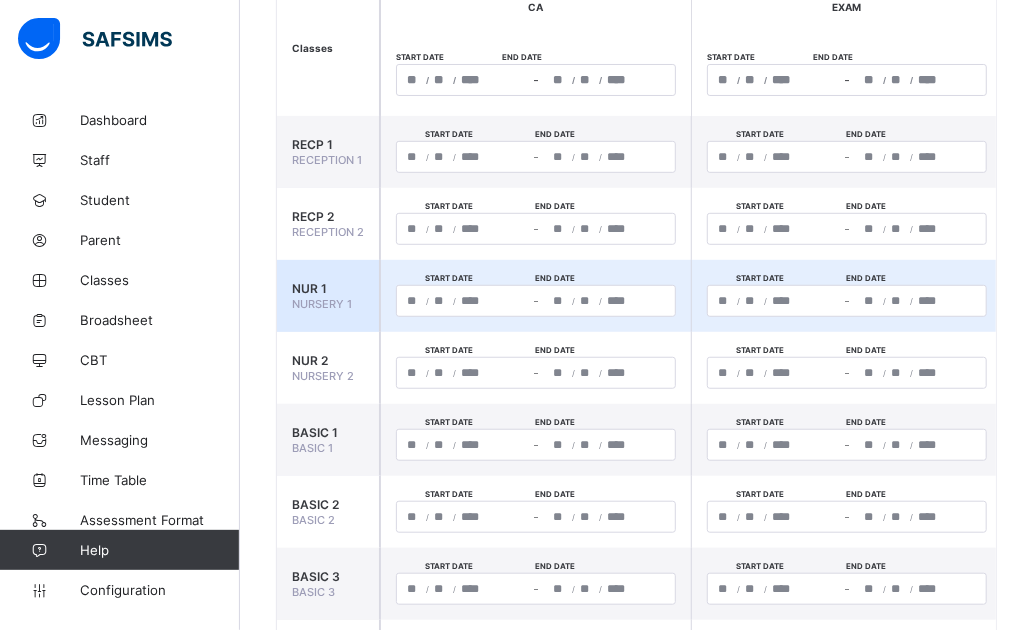 scroll, scrollTop: 266, scrollLeft: 0, axis: vertical 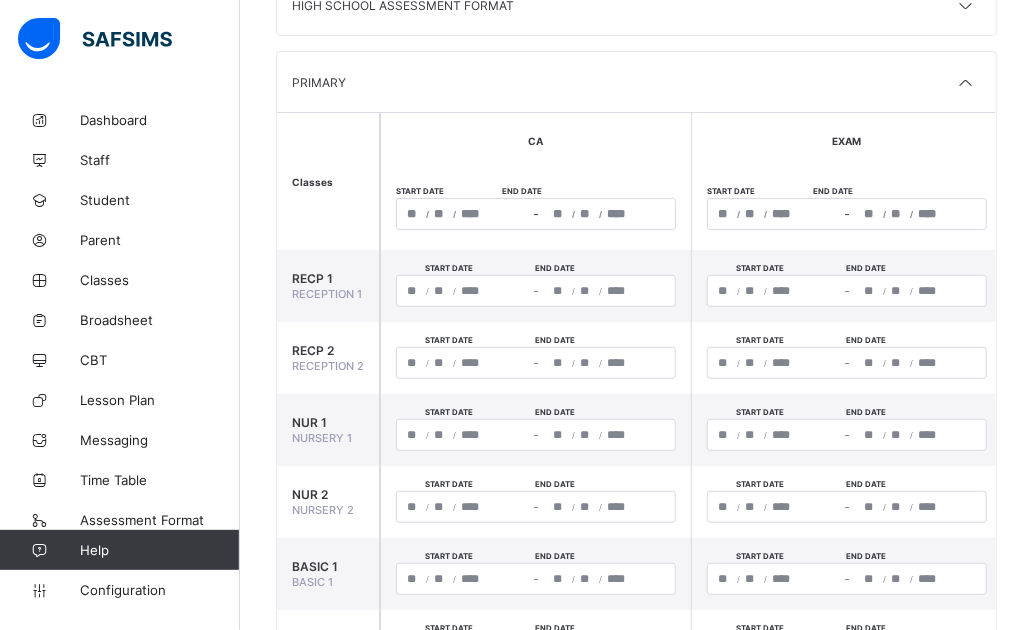 click on "/ / – / /" at bounding box center [536, 214] 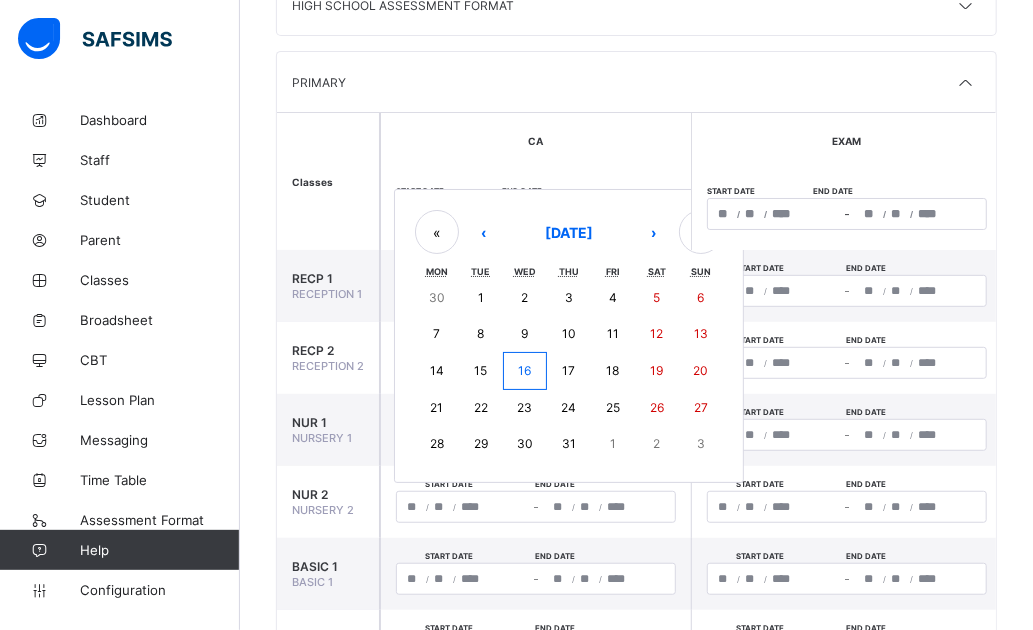click on "16" at bounding box center (524, 370) 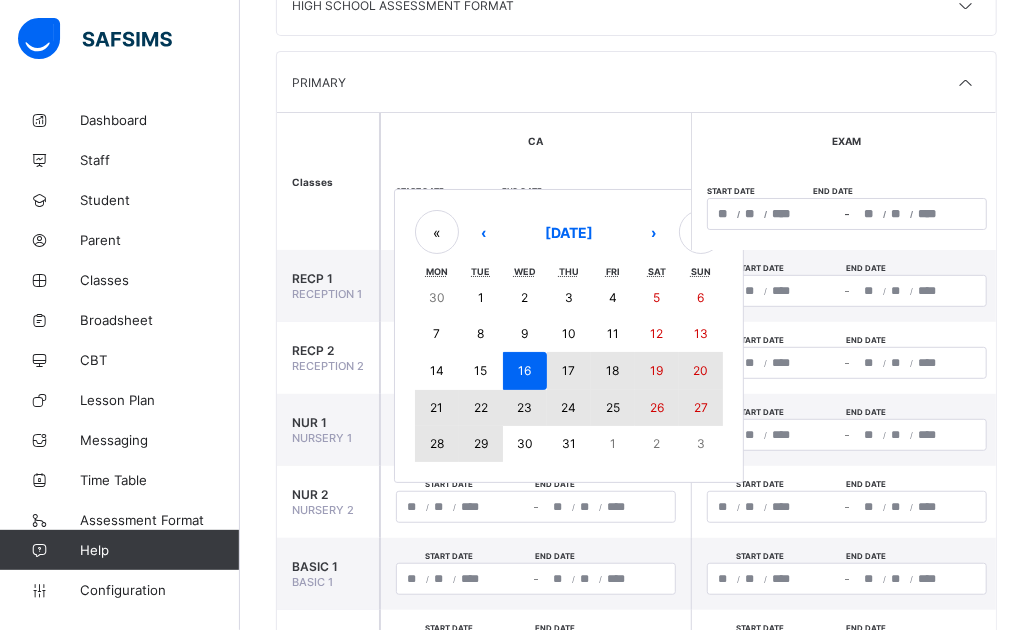 click on "29" at bounding box center [481, 443] 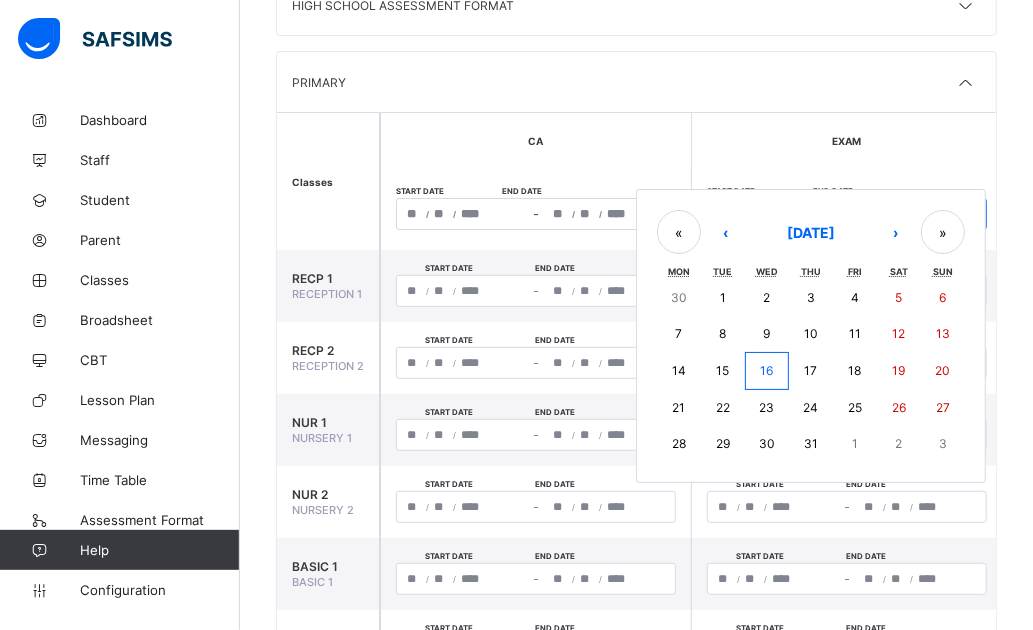 click on "/ / – / / « ‹ July 2025 › » Mon Tue Wed Thu Fri Sat Sun 30 1 2 3 4 5 6 7 8 9 10 11 12 13 14 15 16 17 18 19 20 21 22 23 24 25 26 27 28 29 30 31 1 2 3" at bounding box center (847, 214) 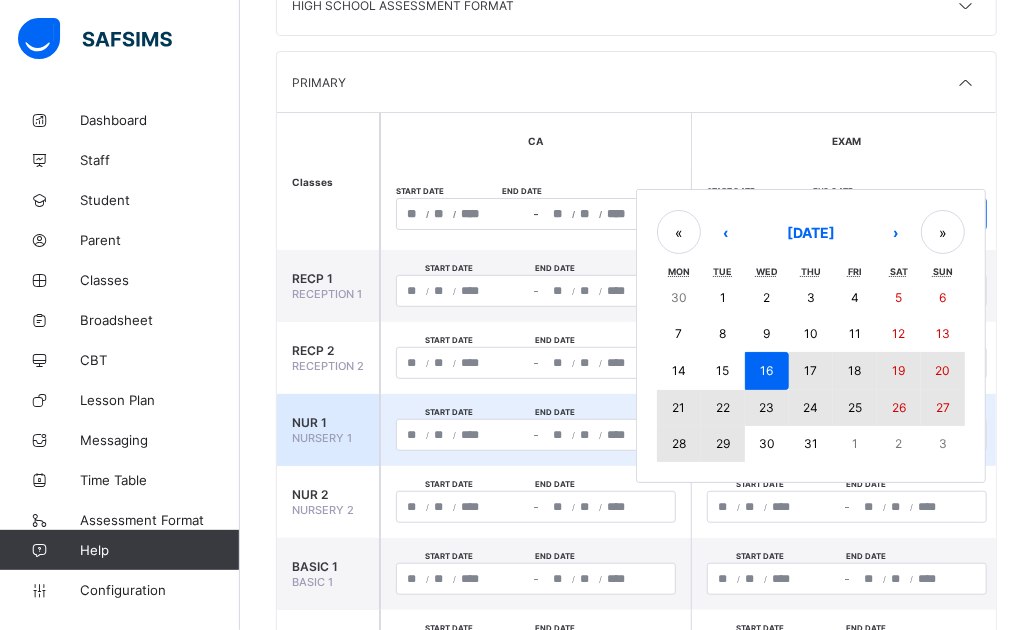 drag, startPoint x: 713, startPoint y: 449, endPoint x: 721, endPoint y: 429, distance: 21.540659 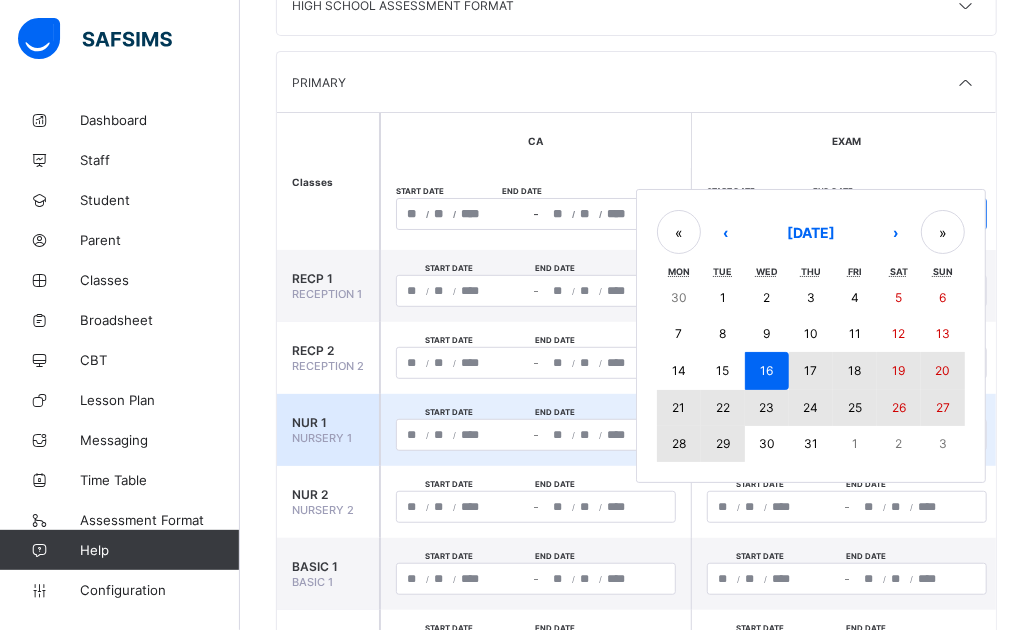 click on "29" at bounding box center [723, 443] 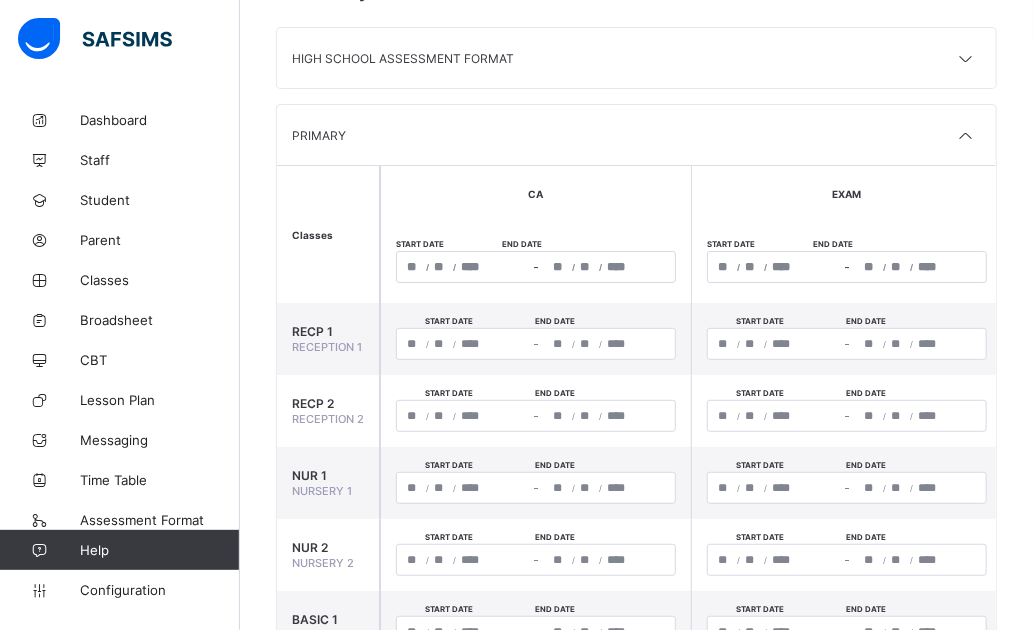 scroll, scrollTop: 209, scrollLeft: 0, axis: vertical 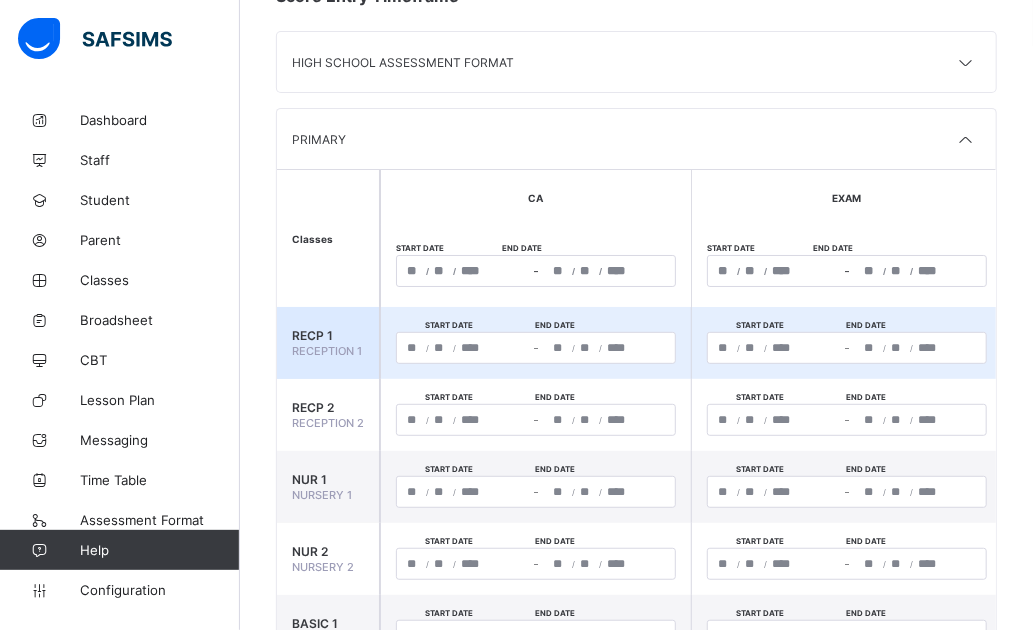 click on "/ /" at bounding box center [463, 348] 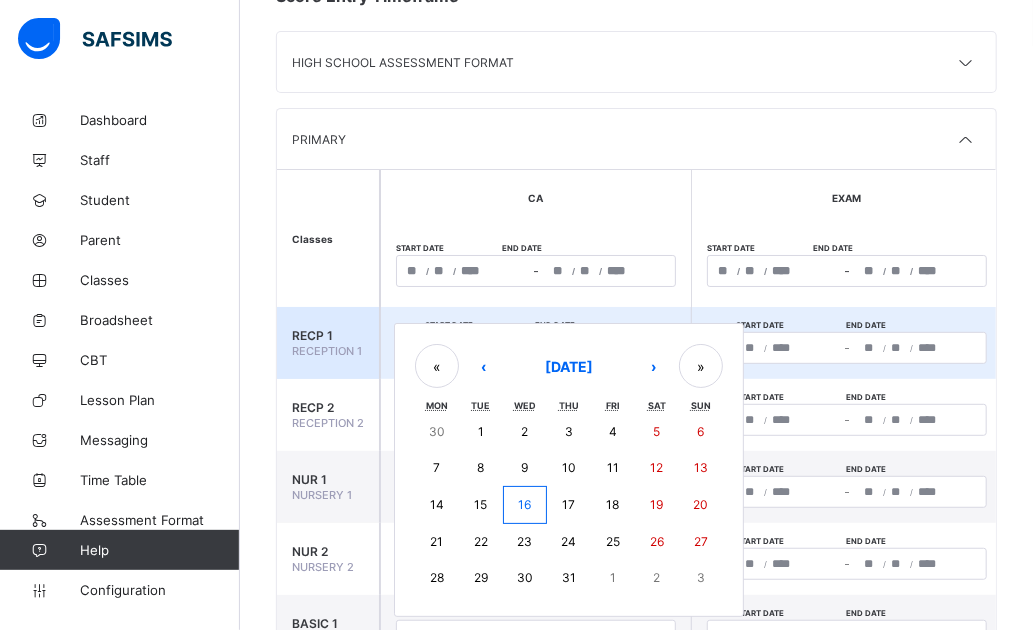 click on "16" at bounding box center [524, 504] 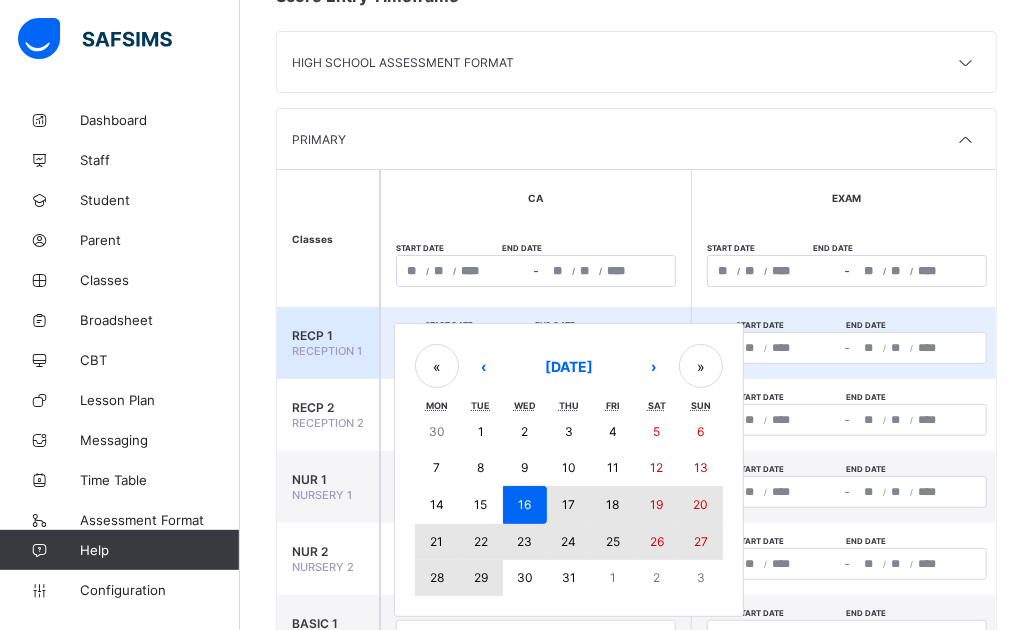 click on "29" at bounding box center (481, 577) 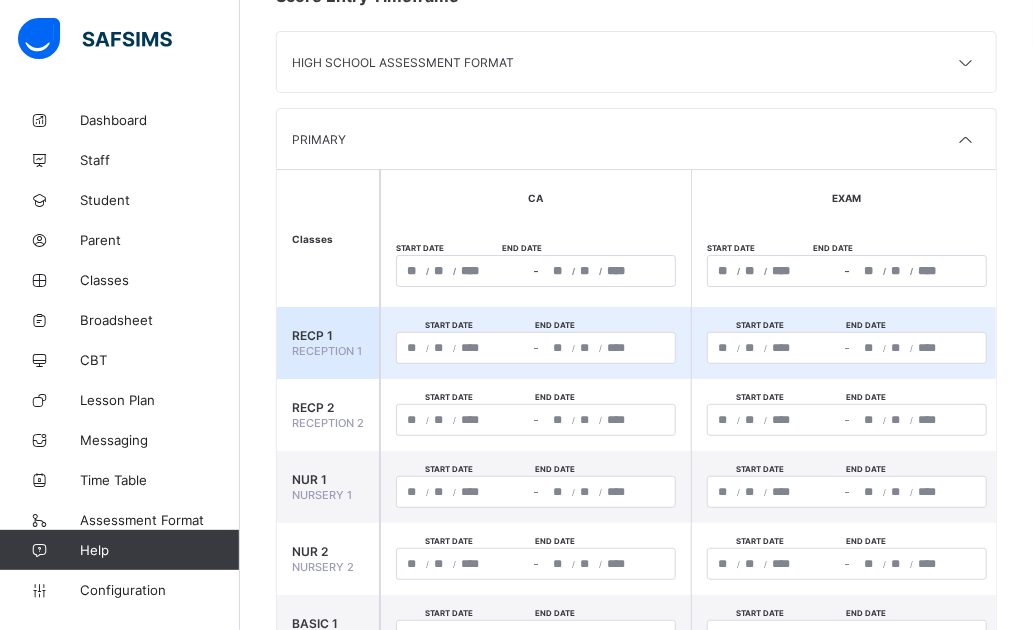 click on "/ / – / /" at bounding box center [847, 348] 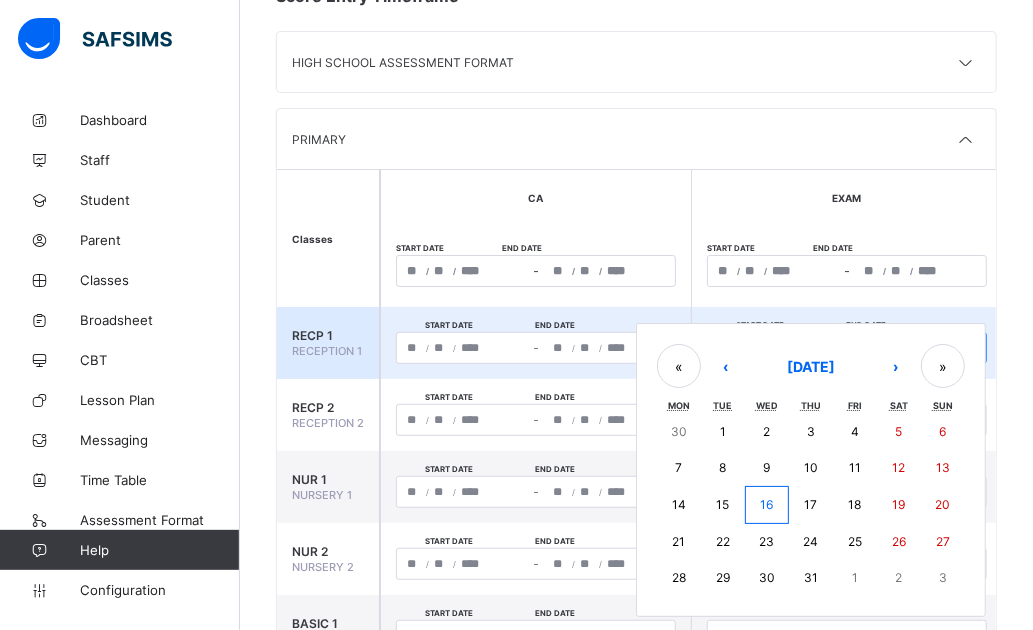 click on "/ / – / / « ‹ July 2025 › » Mon Tue Wed Thu Fri Sat Sun 30 1 2 3 4 5 6 7 8 9 10 11 12 13 14 15 16 17 18 19 20 21 22 23 24 25 26 27 28 29 30 31 1 2 3" at bounding box center (847, 348) 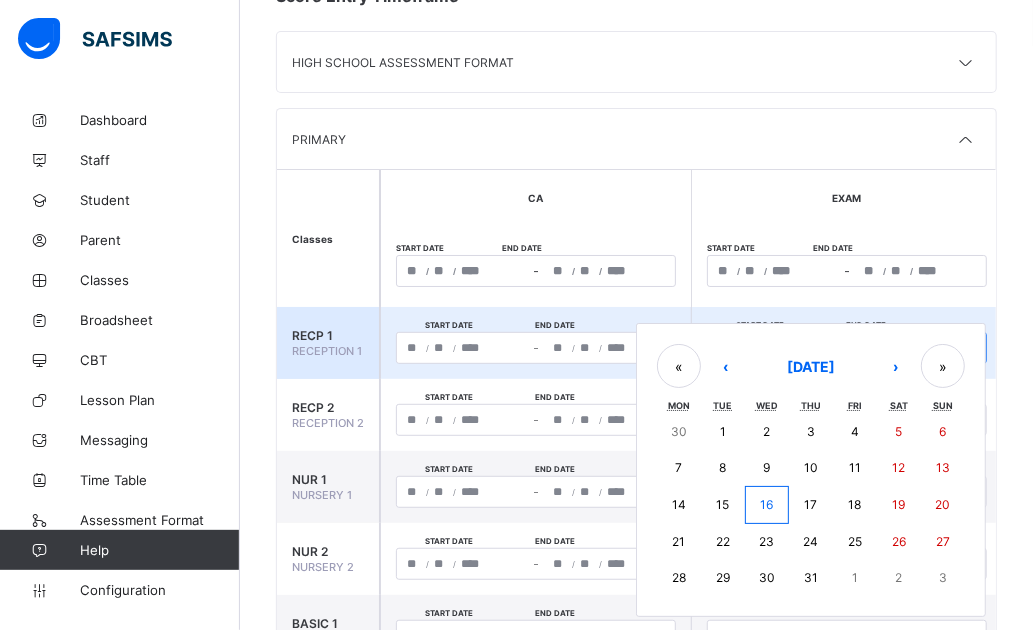click on "29" at bounding box center [723, 577] 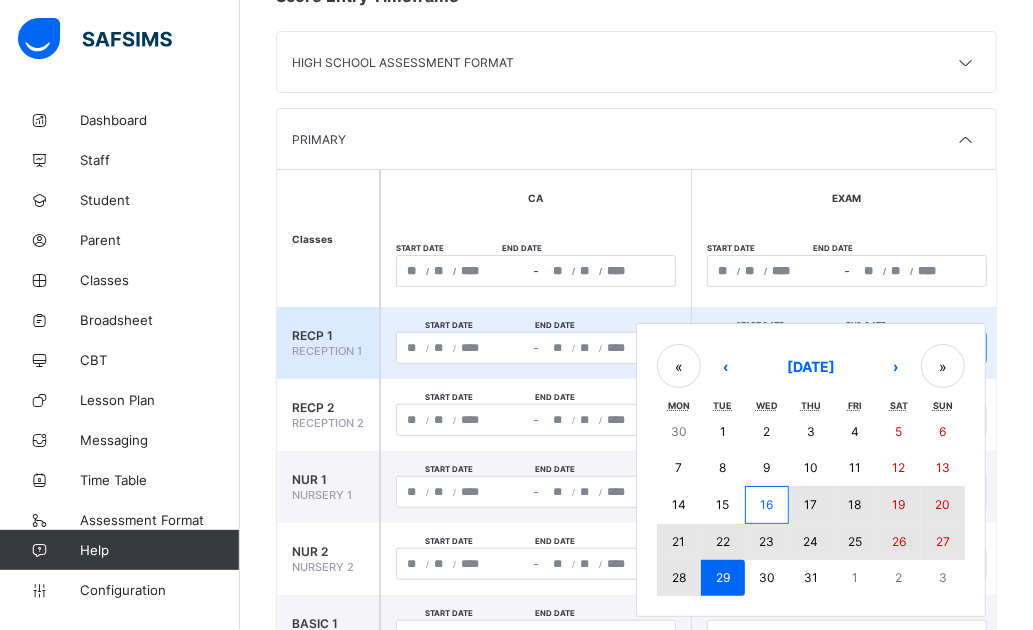 click on "16" at bounding box center (766, 504) 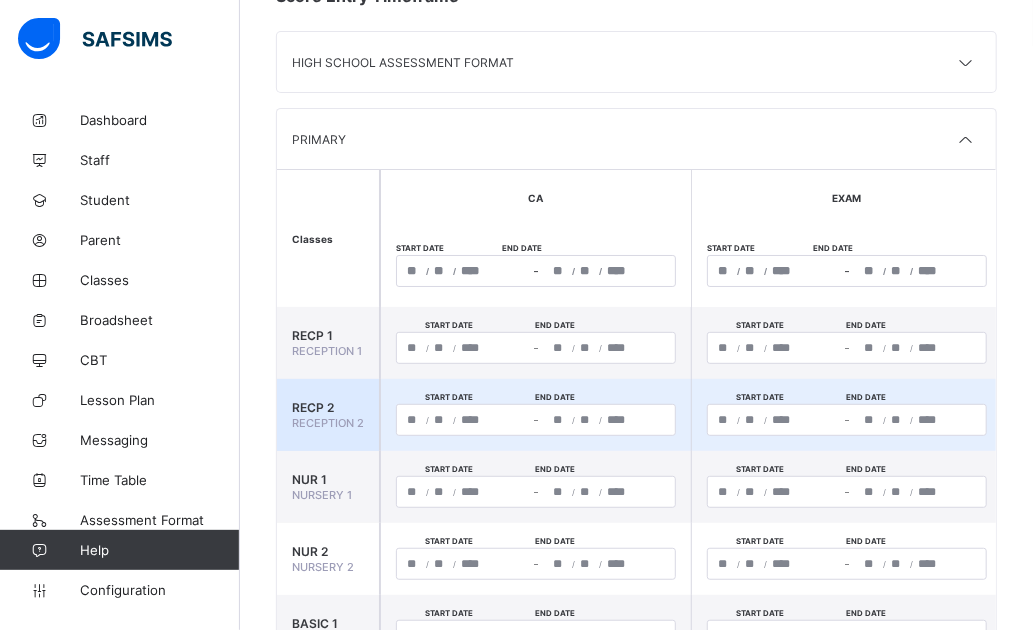 click on "/ / – / /" at bounding box center [536, 420] 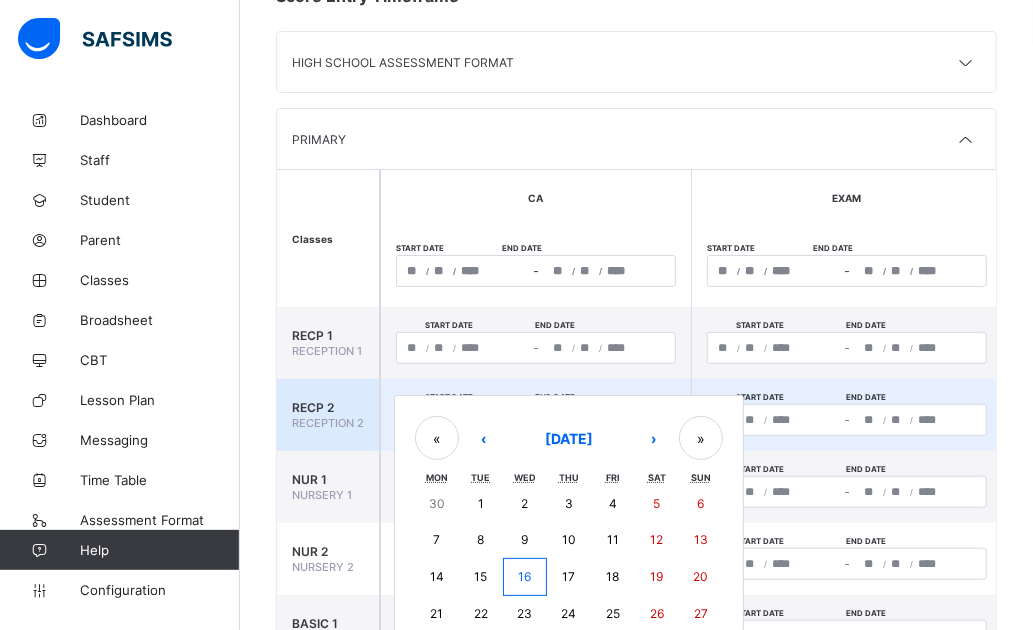 click on "16" at bounding box center (524, 576) 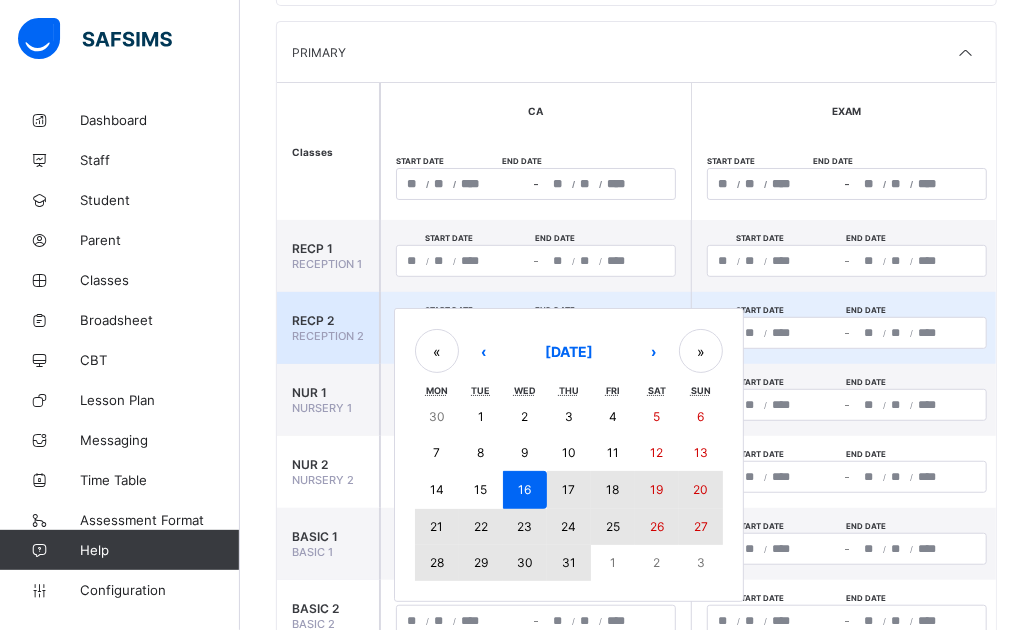 scroll, scrollTop: 342, scrollLeft: 0, axis: vertical 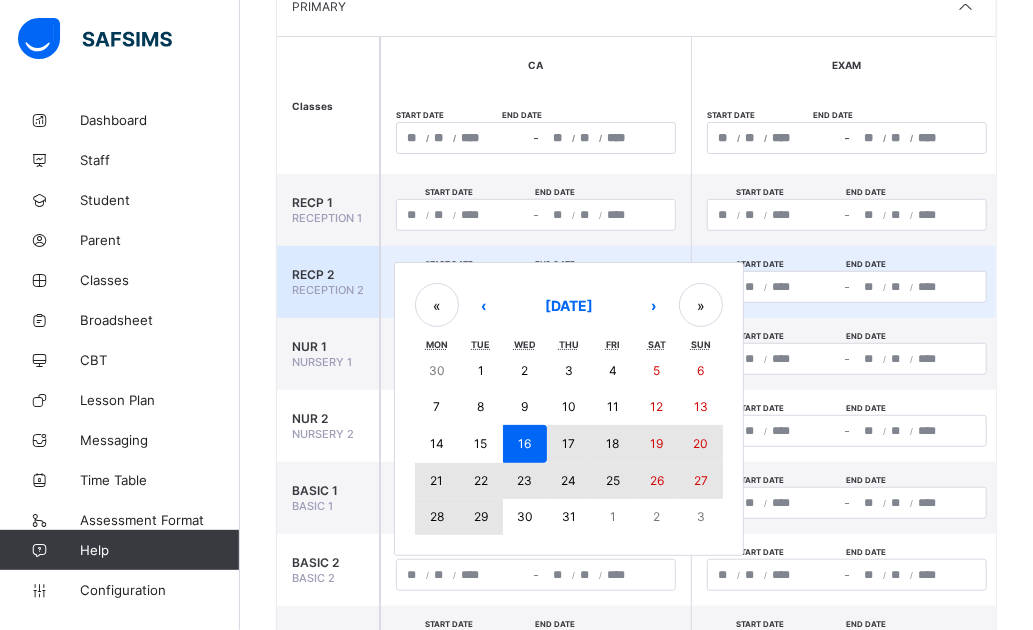 click on "29" at bounding box center [481, 516] 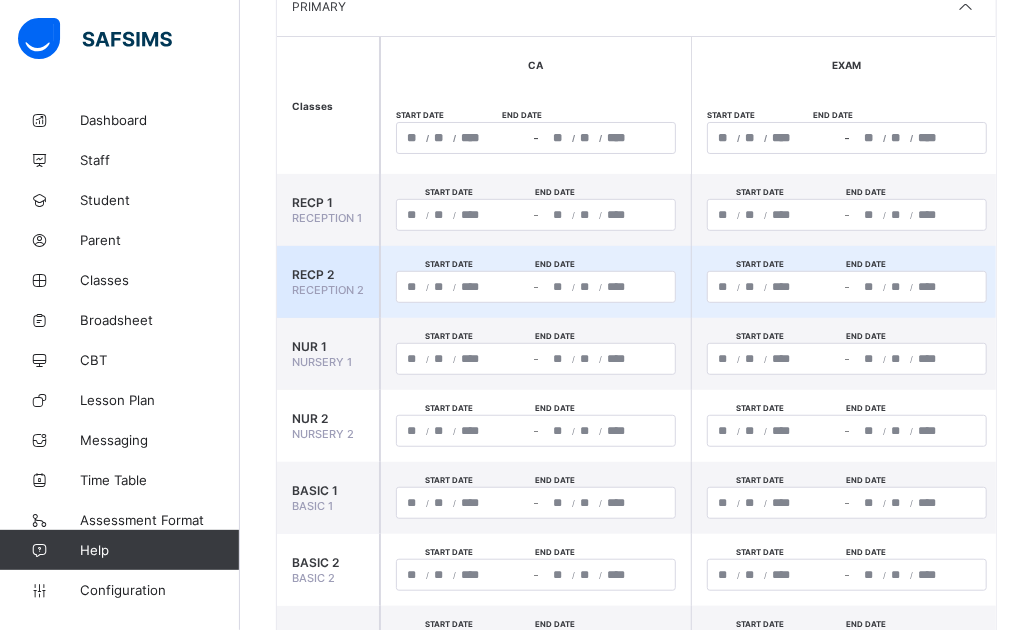 click on "/ / – / /" at bounding box center (847, 287) 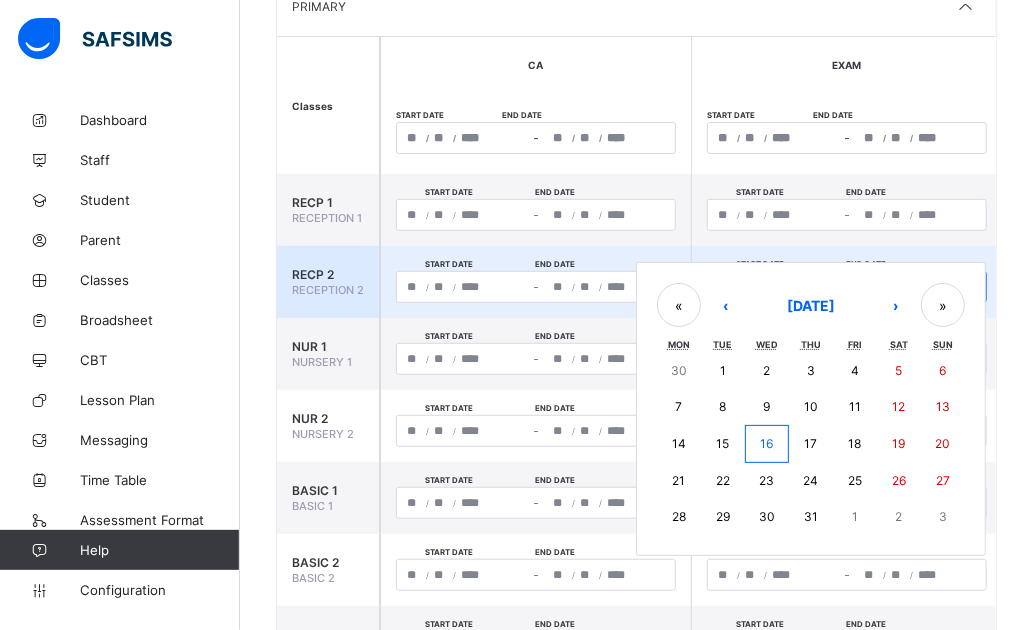 click on "16" at bounding box center (767, 444) 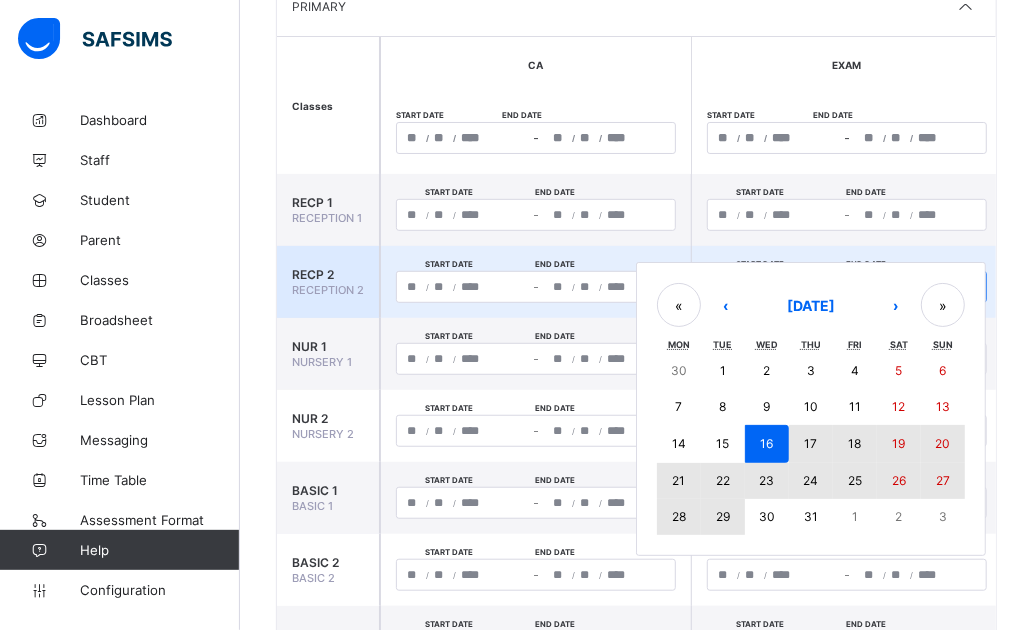 click on "29" at bounding box center (723, 516) 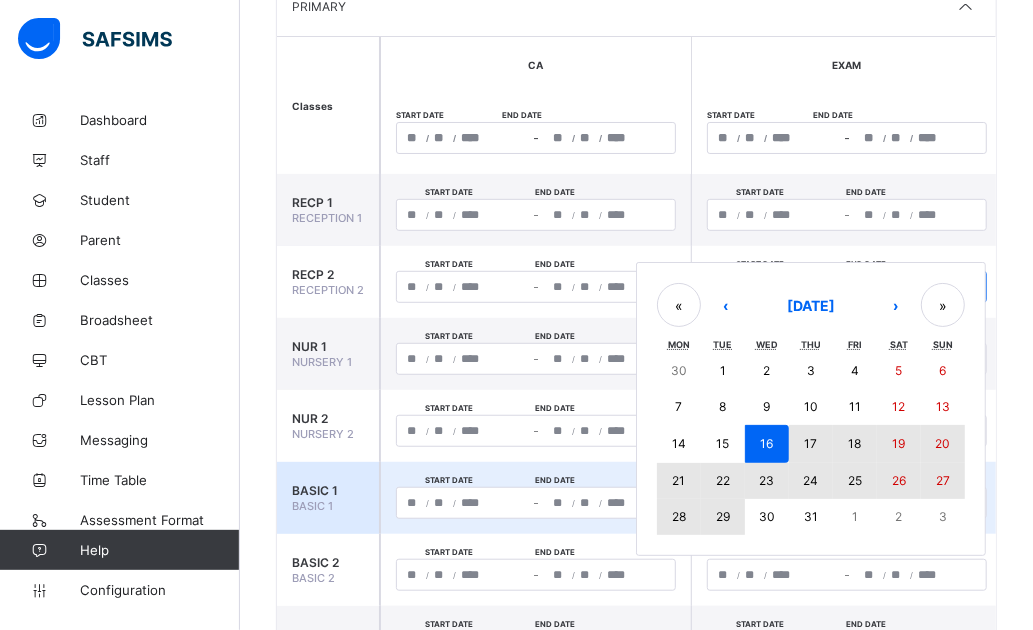 type on "**********" 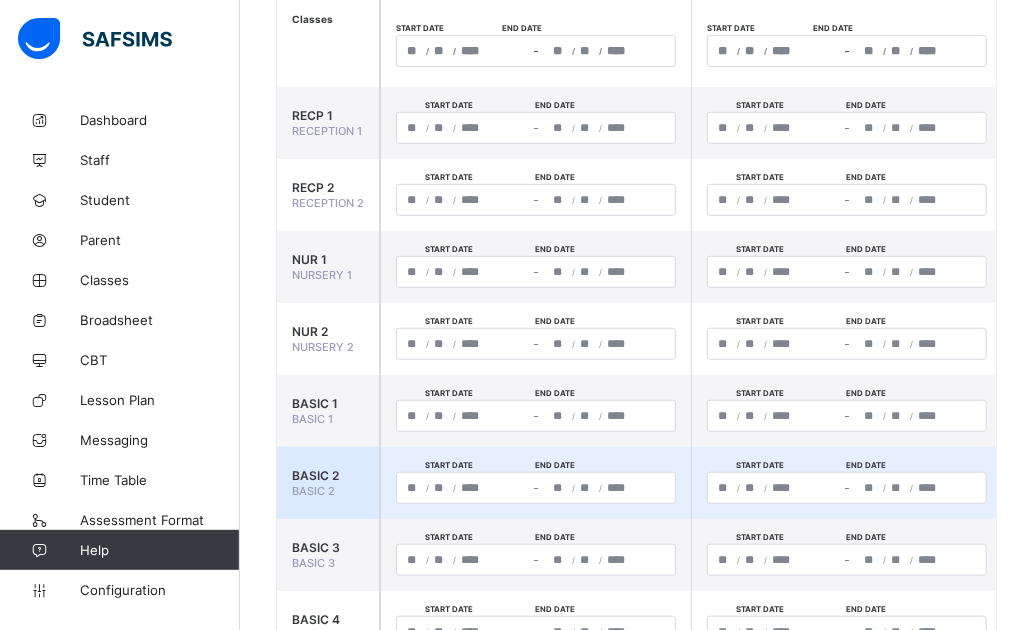 scroll, scrollTop: 609, scrollLeft: 0, axis: vertical 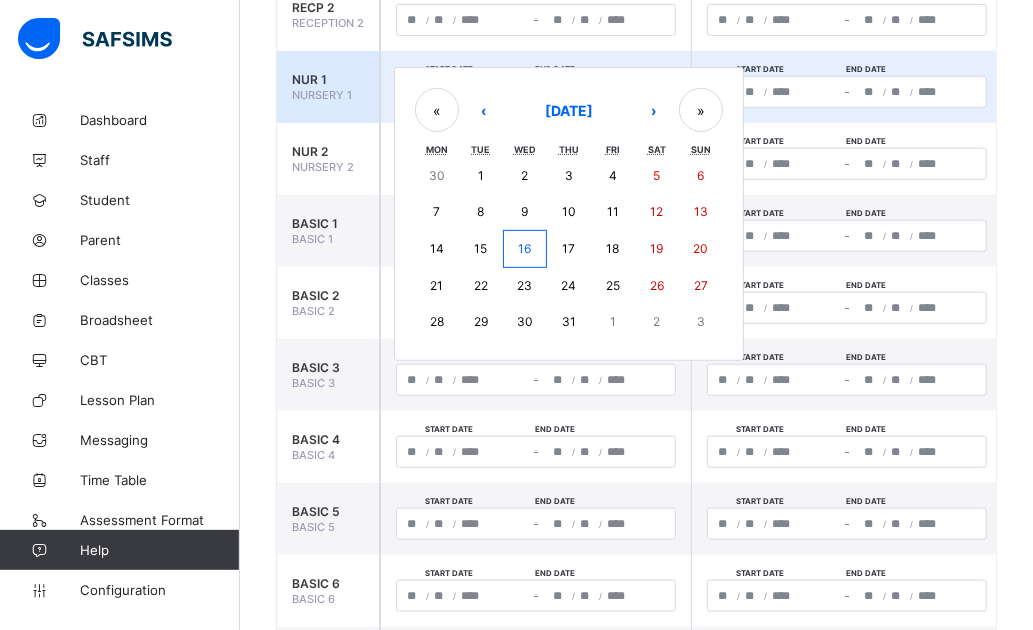 click on "/ / – / / « ‹ July 2025 › » Mon Tue Wed Thu Fri Sat Sun 30 1 2 3 4 5 6 7 8 9 10 11 12 13 14 15 16 17 18 19 20 21 22 23 24 25 26 27 28 29 30 31 1 2 3" at bounding box center (536, 92) 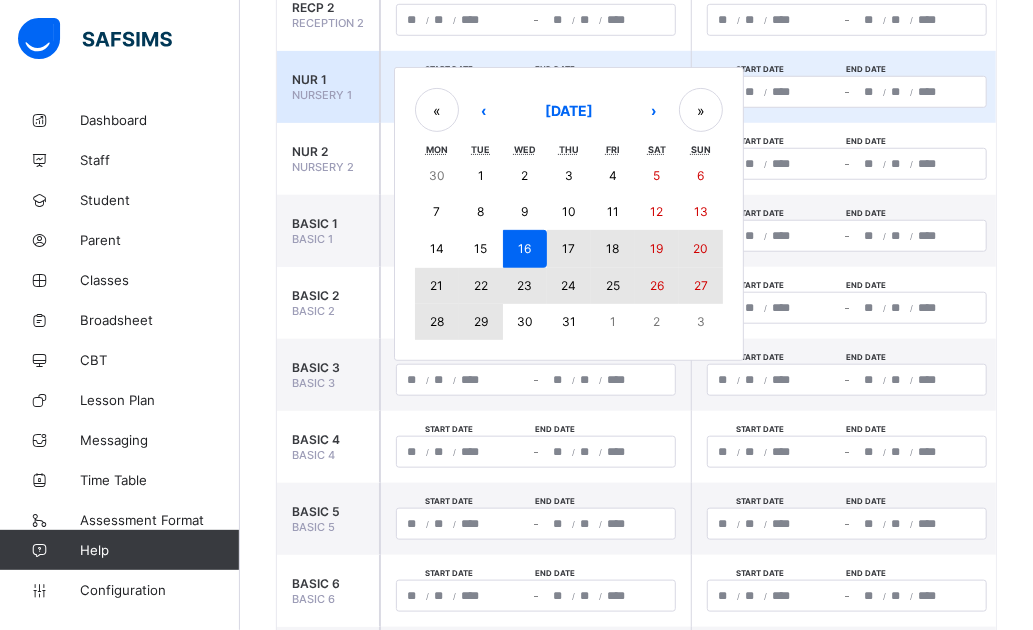 drag, startPoint x: 488, startPoint y: 304, endPoint x: 480, endPoint y: 312, distance: 11.313708 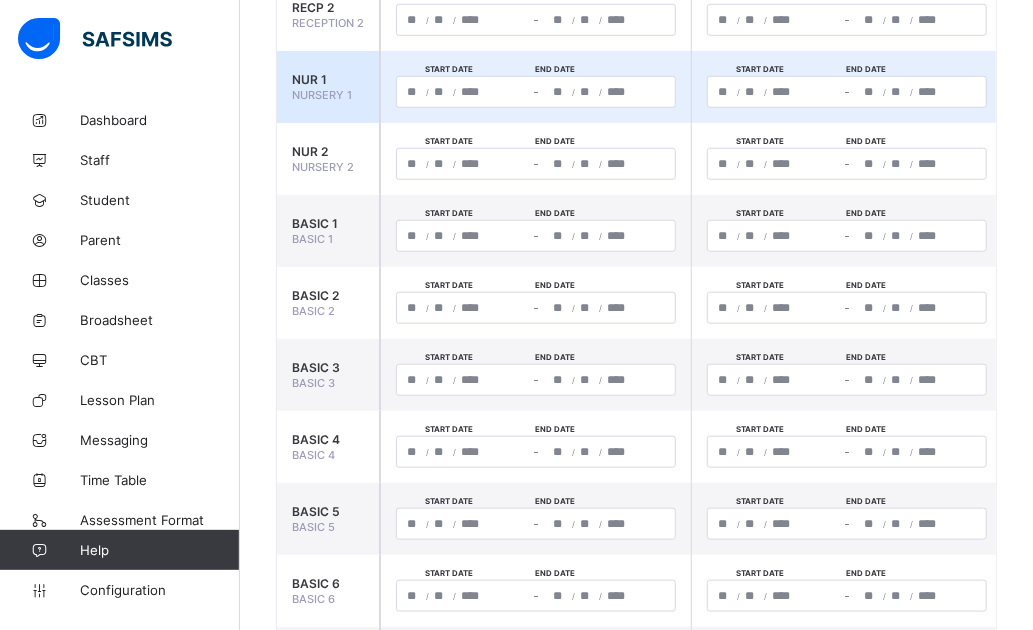 click on "/" 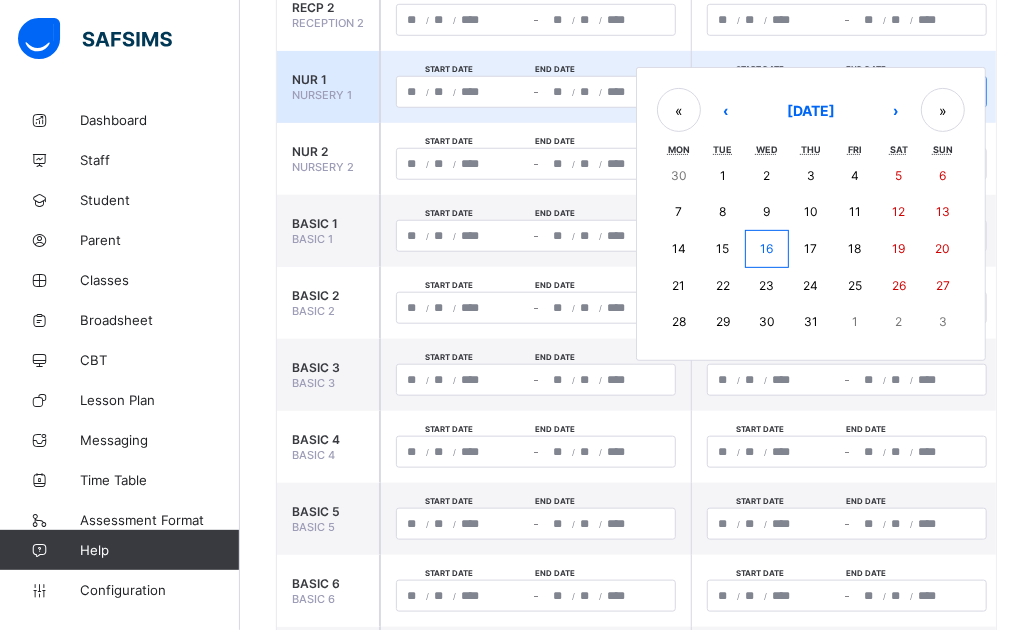 click on "16" at bounding box center [767, 249] 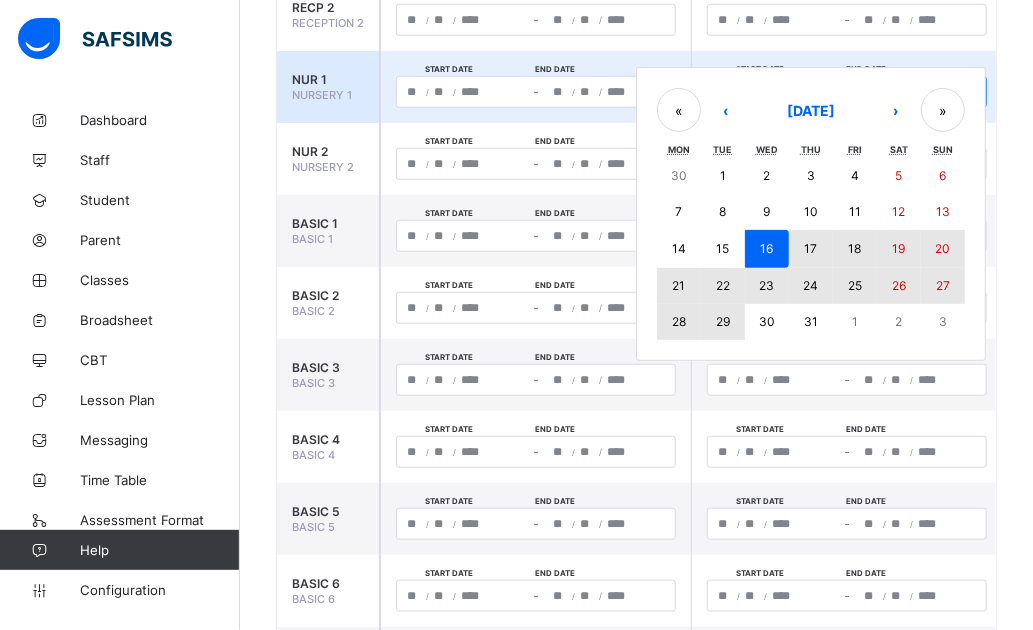 click on "29" at bounding box center (723, 321) 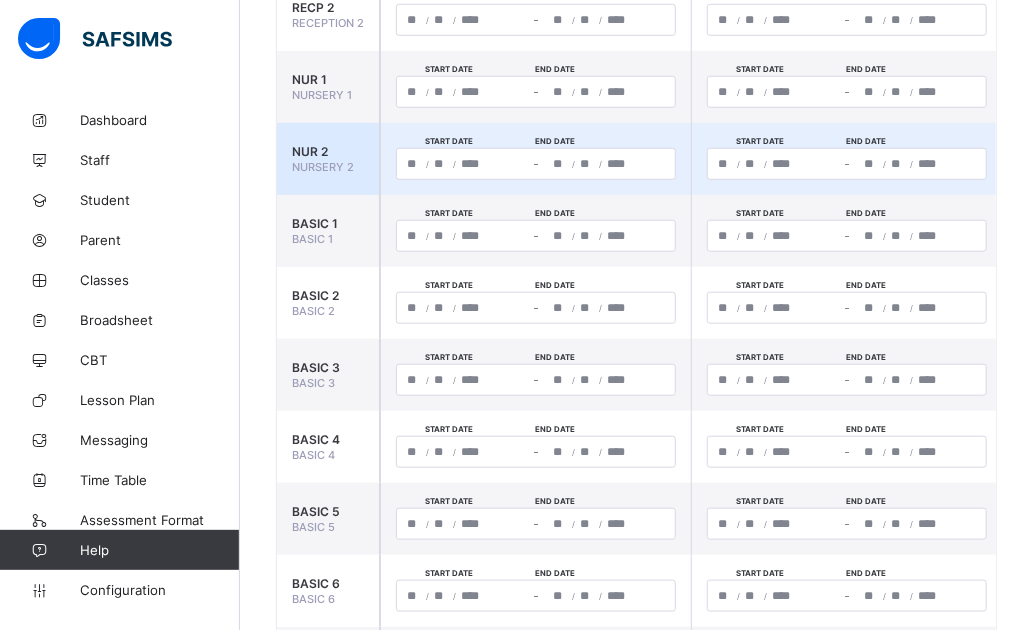 click on "/ / – / /" at bounding box center (536, 164) 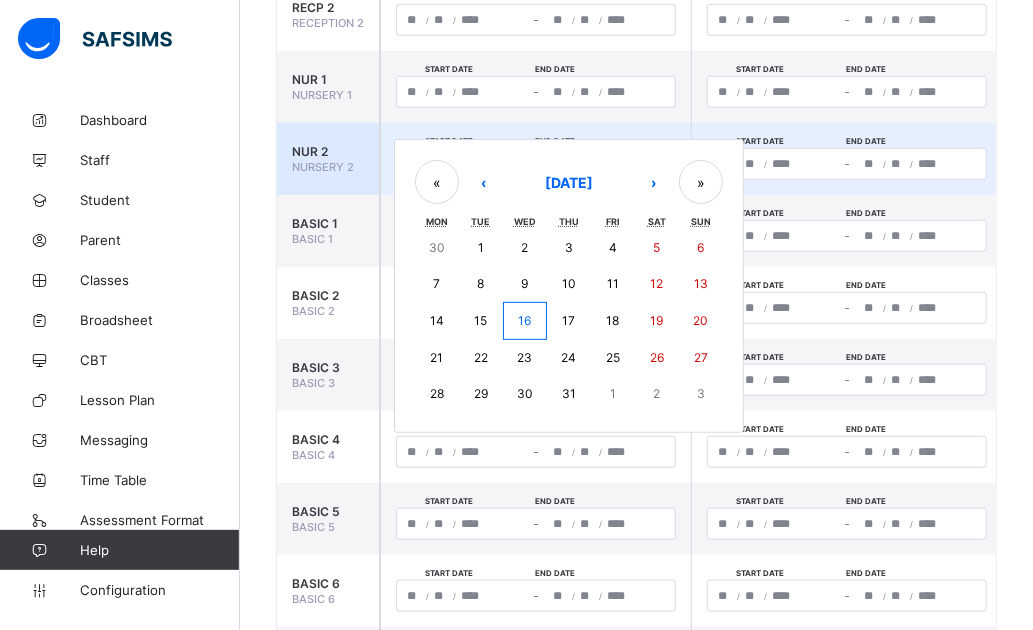 click on "16" at bounding box center (525, 321) 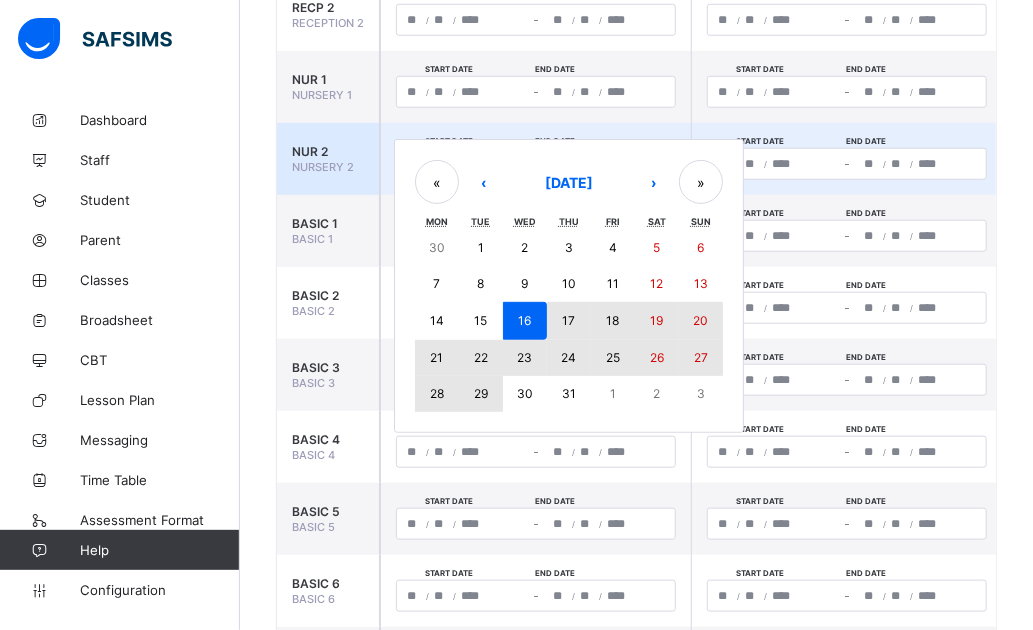 click on "29" at bounding box center (481, 394) 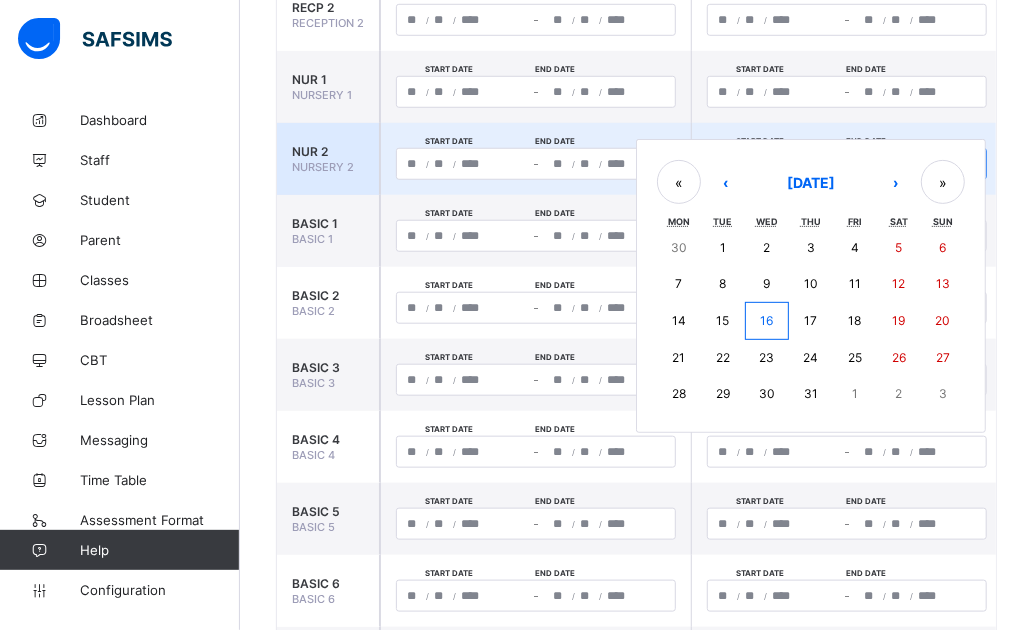 click on "/ / – / / « ‹ July 2025 › » Mon Tue Wed Thu Fri Sat Sun 30 1 2 3 4 5 6 7 8 9 10 11 12 13 14 15 16 17 18 19 20 21 22 23 24 25 26 27 28 29 30 31 1 2 3" at bounding box center [847, 164] 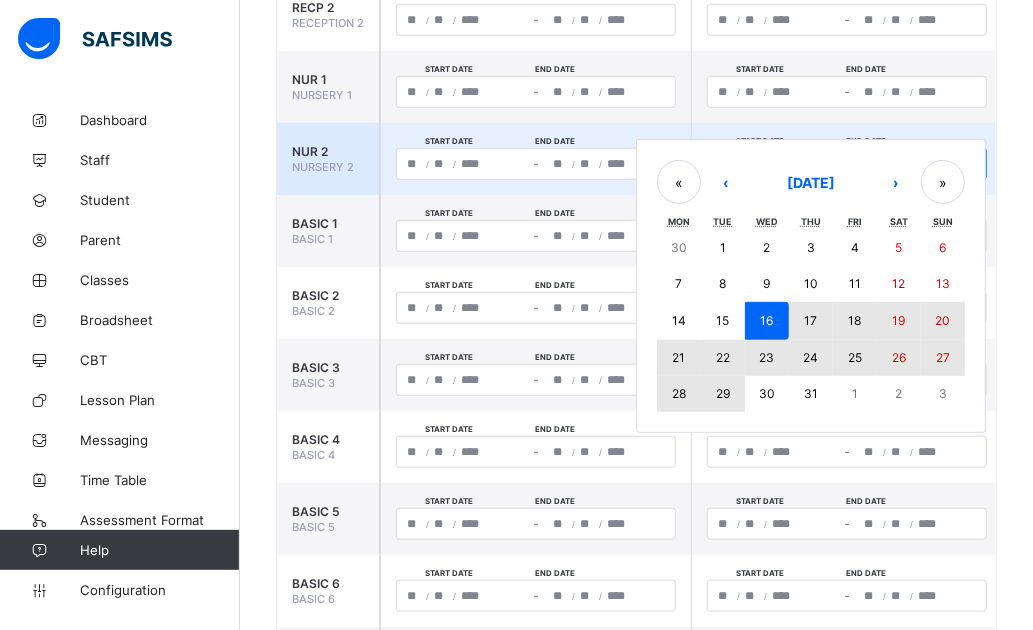 click on "29" at bounding box center (723, 393) 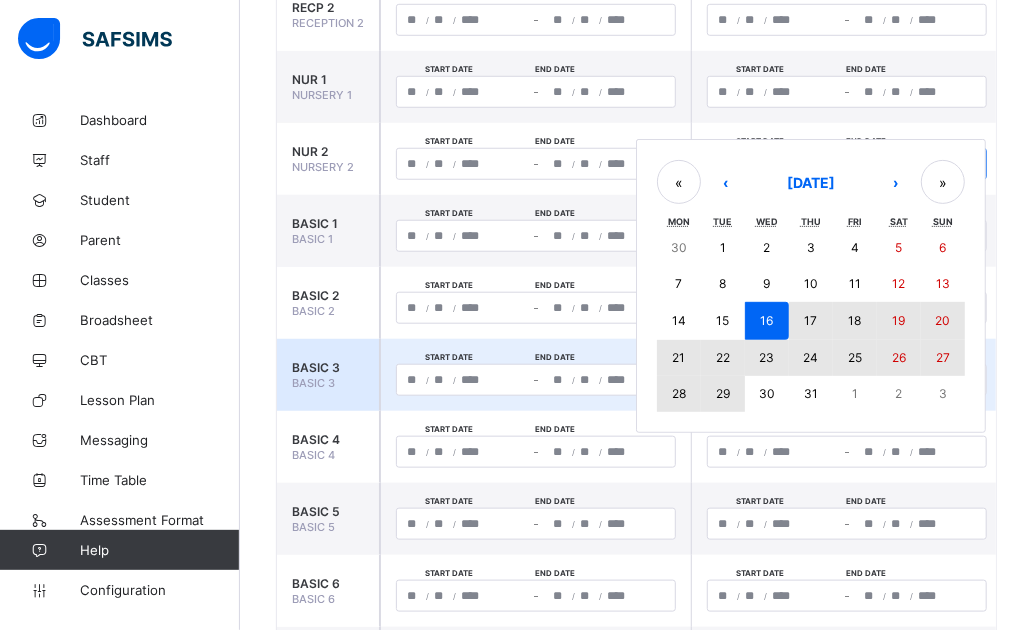 type on "**********" 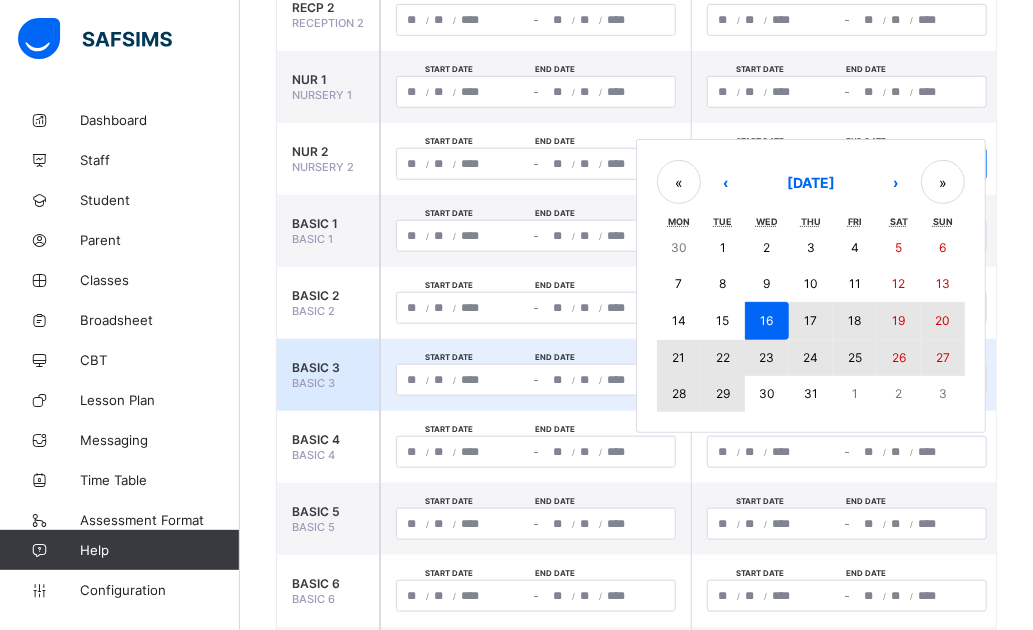 type on "*" 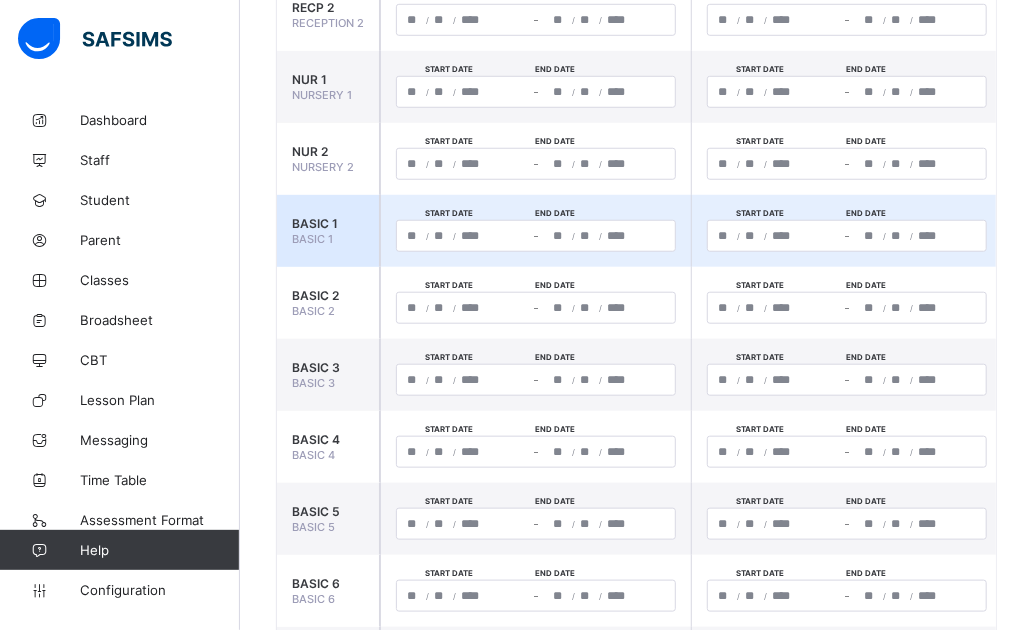 click on "Start date" at bounding box center (449, 213) 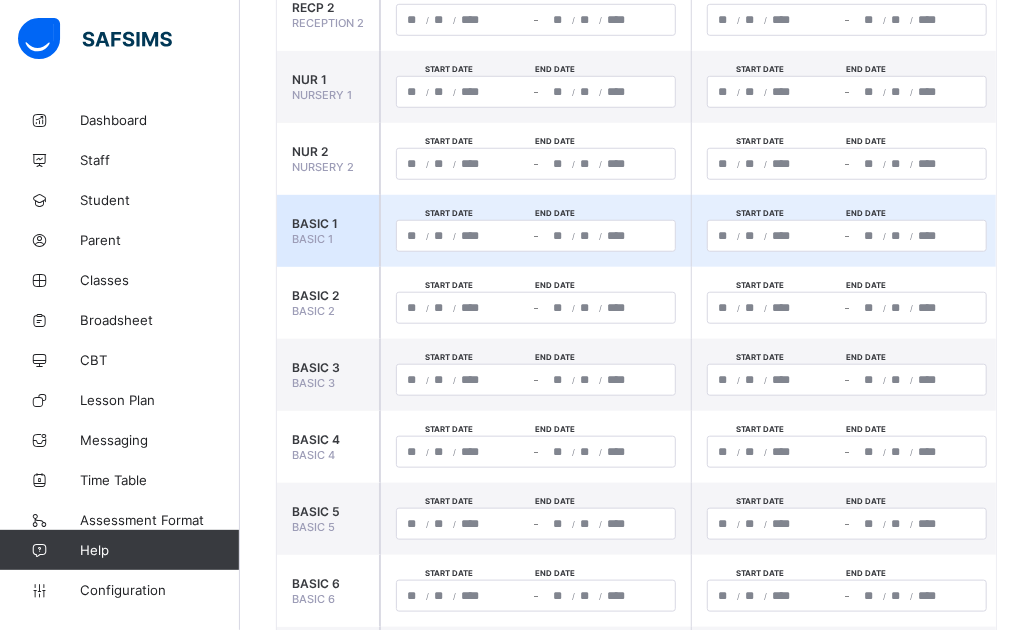 click on "/ /" at bounding box center [463, 236] 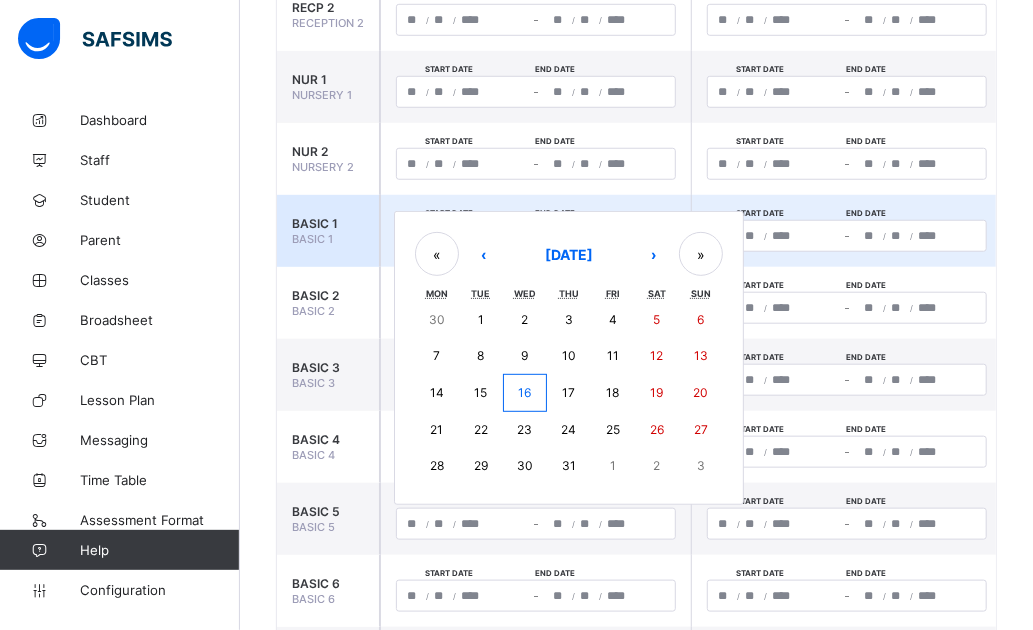 click on "16" at bounding box center [524, 392] 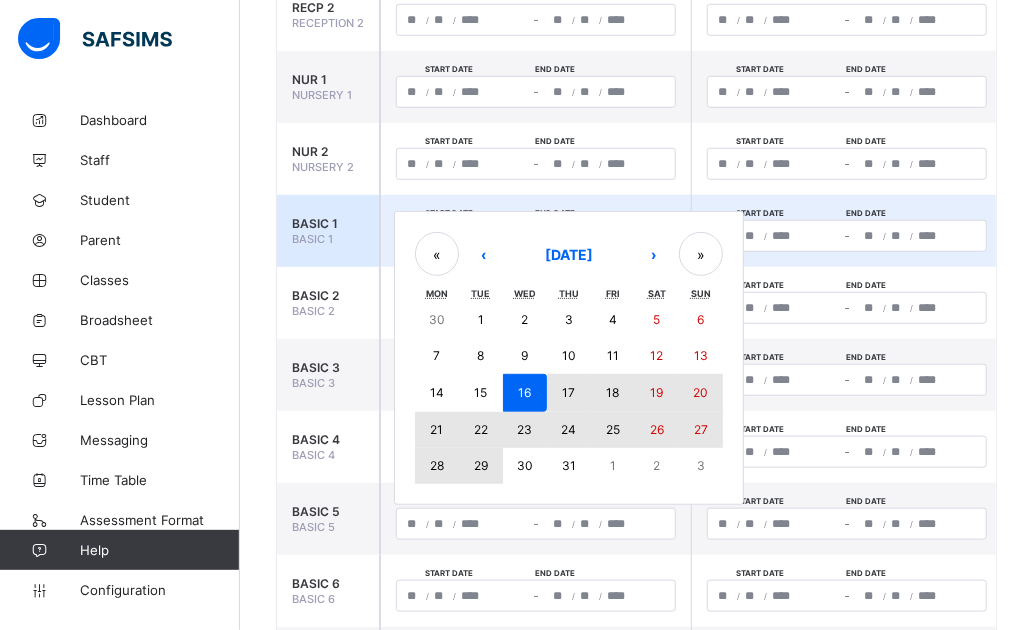 click on "29" at bounding box center (481, 466) 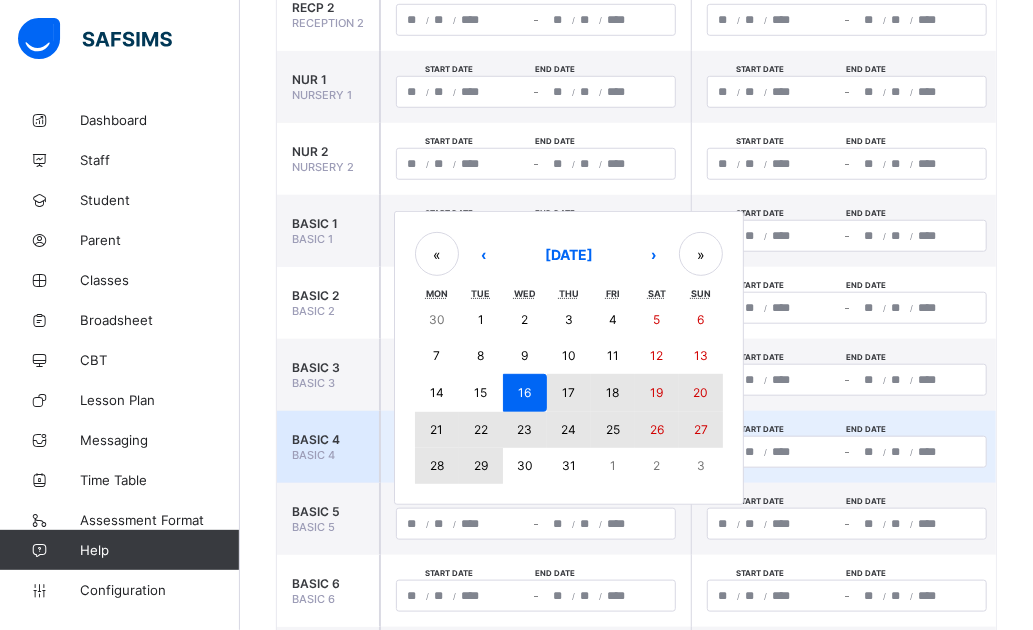 type on "**********" 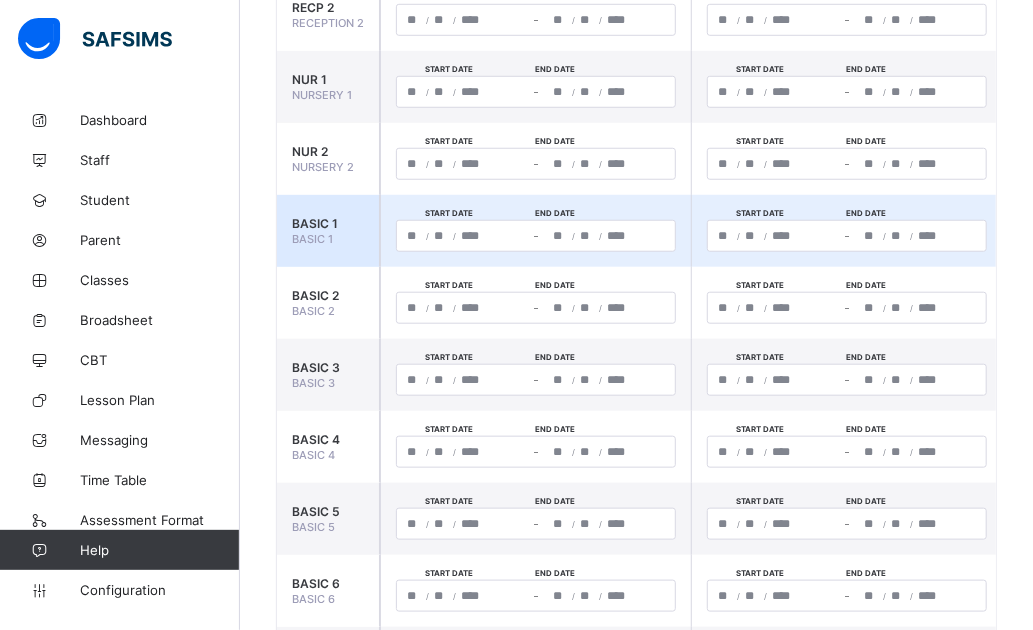 click on "Start date" at bounding box center [760, 213] 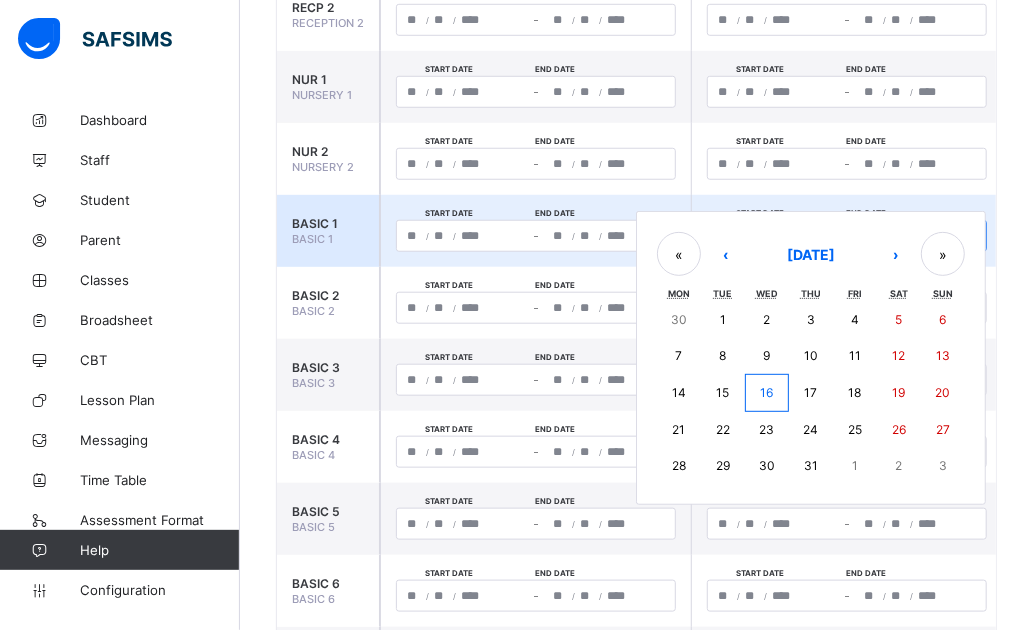 click on "/ / – / / « ‹ July 2025 › » Mon Tue Wed Thu Fri Sat Sun 30 1 2 3 4 5 6 7 8 9 10 11 12 13 14 15 16 17 18 19 20 21 22 23 24 25 26 27 28 29 30 31 1 2 3" at bounding box center [847, 236] 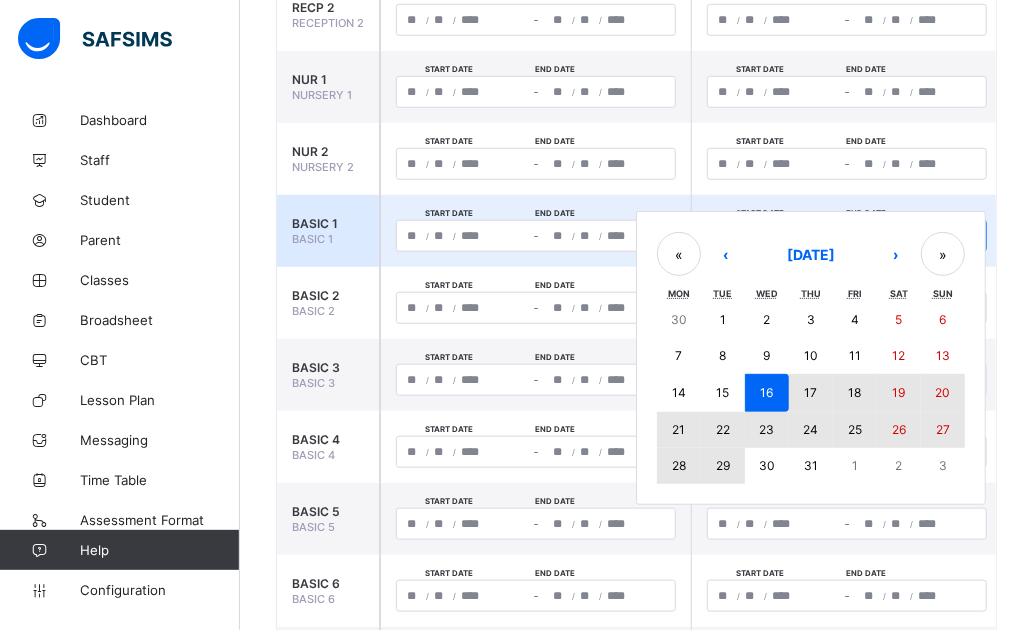 click on "29" at bounding box center [723, 466] 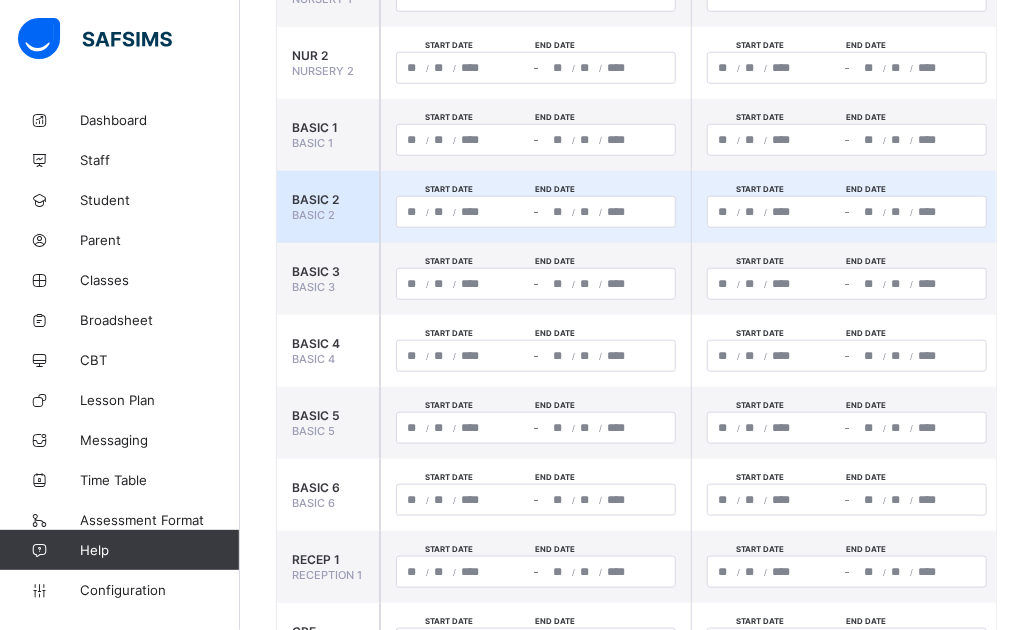 scroll, scrollTop: 742, scrollLeft: 0, axis: vertical 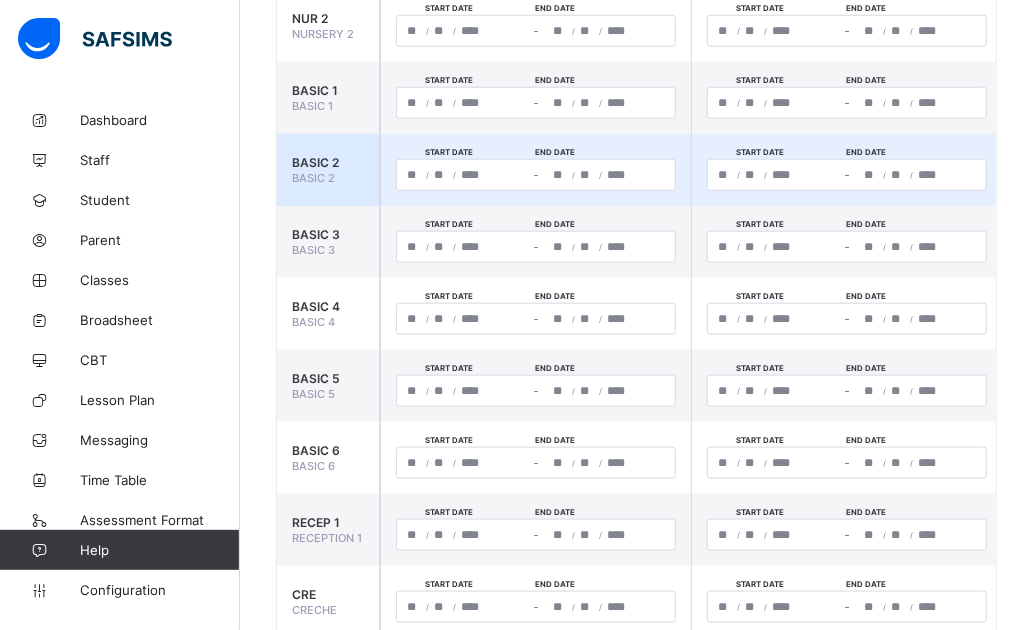 click on "/ / – / /" at bounding box center [536, 175] 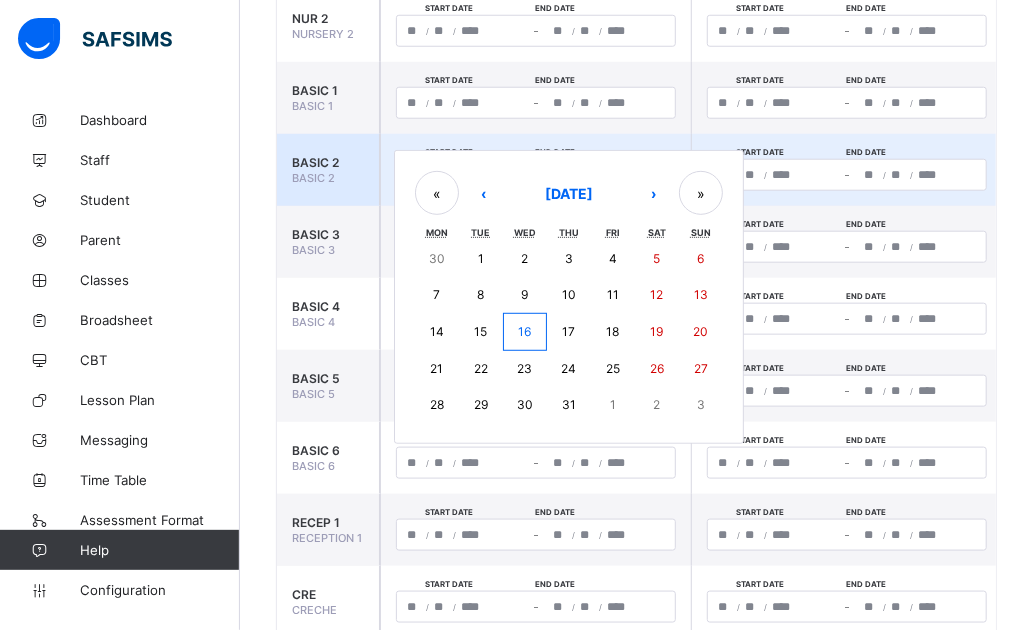 click on "16" at bounding box center [524, 331] 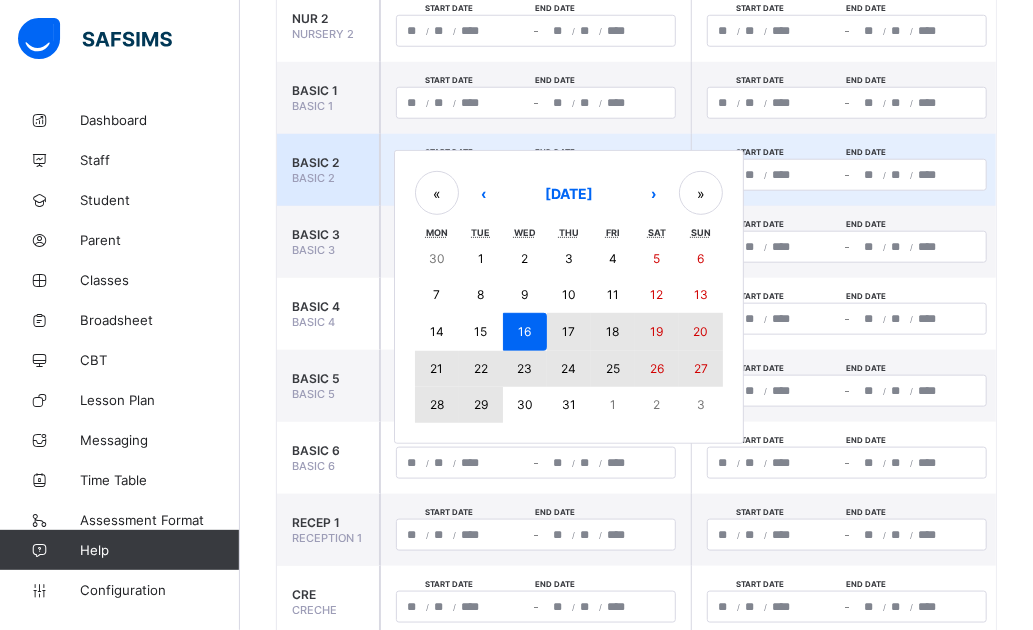 click on "29" at bounding box center (481, 404) 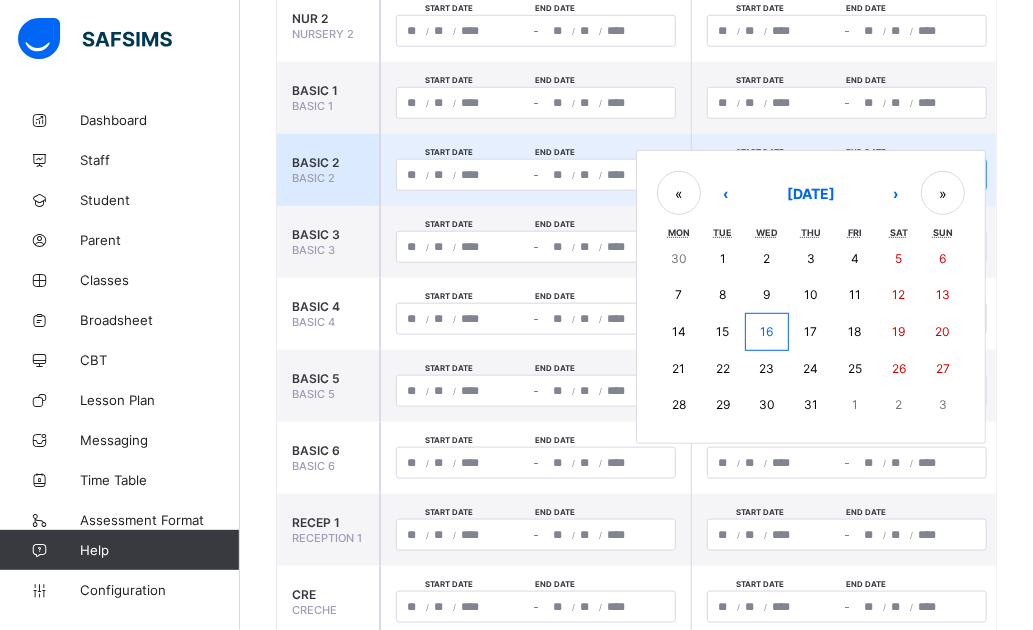 click on "/ / – / / « ‹ July 2025 › » Mon Tue Wed Thu Fri Sat Sun 30 1 2 3 4 5 6 7 8 9 10 11 12 13 14 15 16 17 18 19 20 21 22 23 24 25 26 27 28 29 30 31 1 2 3" at bounding box center [847, 175] 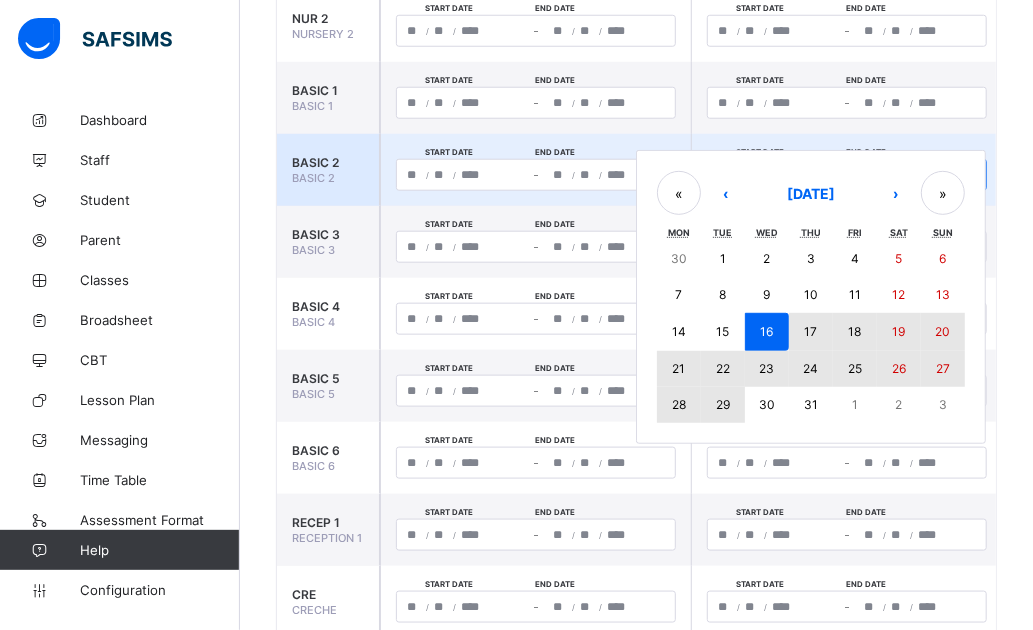 click on "29" at bounding box center [723, 404] 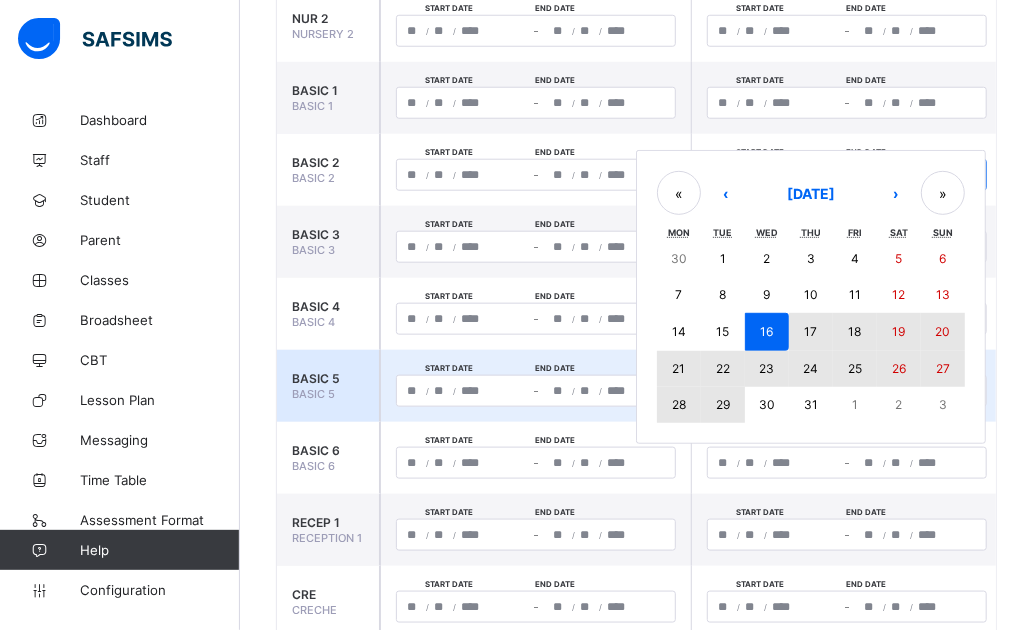 type on "**********" 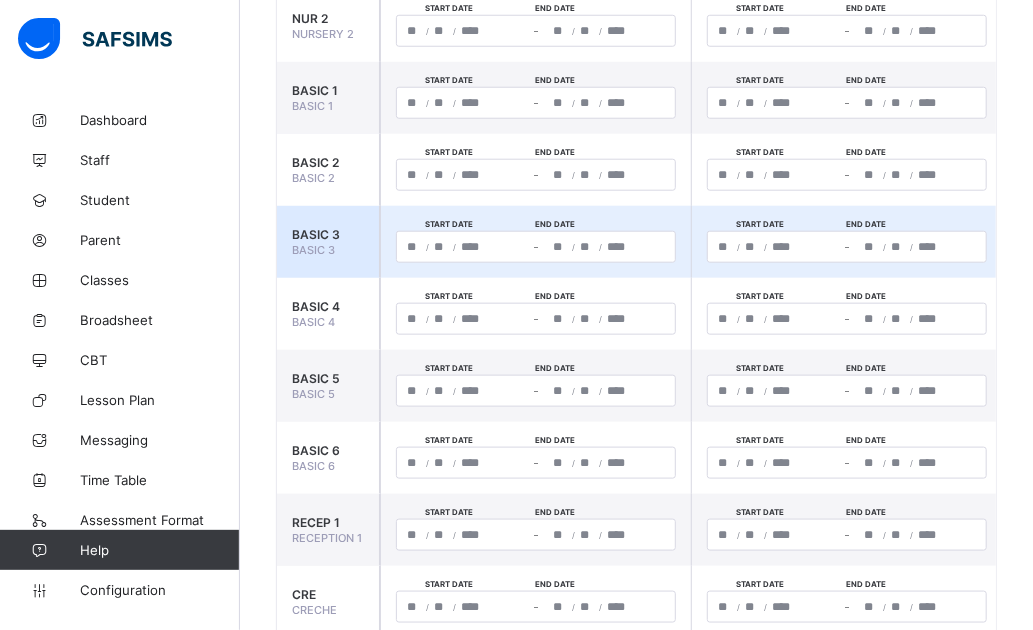 click on "/ / – / /" at bounding box center [536, 247] 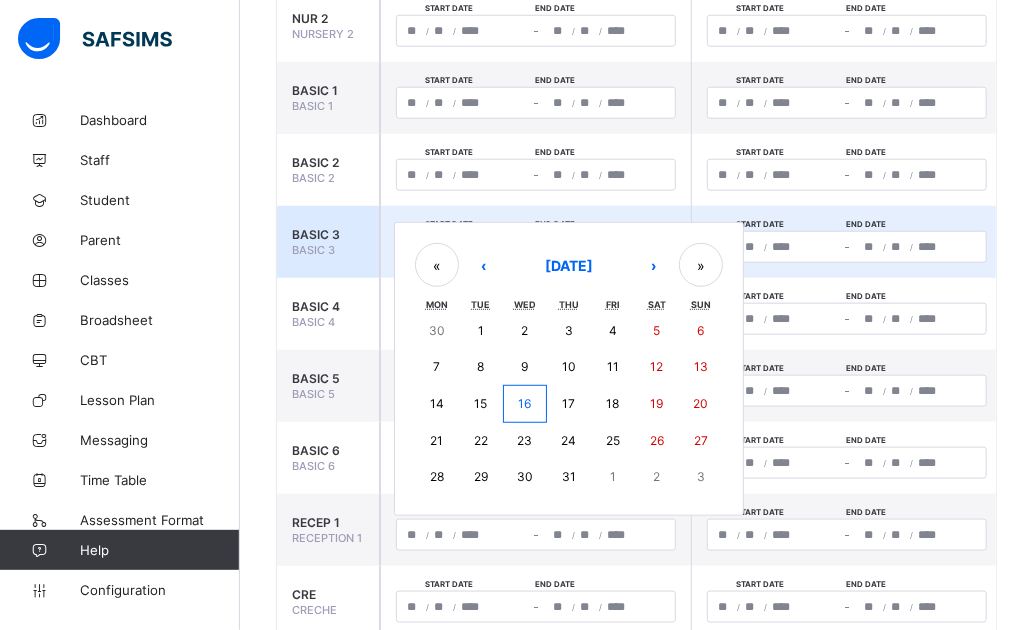 click on "16" at bounding box center [524, 403] 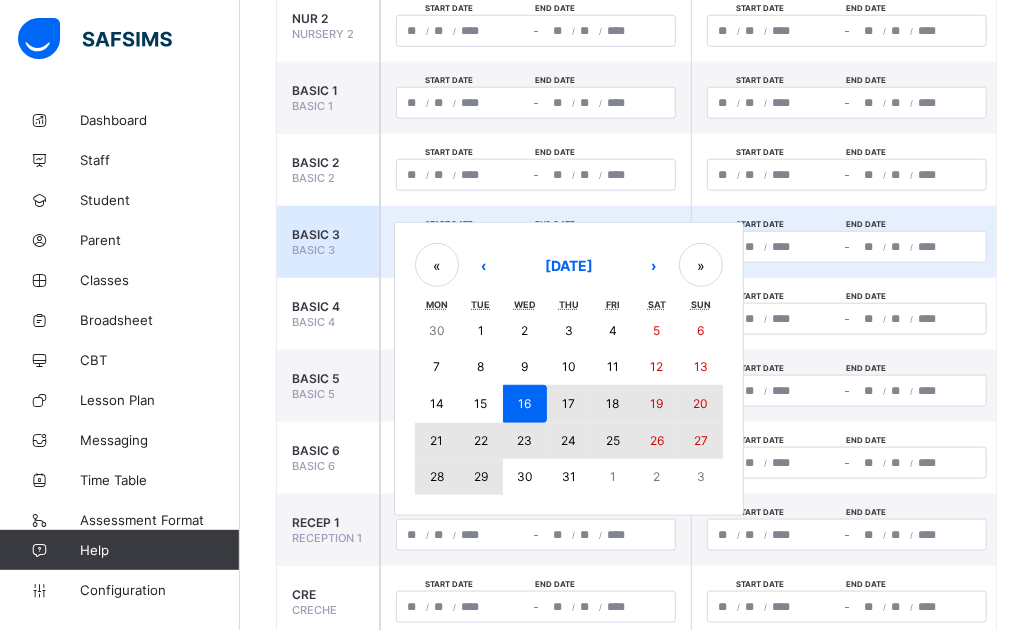 click on "29" at bounding box center (481, 477) 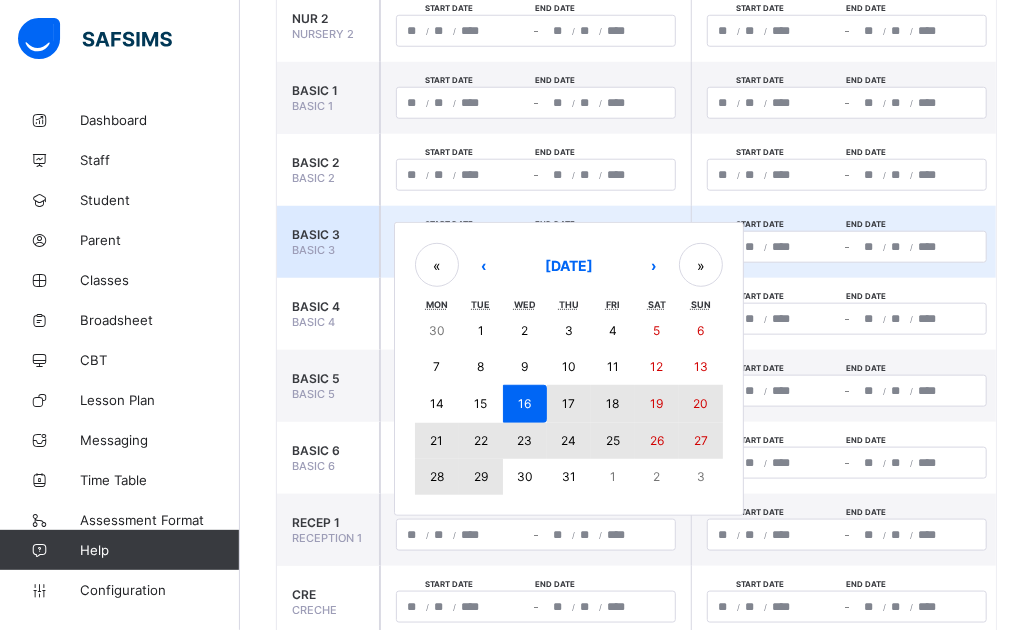 type on "**********" 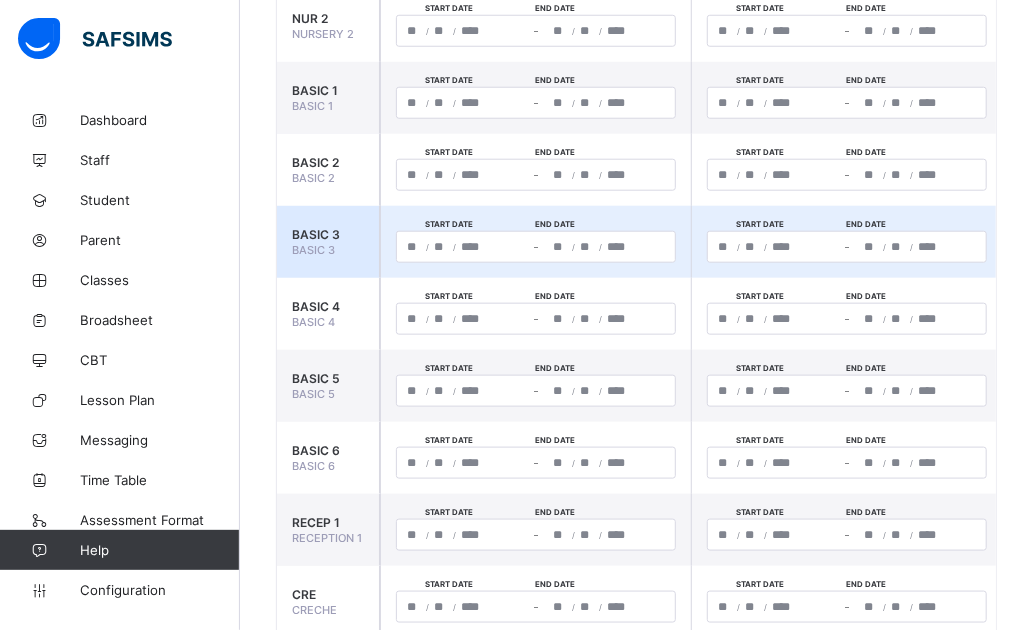 click on "/ /" at bounding box center [774, 247] 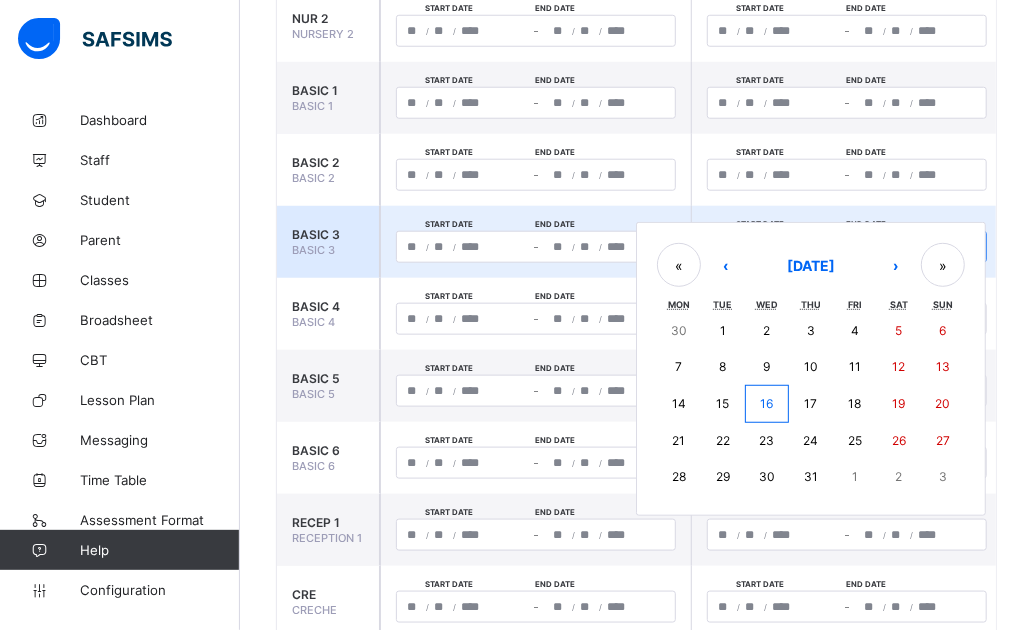 click on "16" at bounding box center (767, 404) 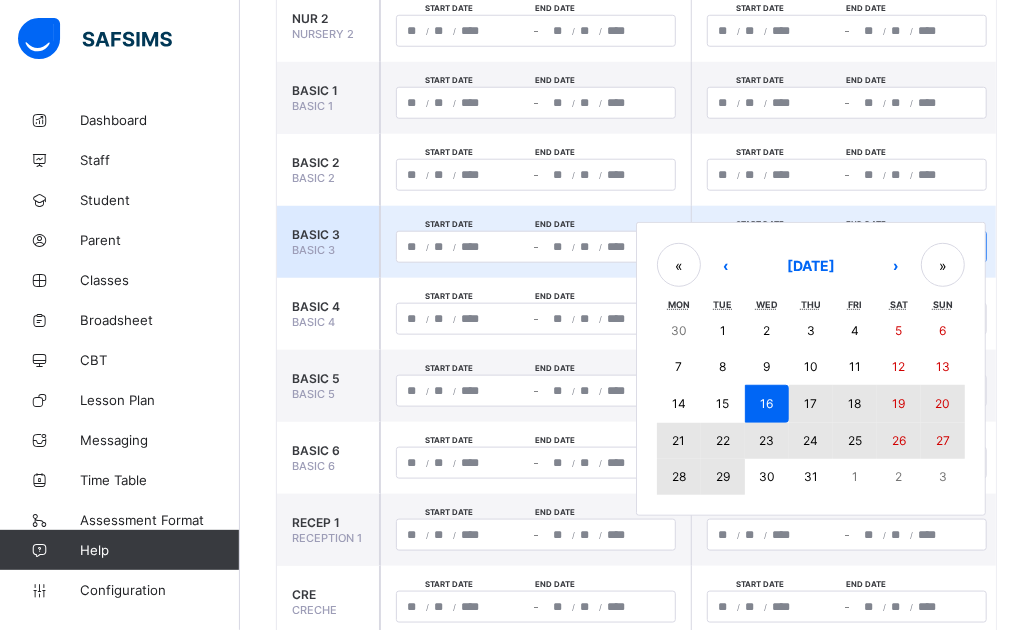 click on "29" at bounding box center [723, 476] 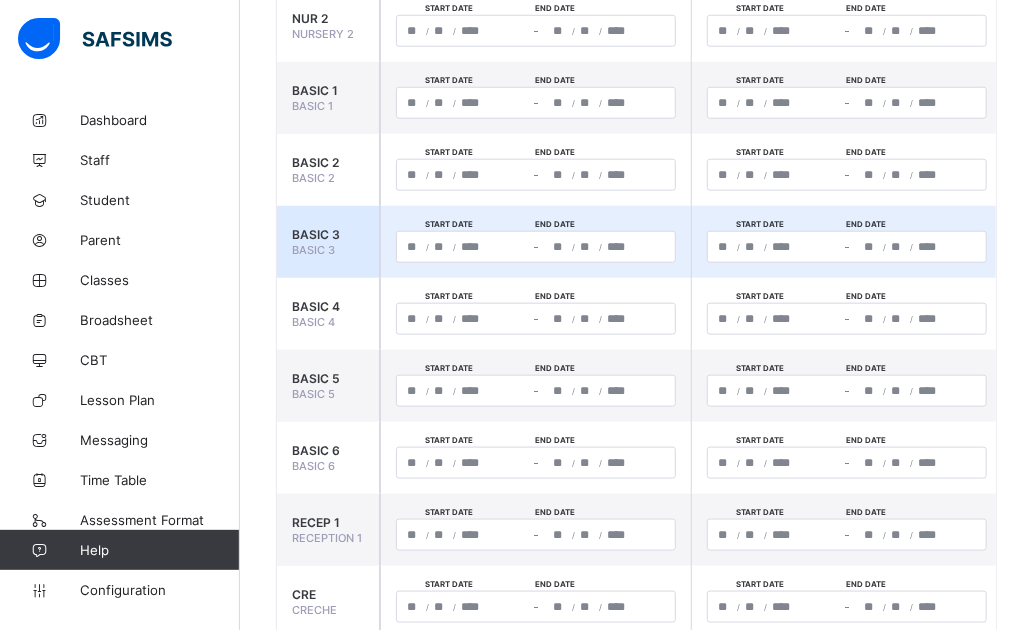 type on "**********" 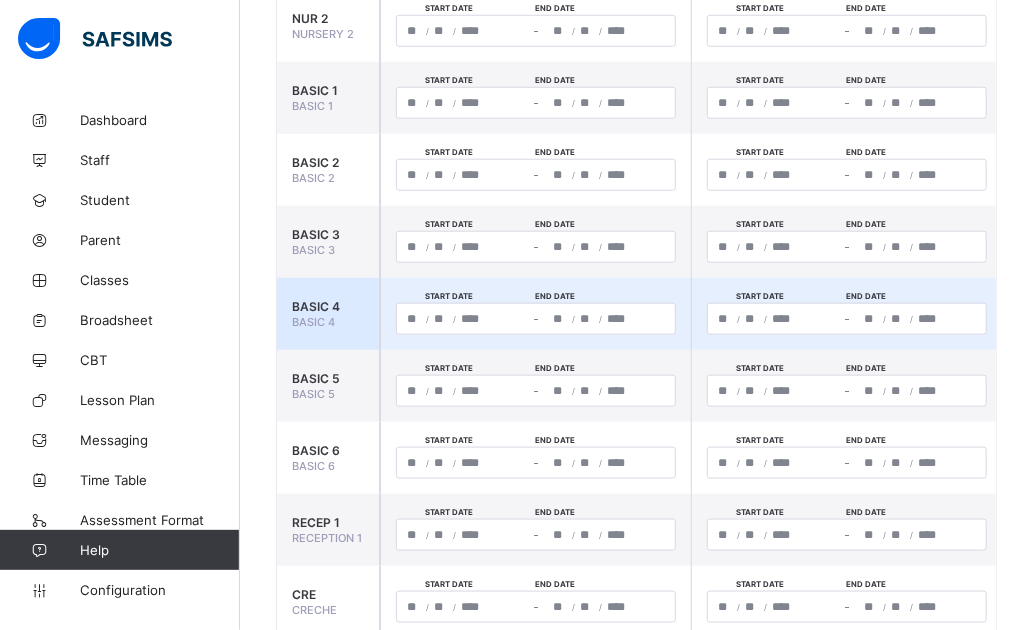 click on "/" 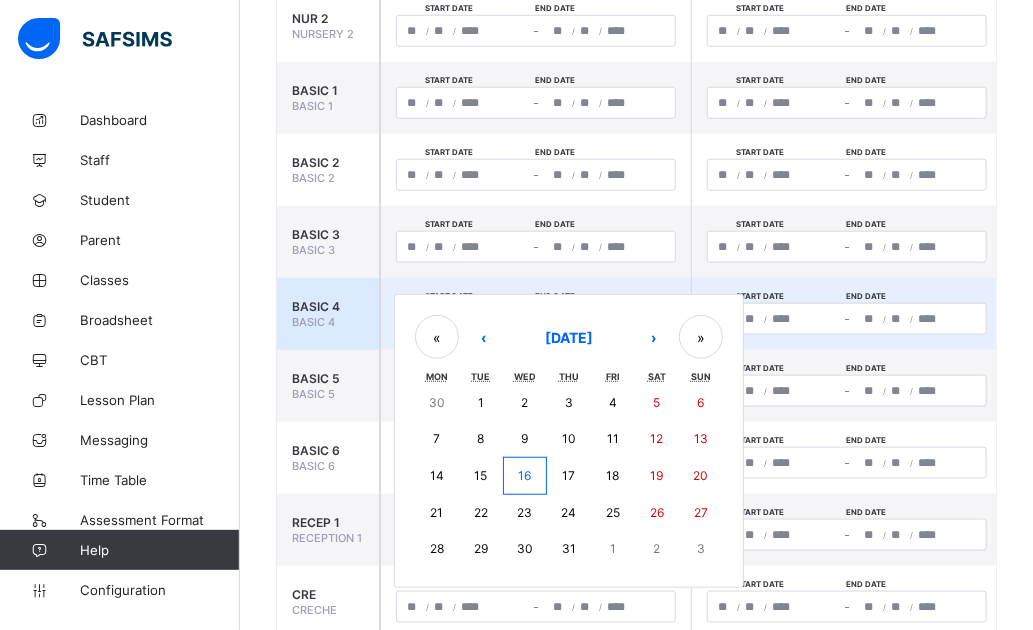 click on "/ / – / / « ‹ July 2025 › » Mon Tue Wed Thu Fri Sat Sun 30 1 2 3 4 5 6 7 8 9 10 11 12 13 14 15 16 17 18 19 20 21 22 23 24 25 26 27 28 29 30 31 1 2 3" at bounding box center [536, 319] 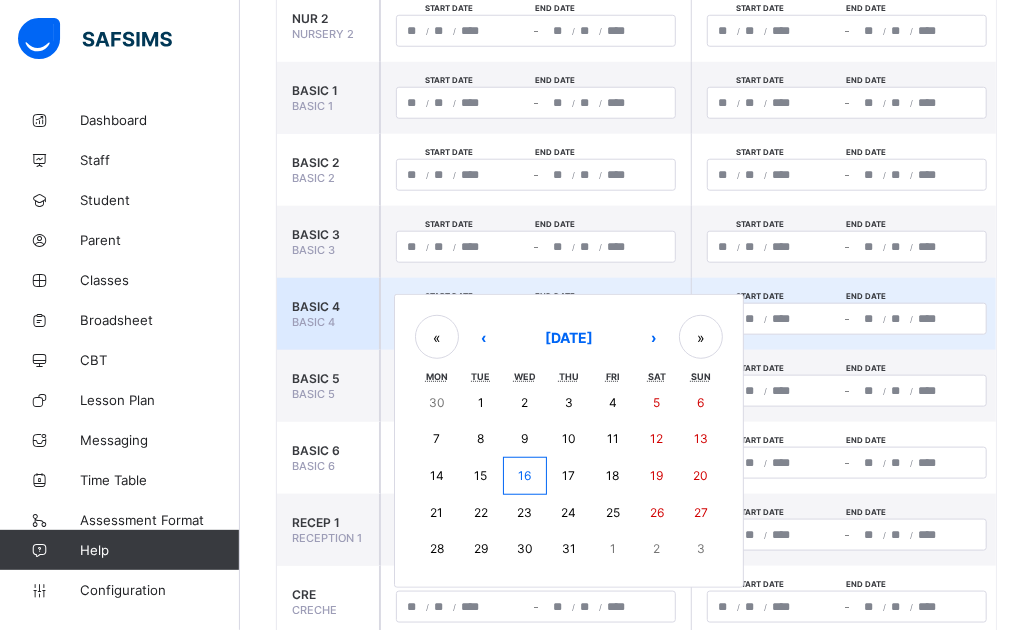 drag, startPoint x: 525, startPoint y: 473, endPoint x: 525, endPoint y: 513, distance: 40 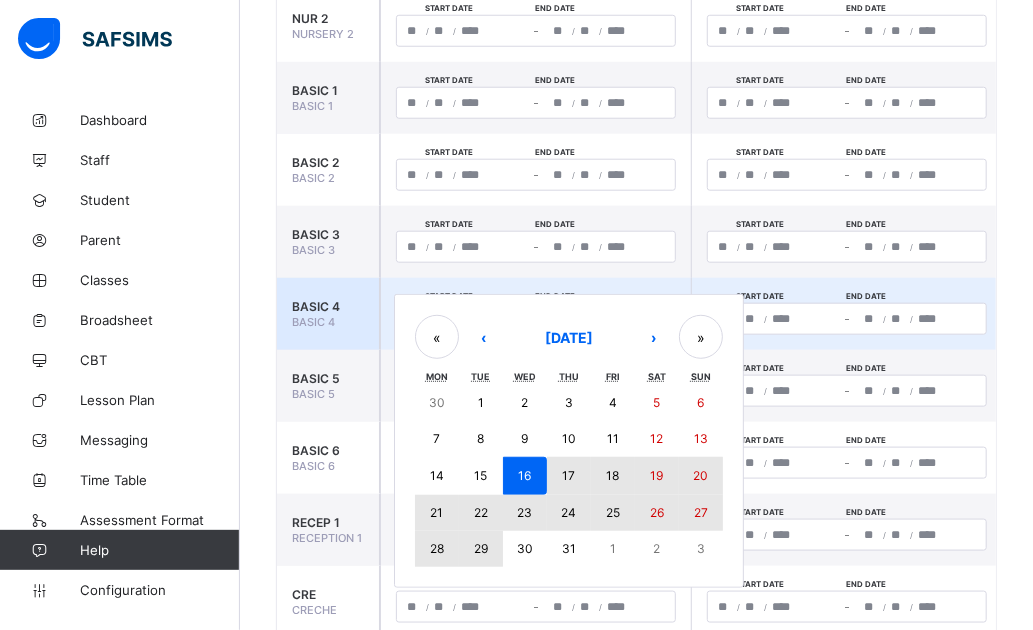 click on "29" at bounding box center (481, 549) 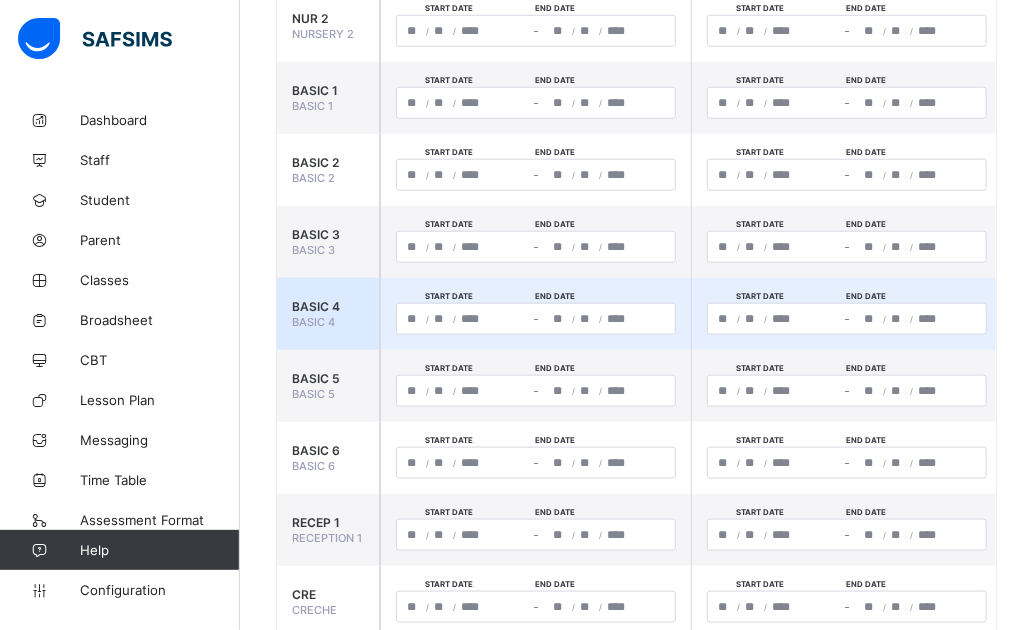 click on "/ / – / /" at bounding box center [847, 319] 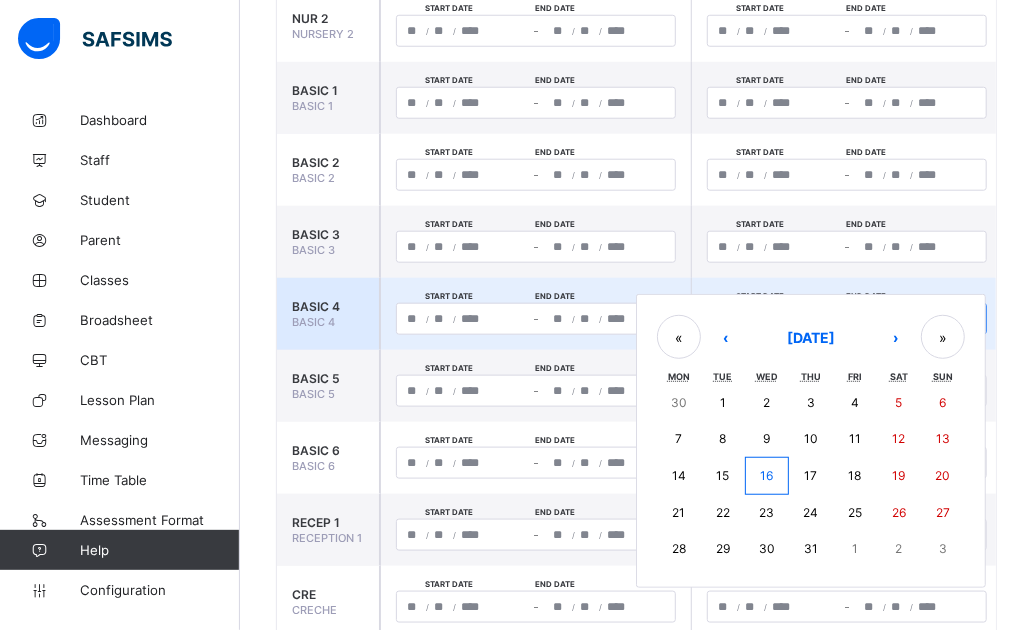 click on "16" at bounding box center [766, 475] 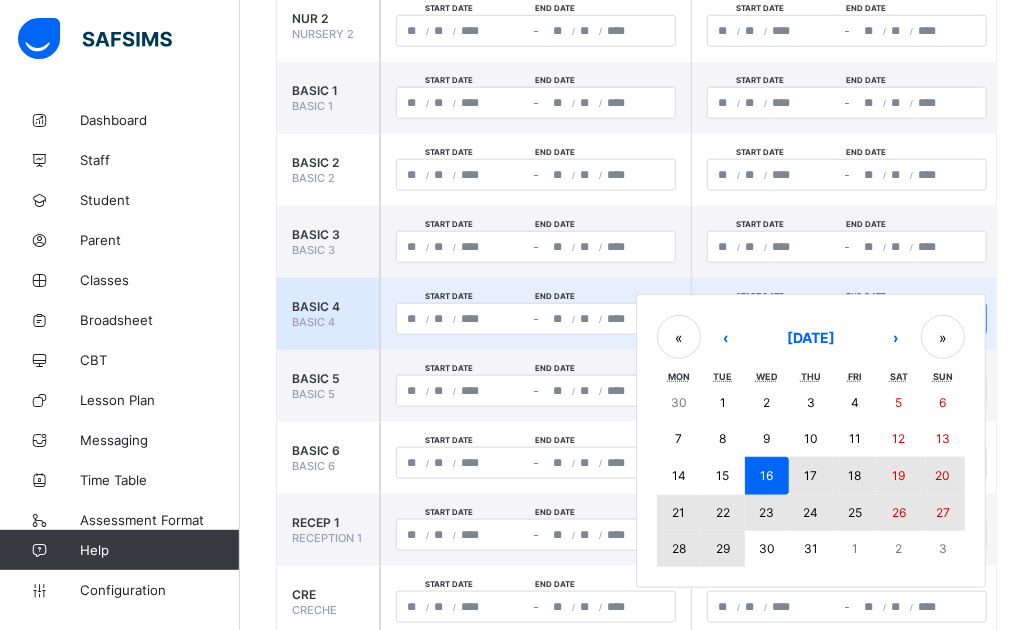 click on "29" at bounding box center (723, 548) 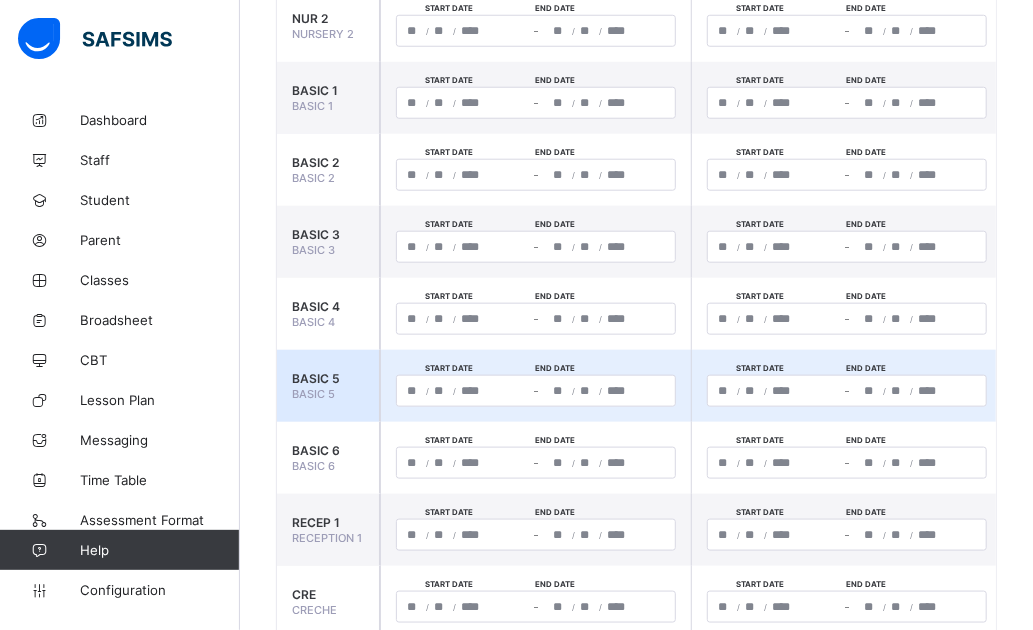 click 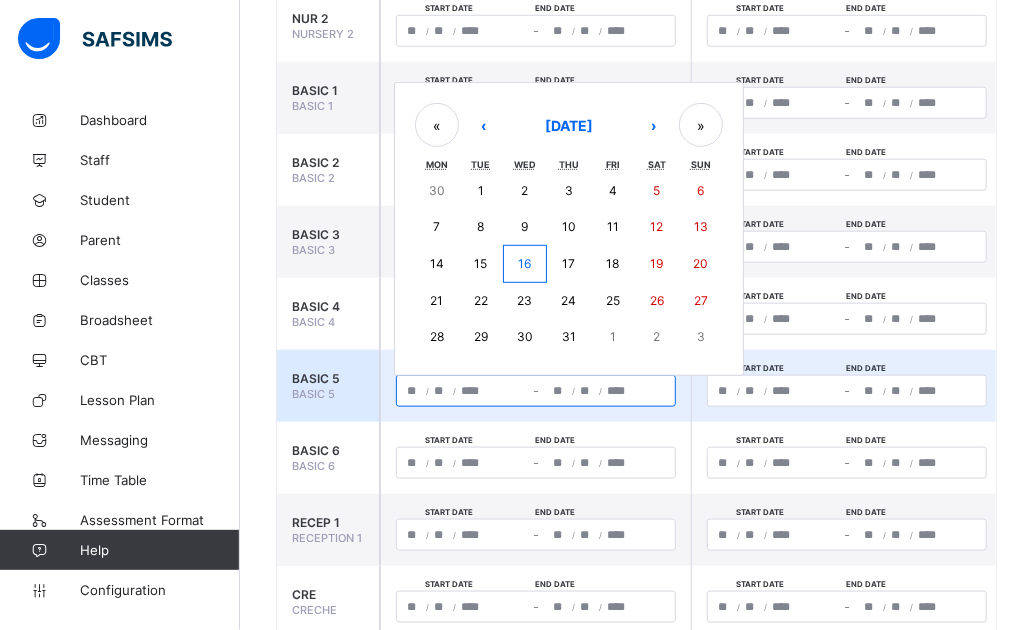 click on "16" at bounding box center [524, 263] 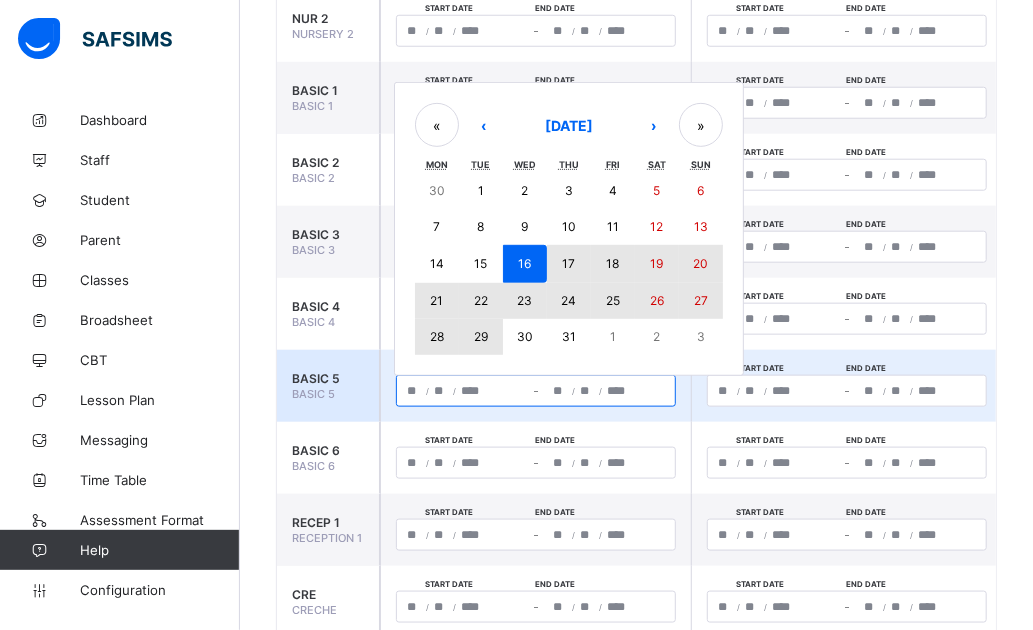 click on "29" at bounding box center [481, 337] 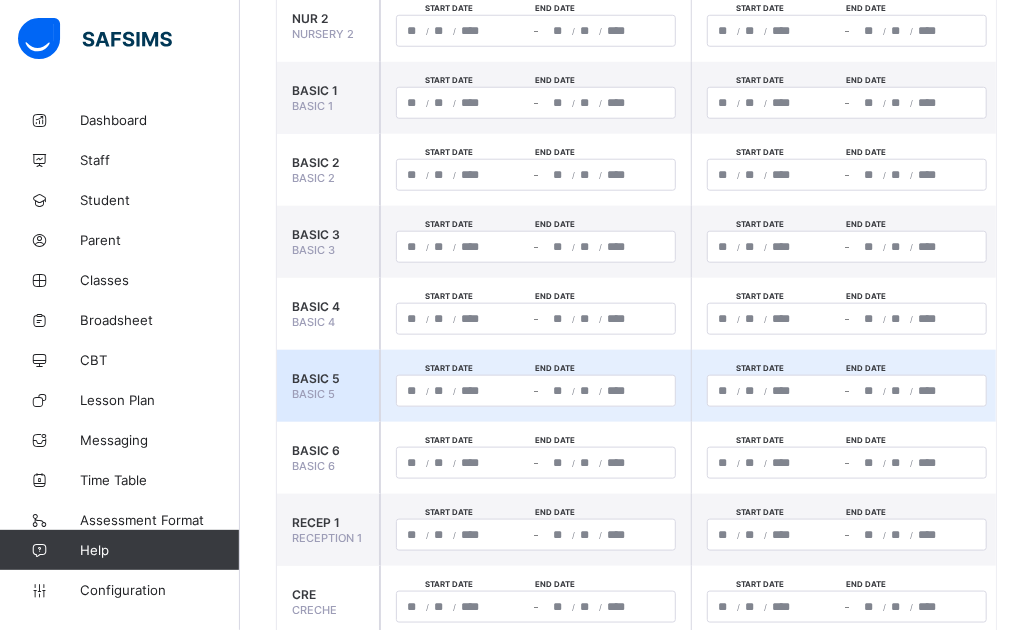 click on "/ / – / /" at bounding box center (847, 391) 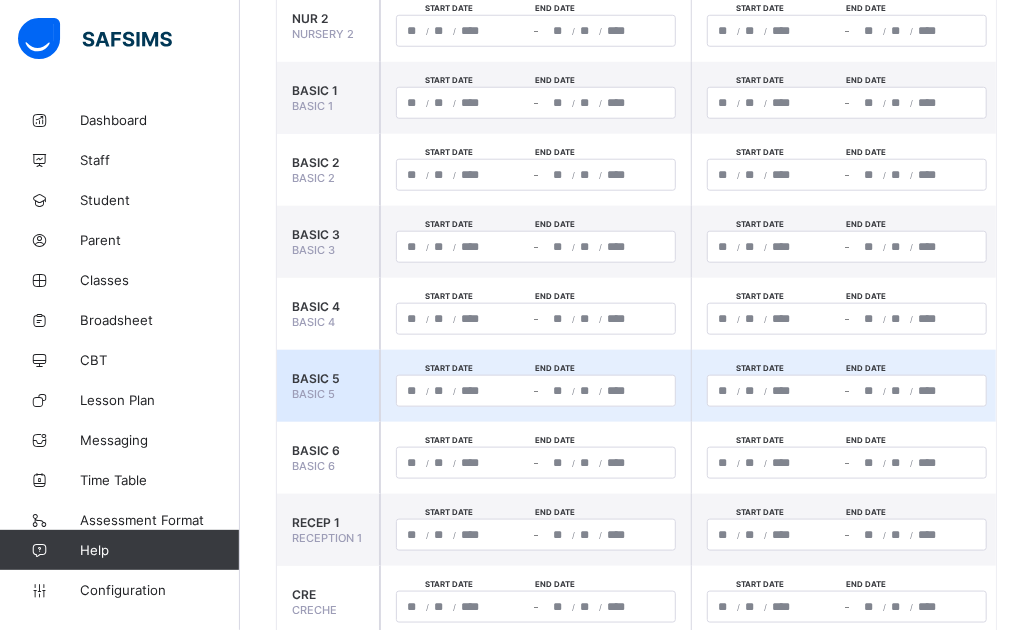 click 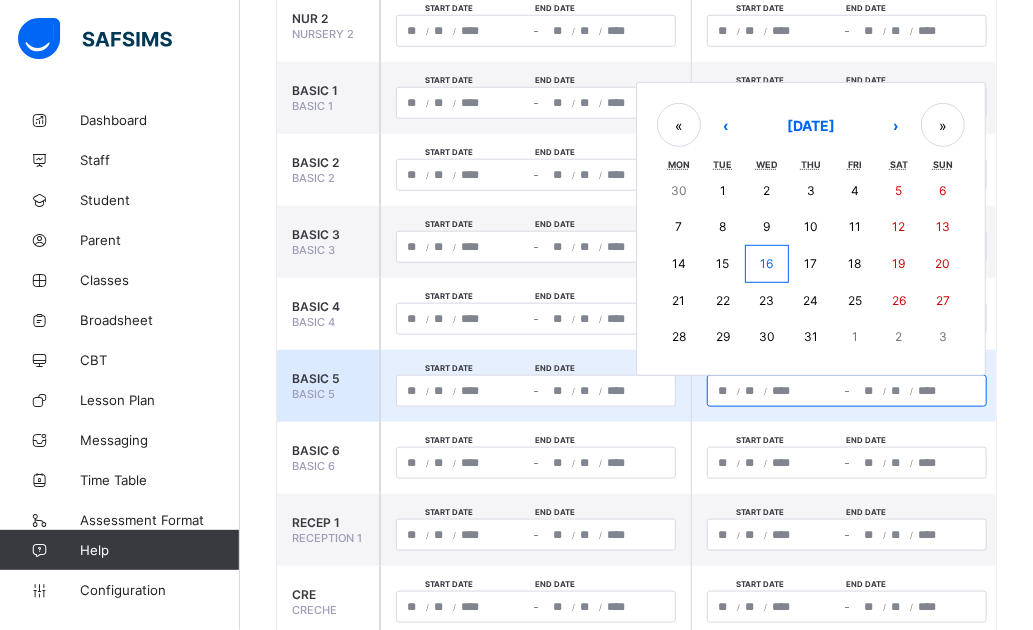 click on "16" at bounding box center (767, 264) 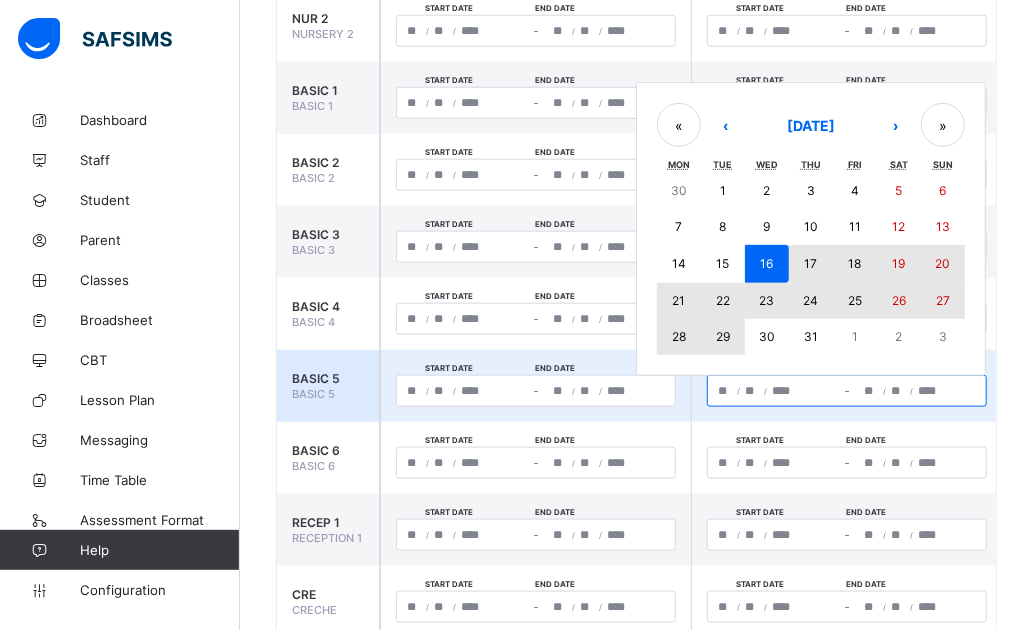 click on "29" at bounding box center (723, 336) 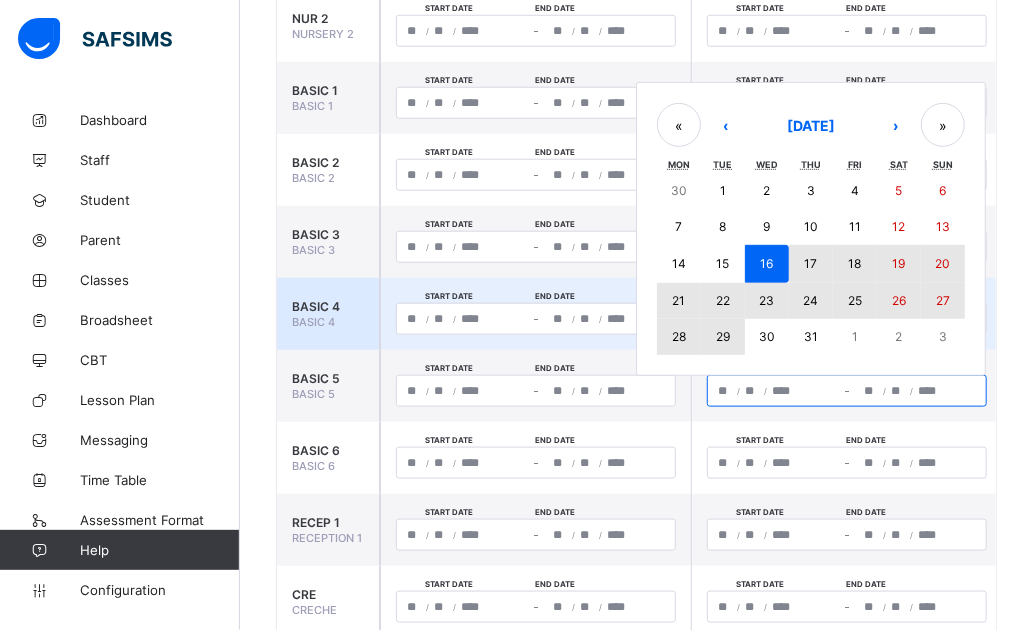 type on "**********" 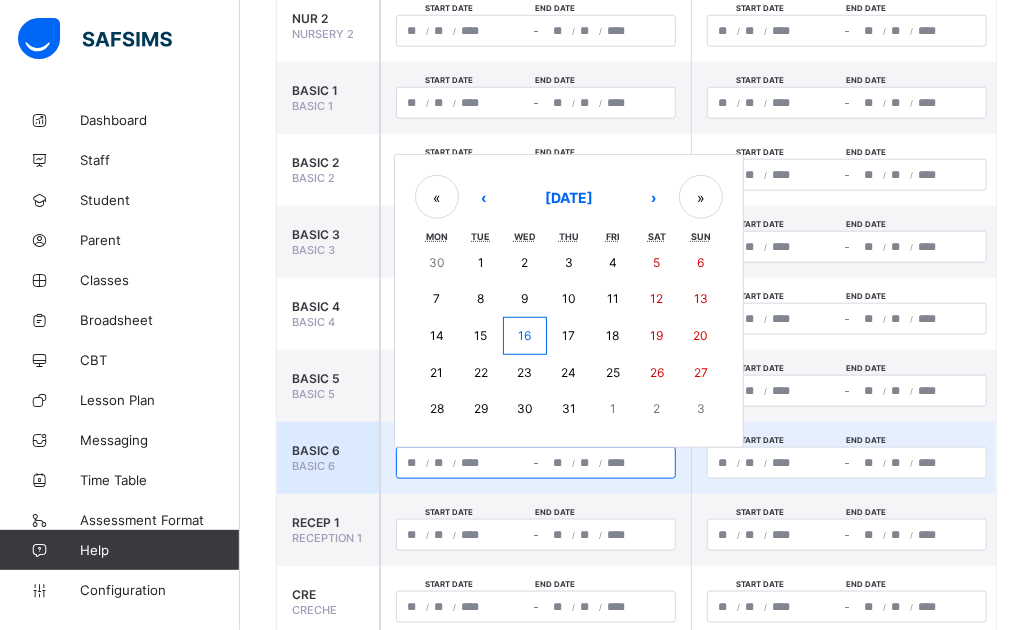 click 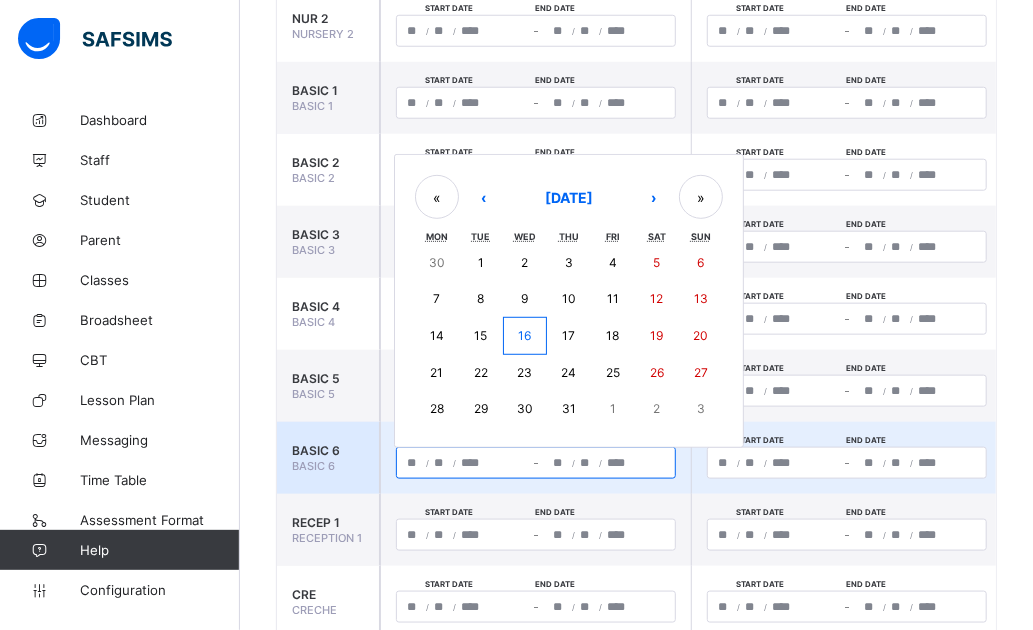 click on "16" at bounding box center (524, 335) 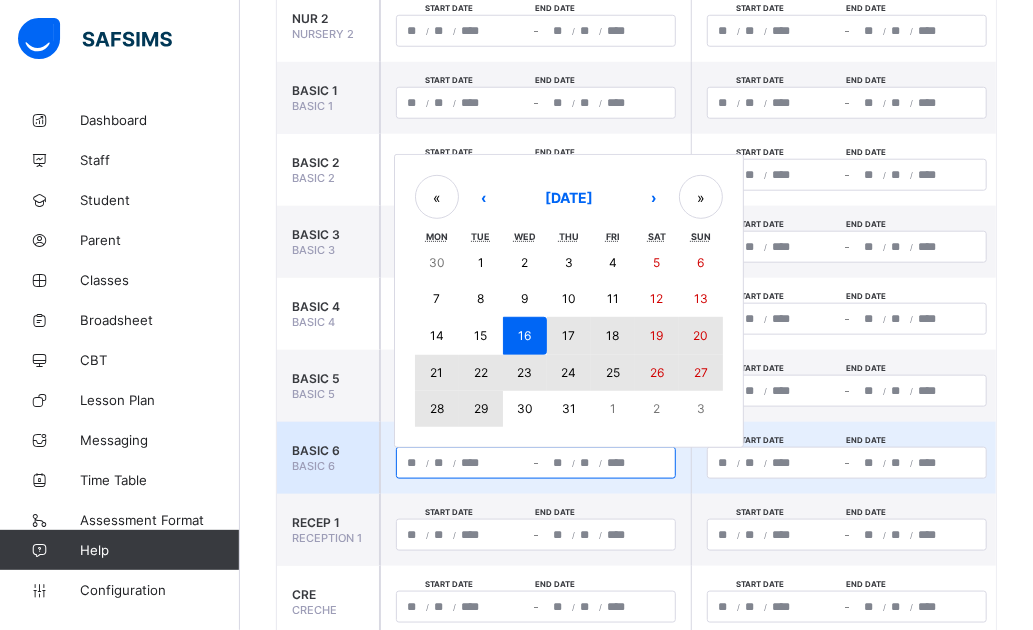 click on "29" at bounding box center (481, 408) 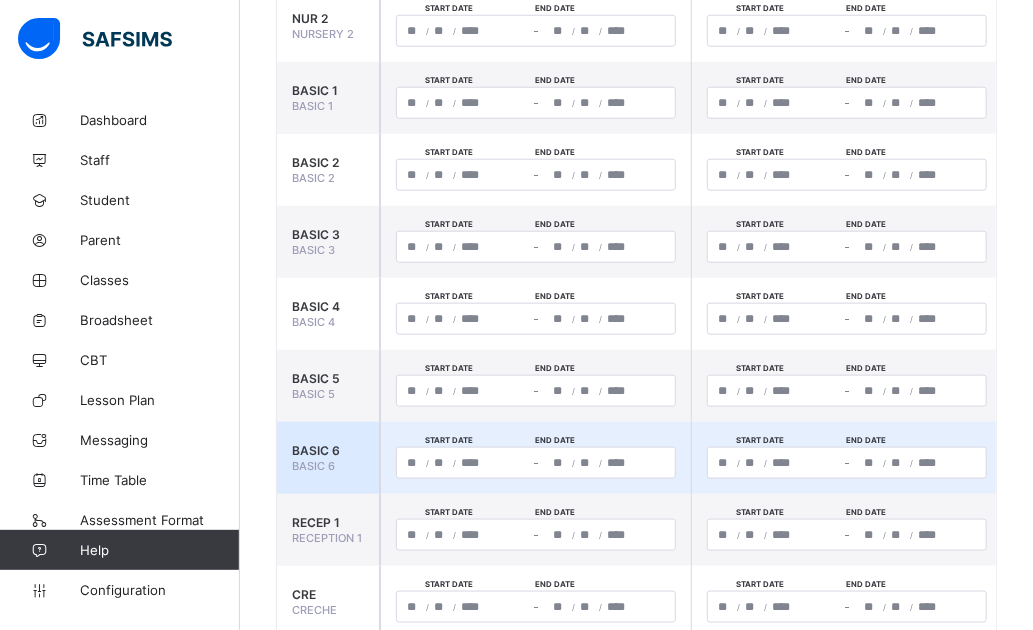 click on "/ /" at bounding box center [774, 463] 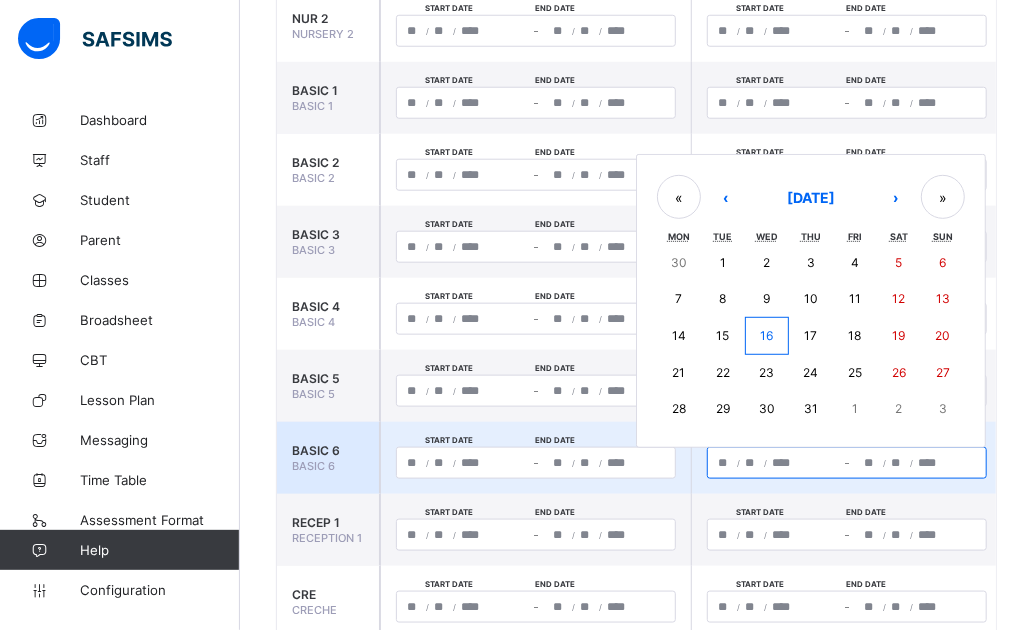 click on "16" at bounding box center [767, 336] 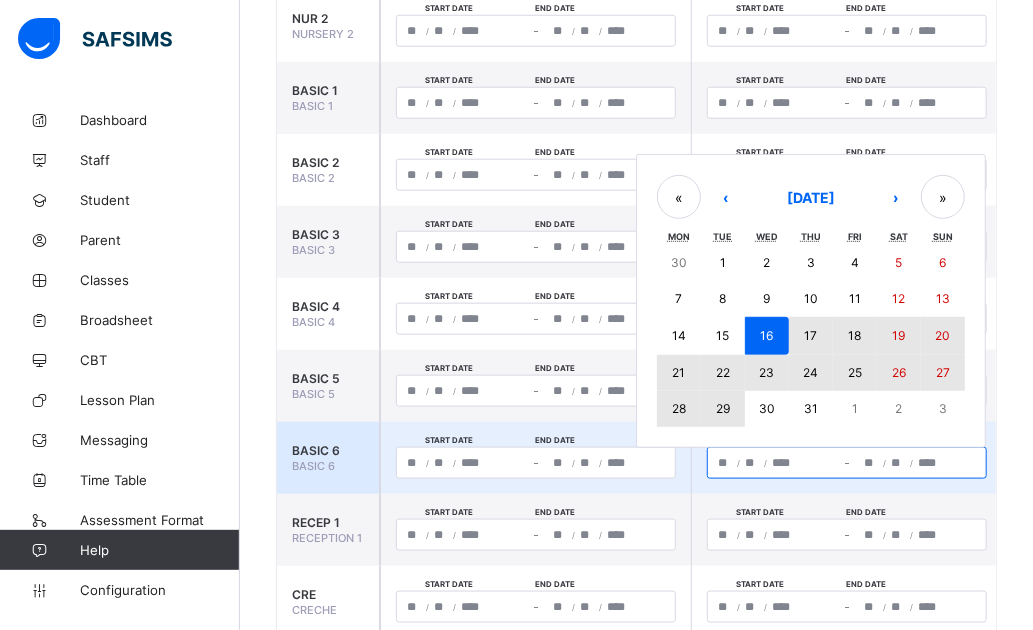 click on "29" at bounding box center (723, 408) 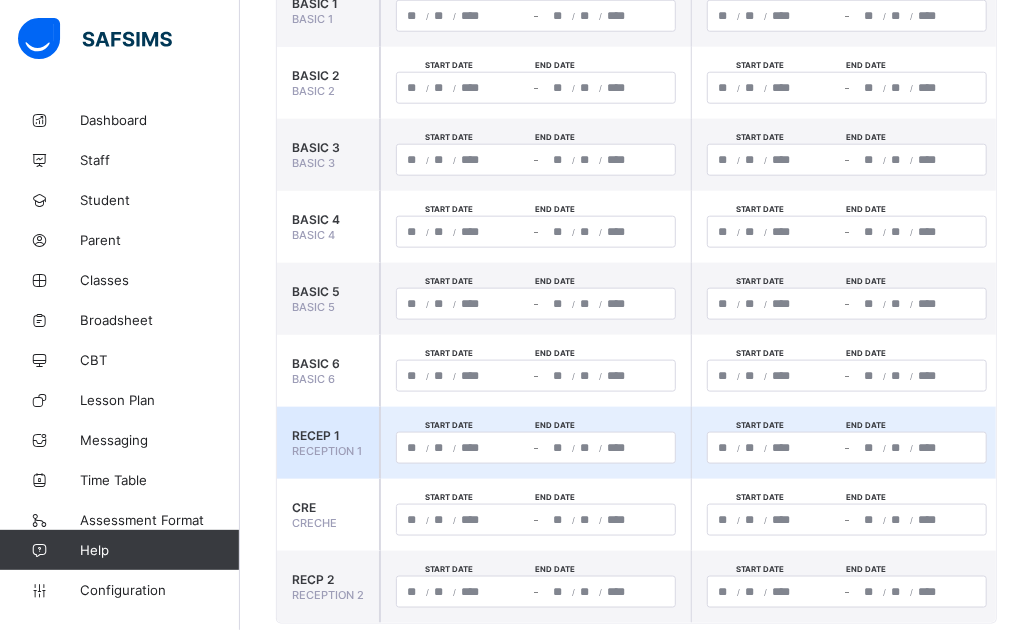 scroll, scrollTop: 876, scrollLeft: 0, axis: vertical 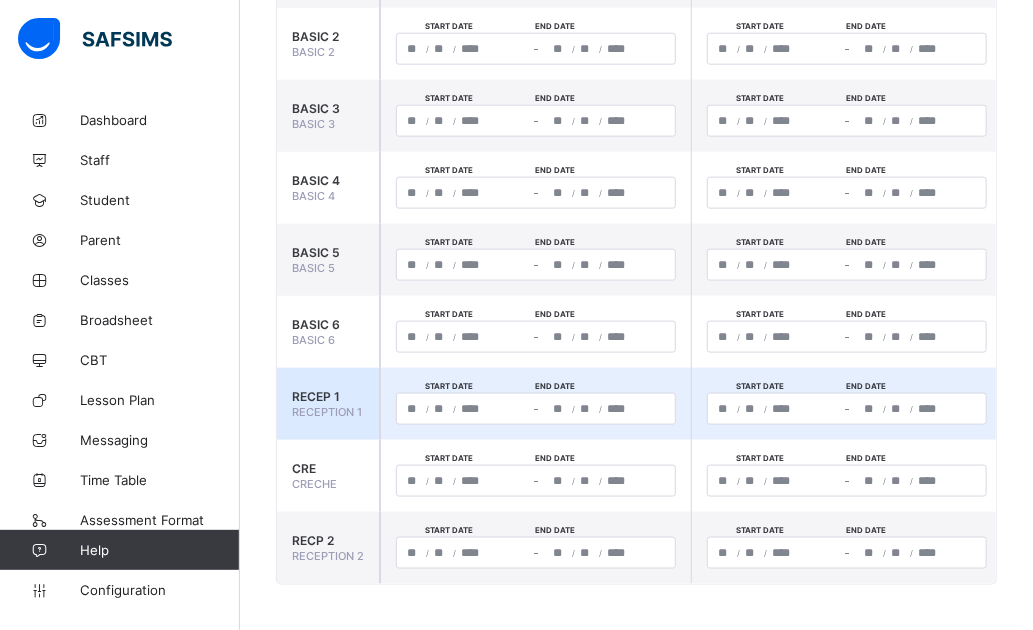 click on "/ /" at bounding box center (463, 409) 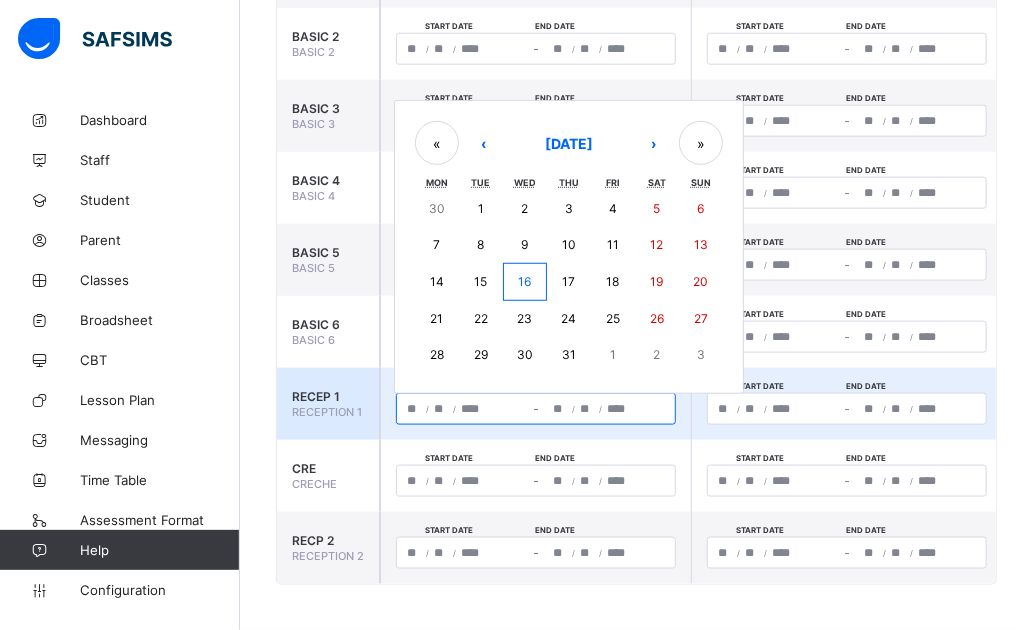 click on "16" at bounding box center [525, 282] 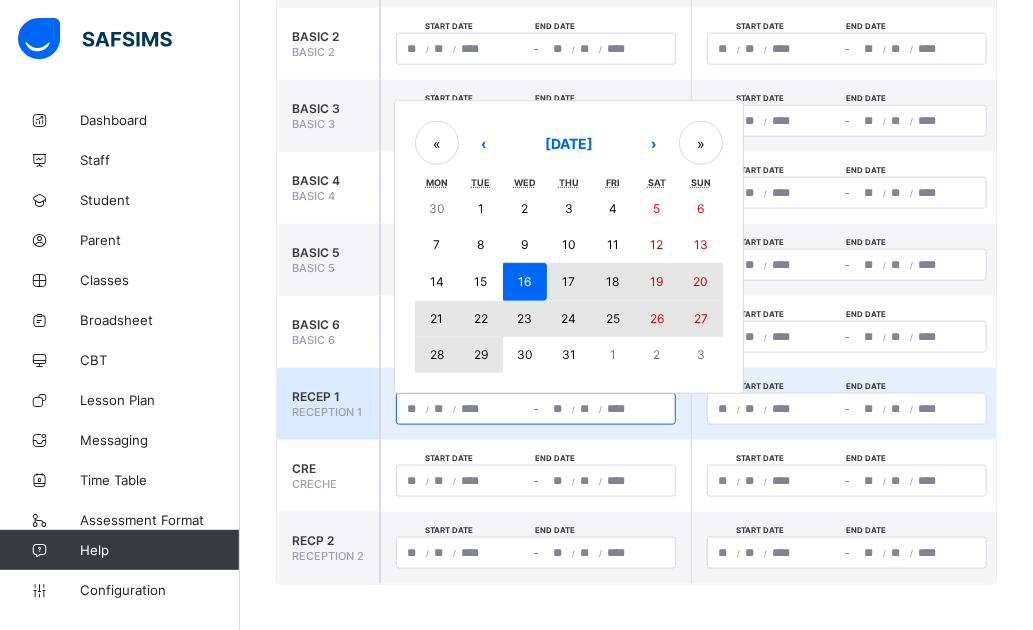 click on "29" at bounding box center (481, 354) 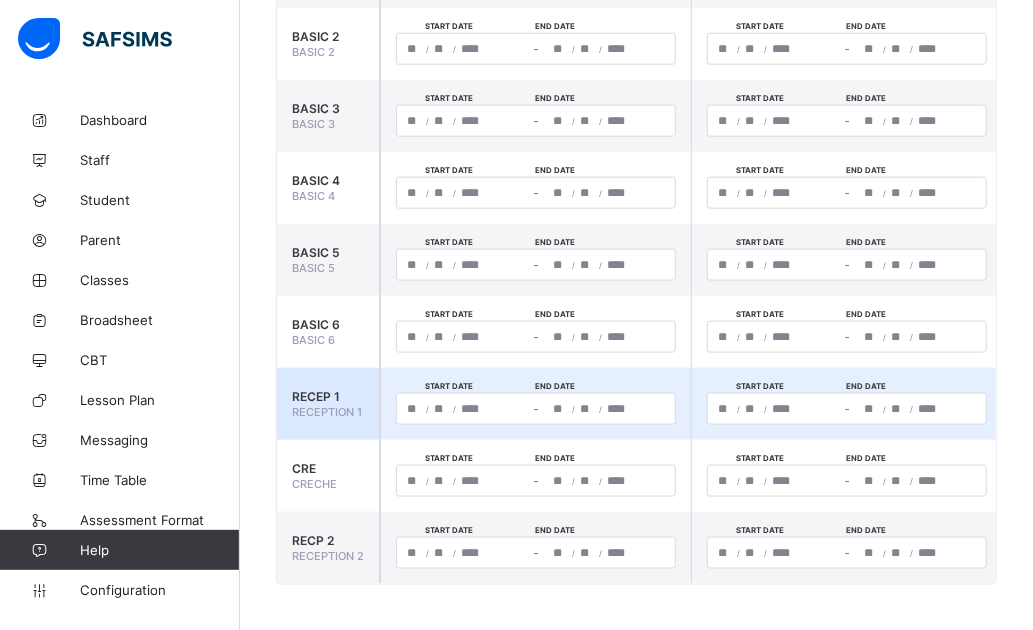 click 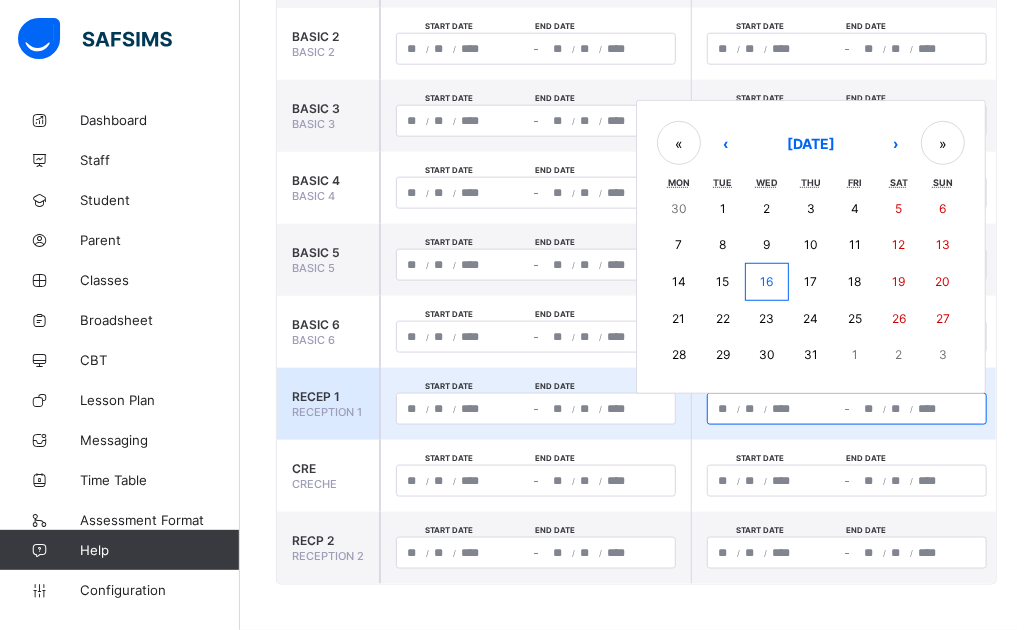 click on "16" at bounding box center (766, 281) 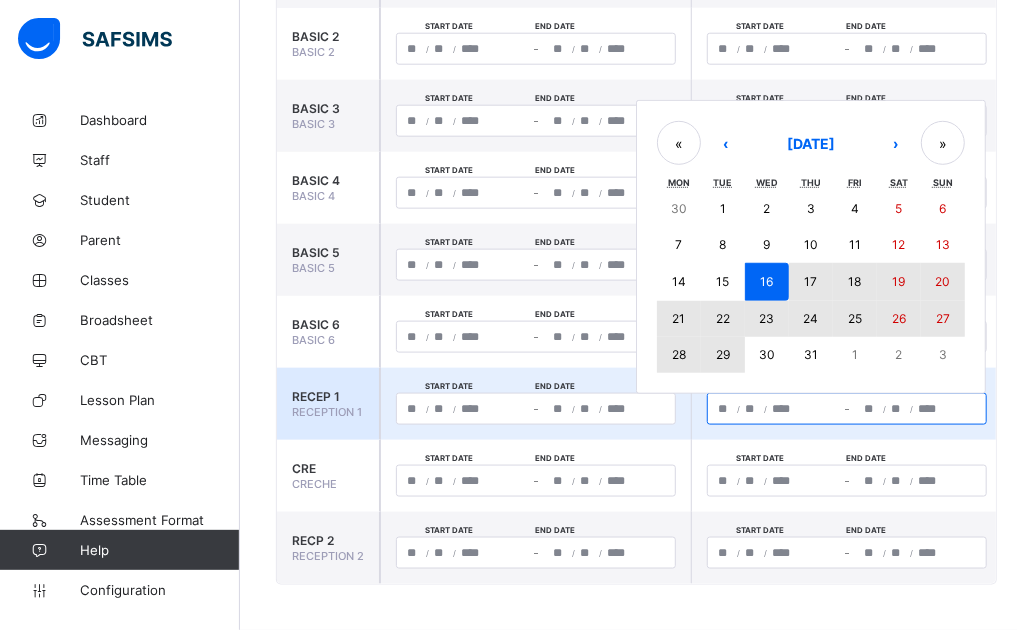 click on "29" at bounding box center [723, 354] 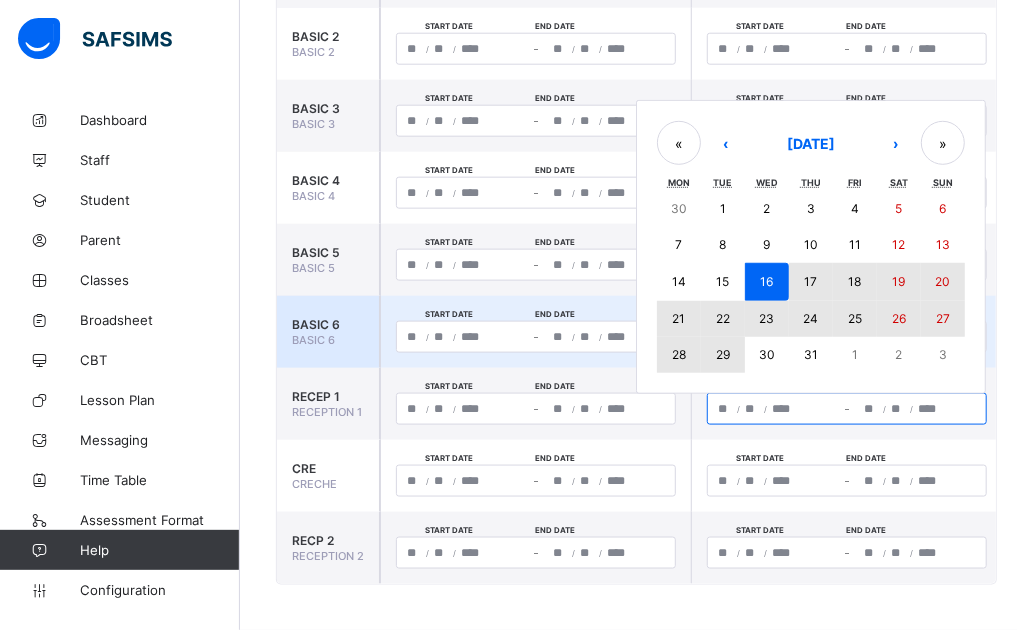 type on "**********" 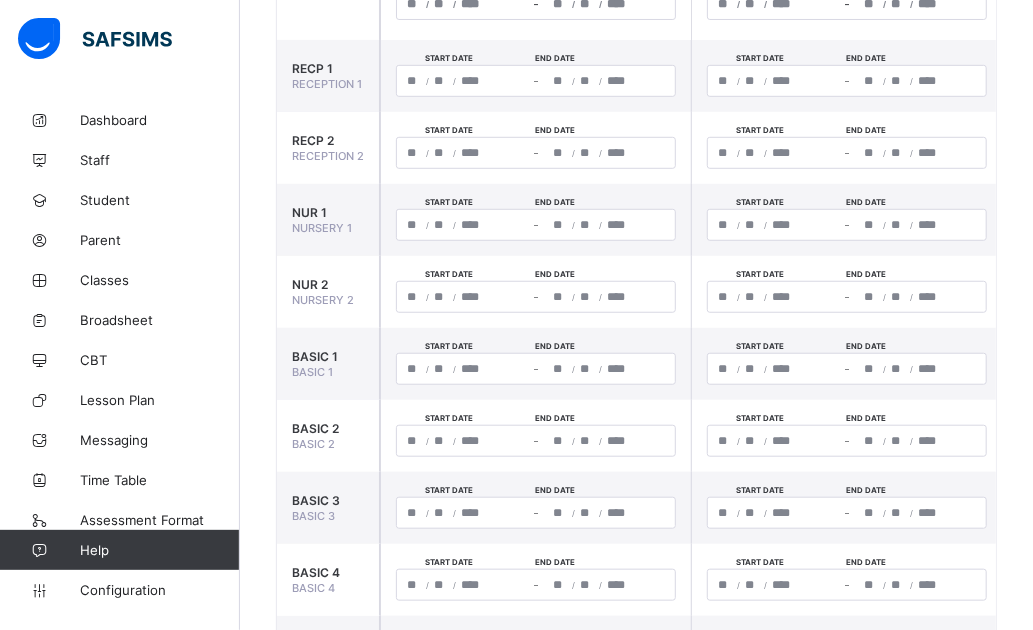 scroll, scrollTop: 0, scrollLeft: 0, axis: both 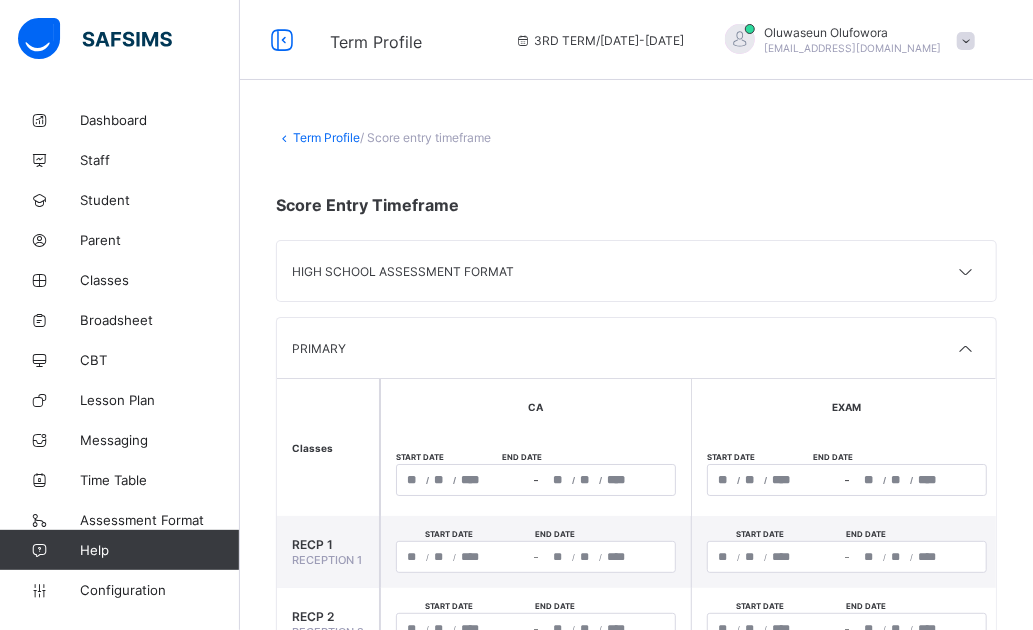 click on "PRIMARY" at bounding box center [636, 348] 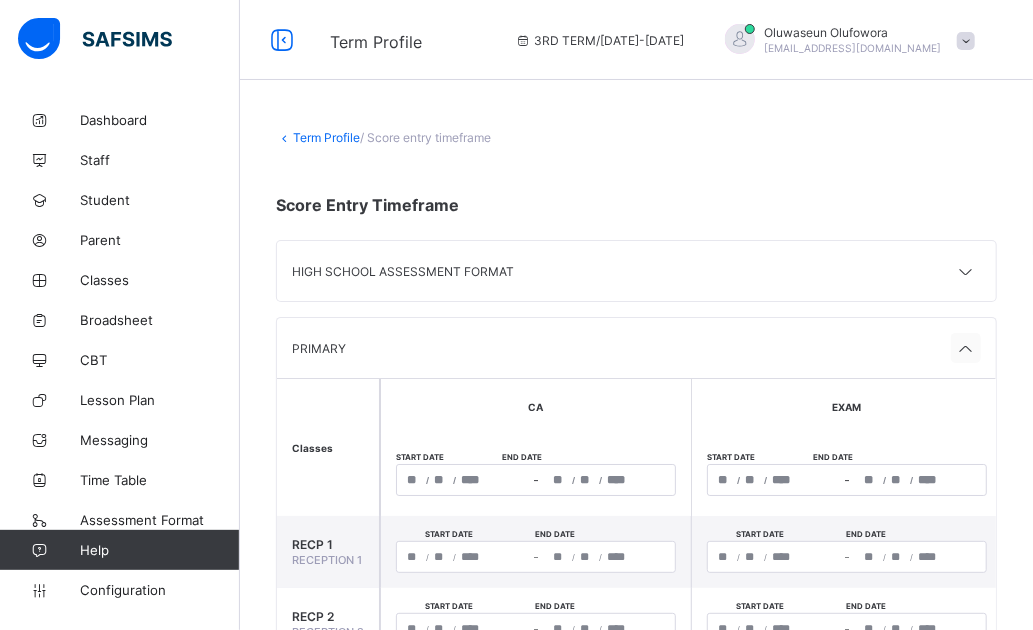 click at bounding box center (966, 349) 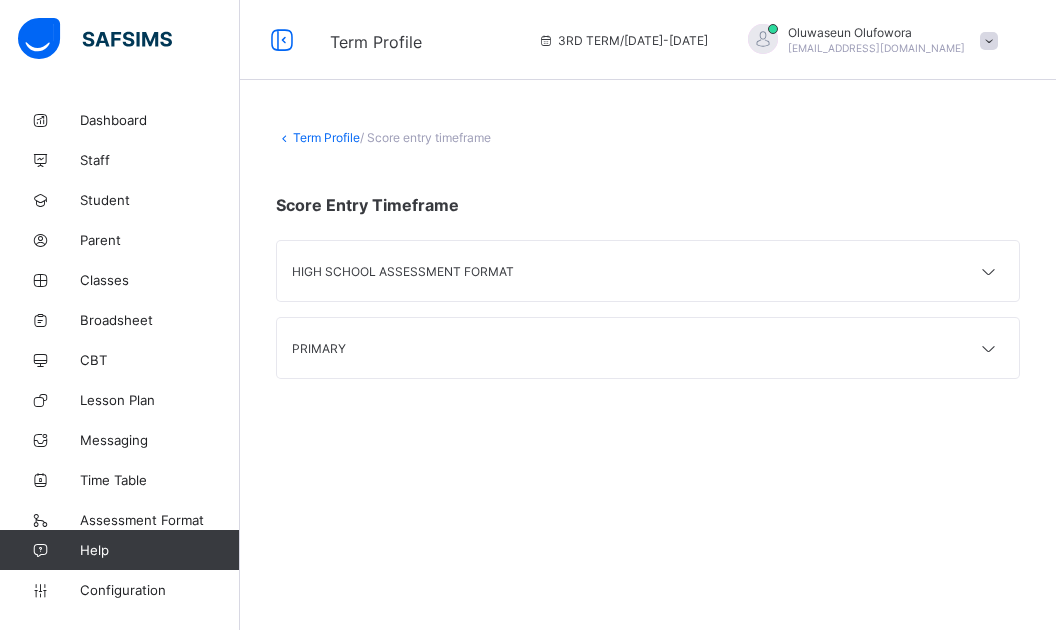 click on "PRIMARY" at bounding box center (648, 348) 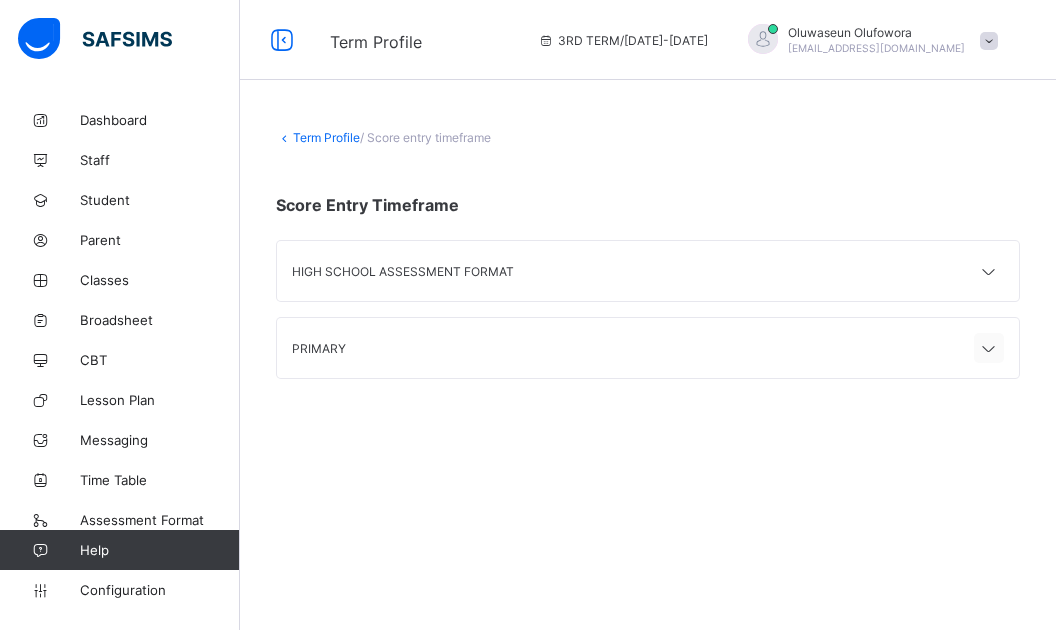 click at bounding box center [989, 349] 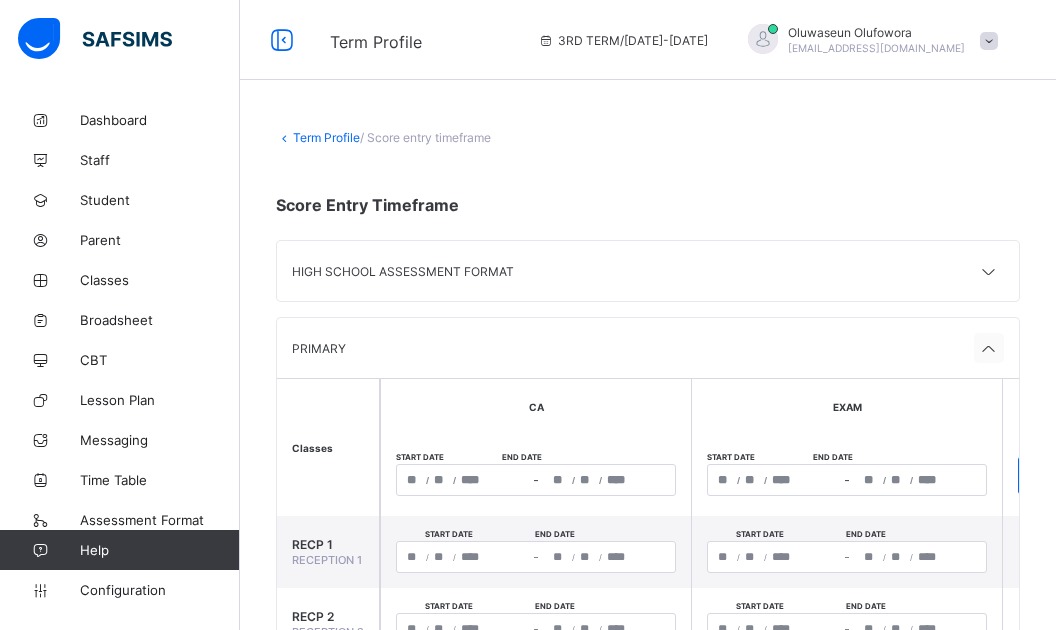 click at bounding box center [989, 349] 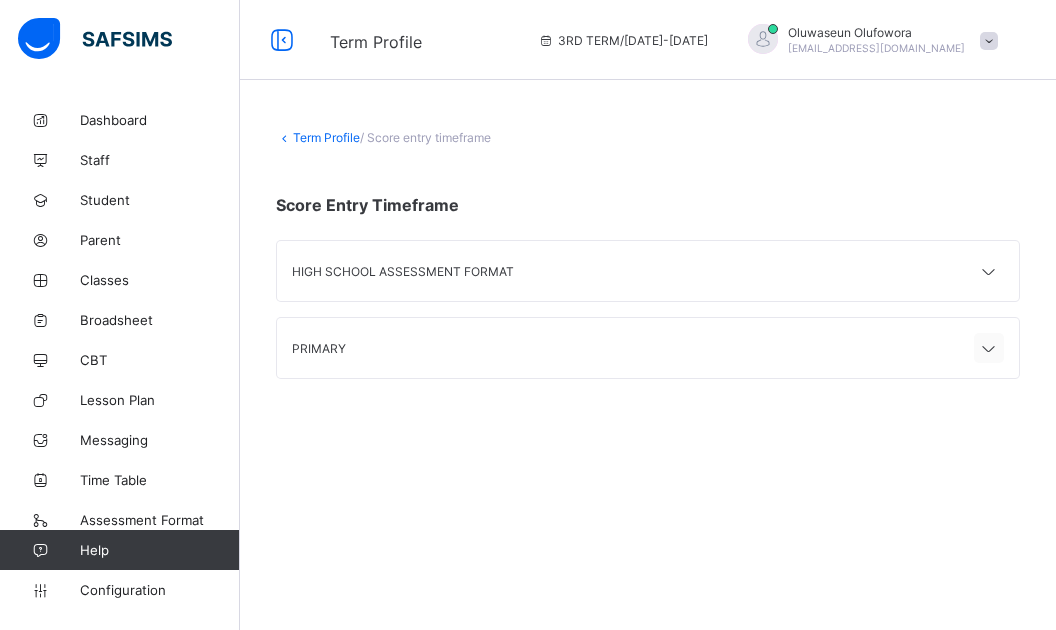 click at bounding box center (989, 349) 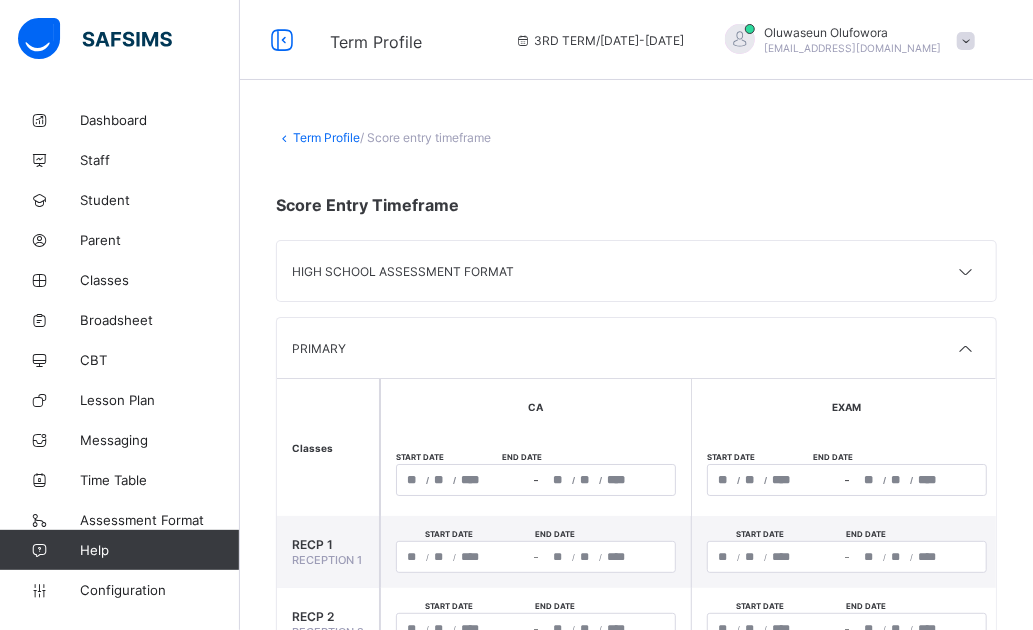click on "/ / – / /" at bounding box center (536, 480) 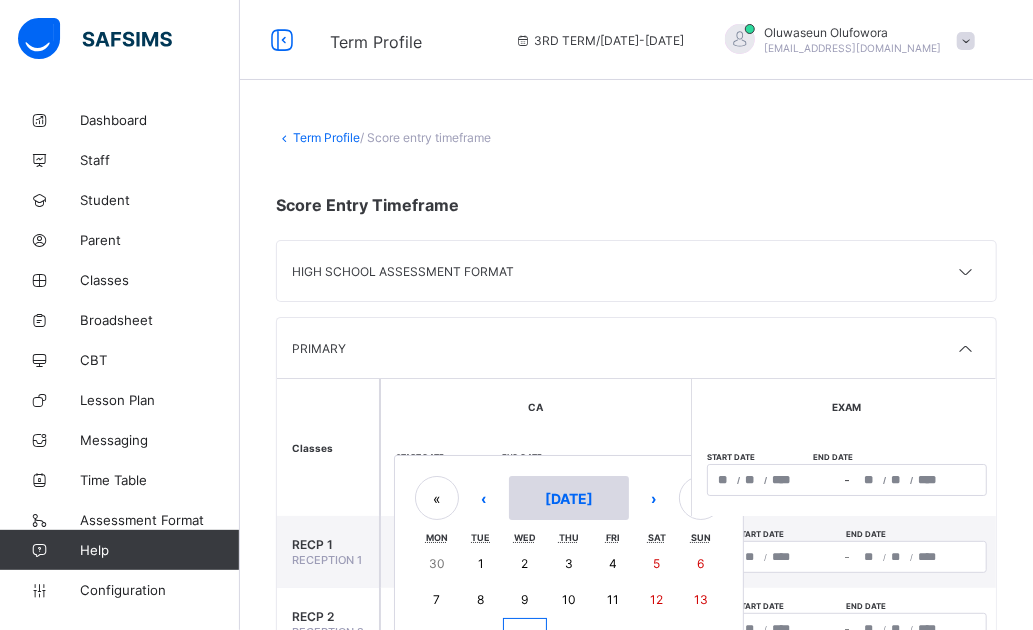 scroll, scrollTop: 266, scrollLeft: 0, axis: vertical 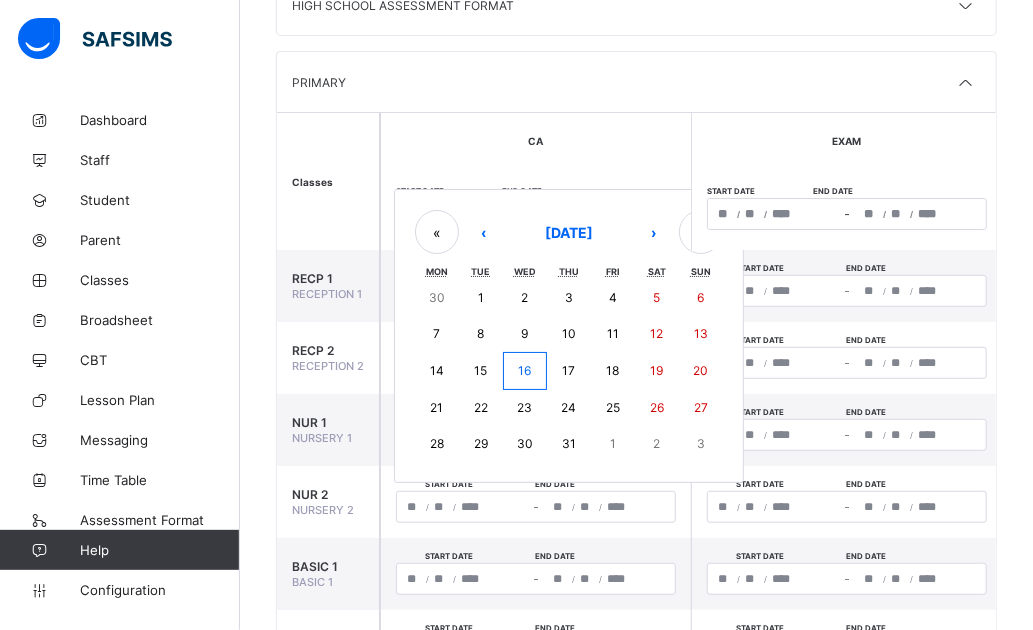 click on "16" at bounding box center [525, 371] 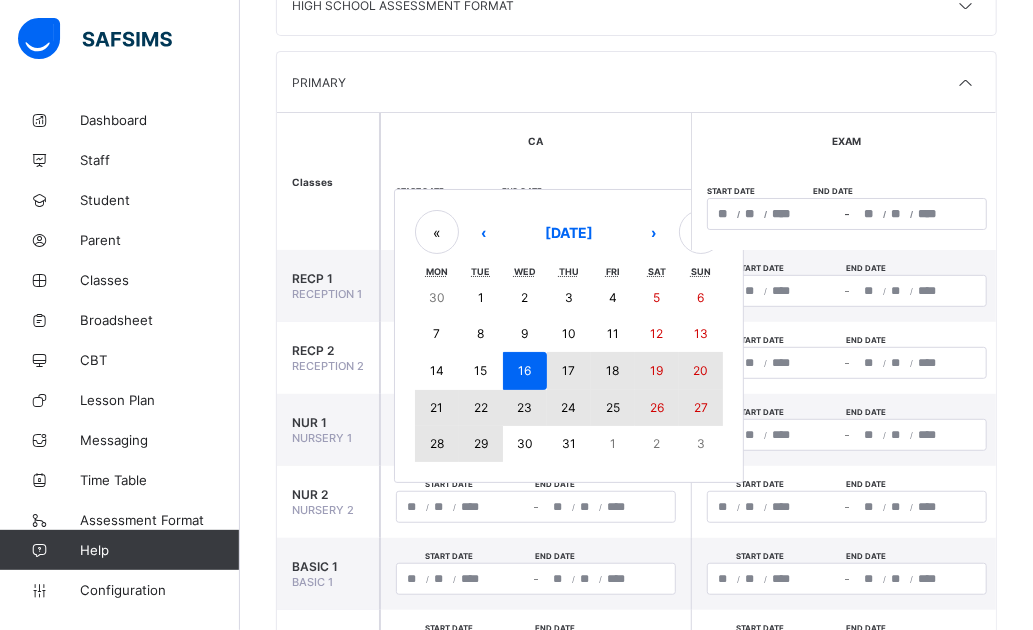 click on "29" at bounding box center (481, 444) 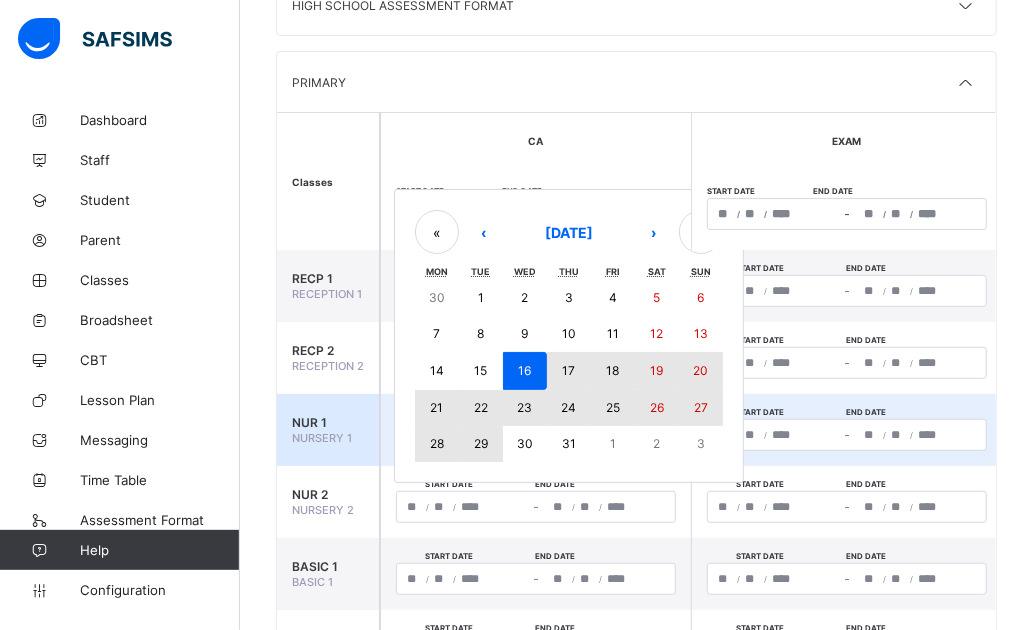 type on "**********" 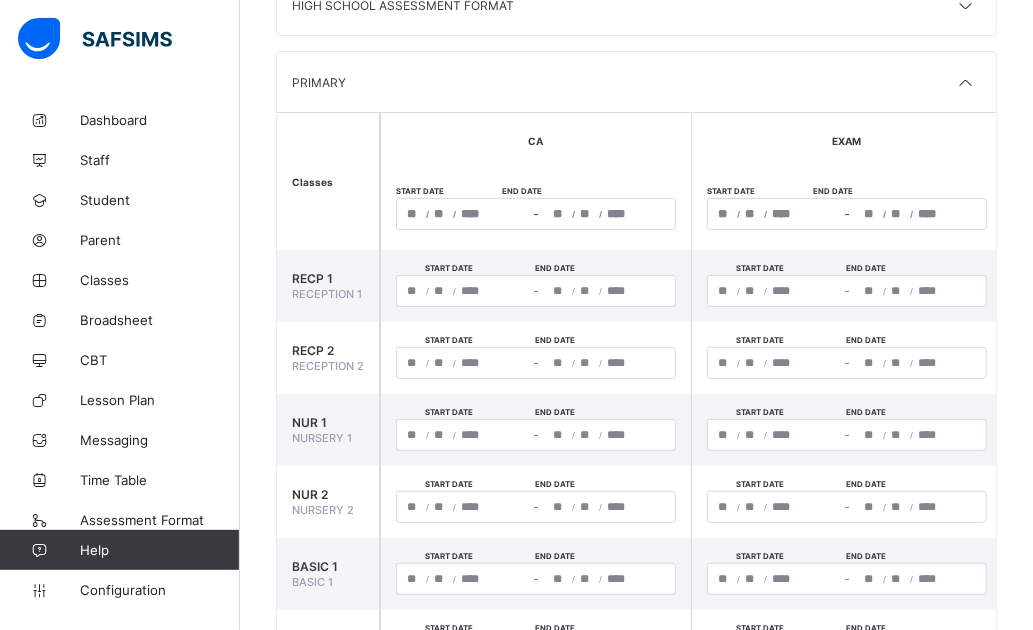 click on "/ /" at bounding box center [774, 214] 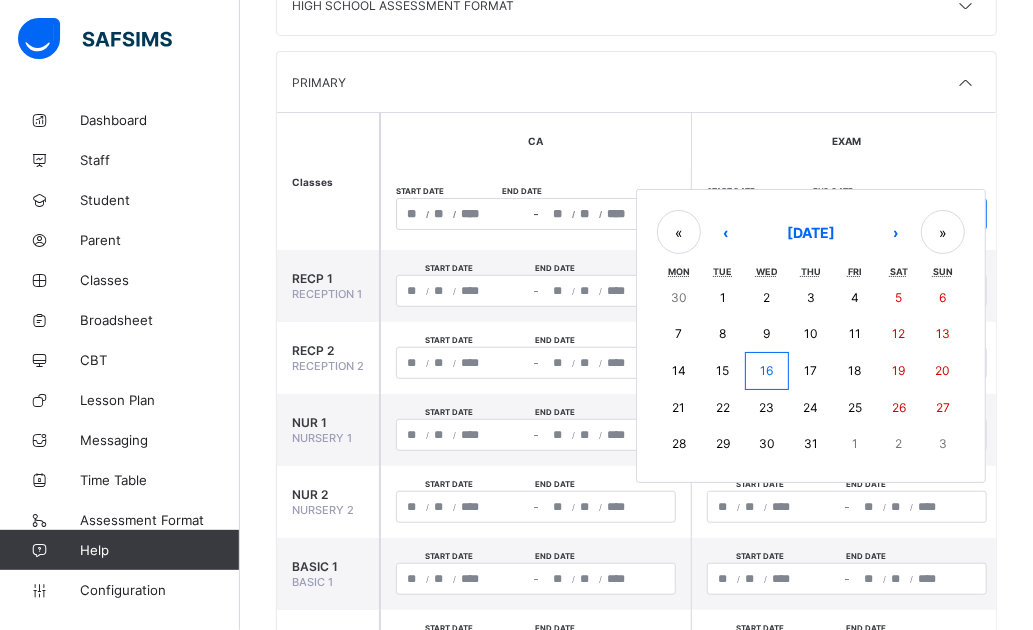 drag, startPoint x: 768, startPoint y: 345, endPoint x: 710, endPoint y: 442, distance: 113.0177 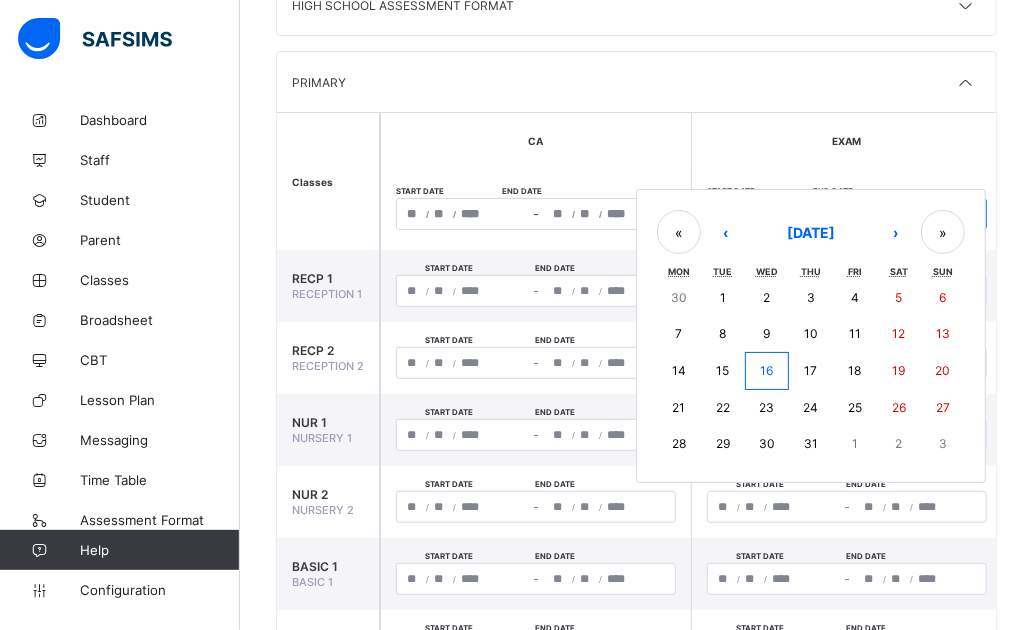 click on "9" at bounding box center [767, 334] 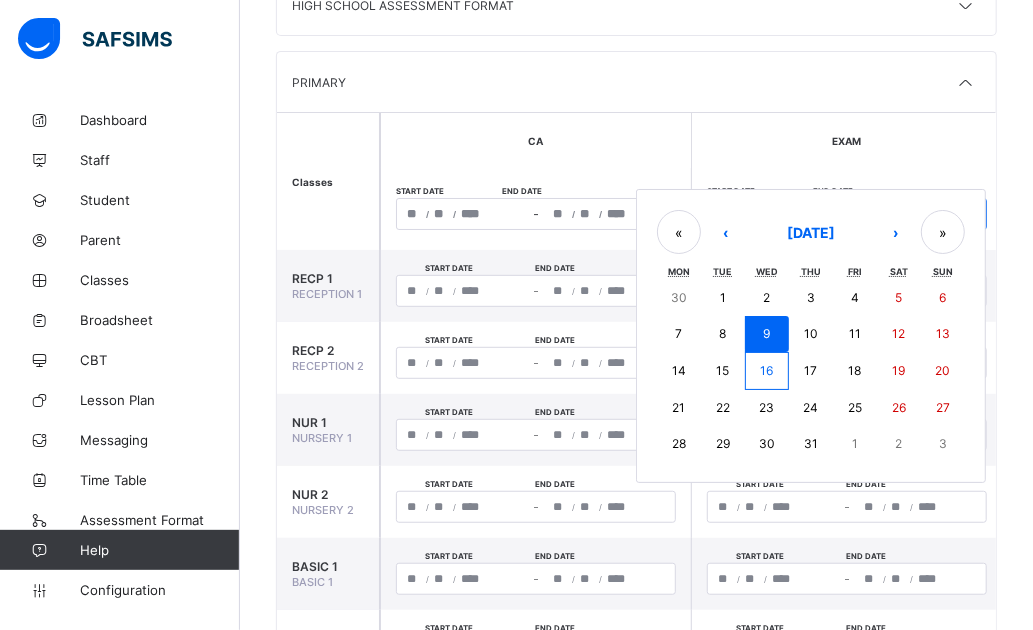 click on "« ‹ July 2025 › » Mon Tue Wed Thu Fri Sat Sun 30 1 2 3 4 5 6 7 8 9 10 11 12 13 14 15 16 17 18 19 20 21 22 23 24 25 26 27 28 29 30 31 1 2 3" at bounding box center [811, 336] 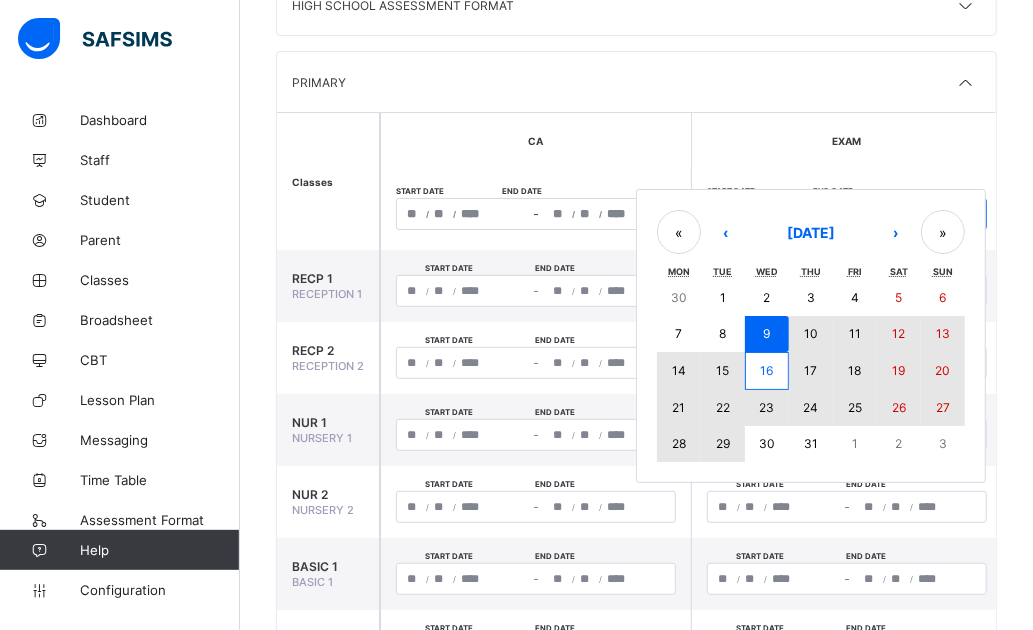 click on "29" at bounding box center [723, 443] 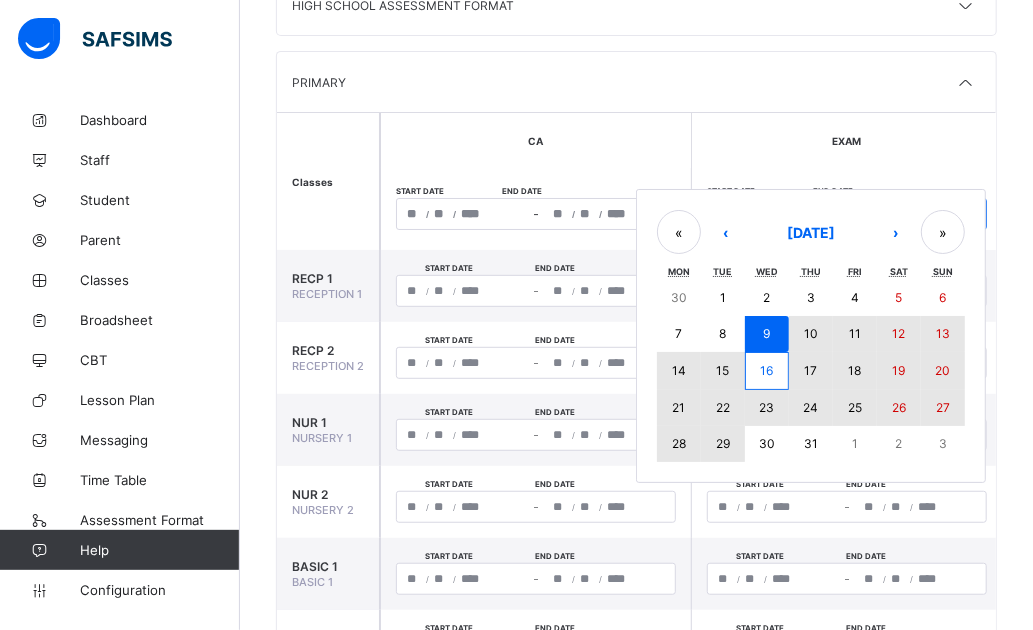 type 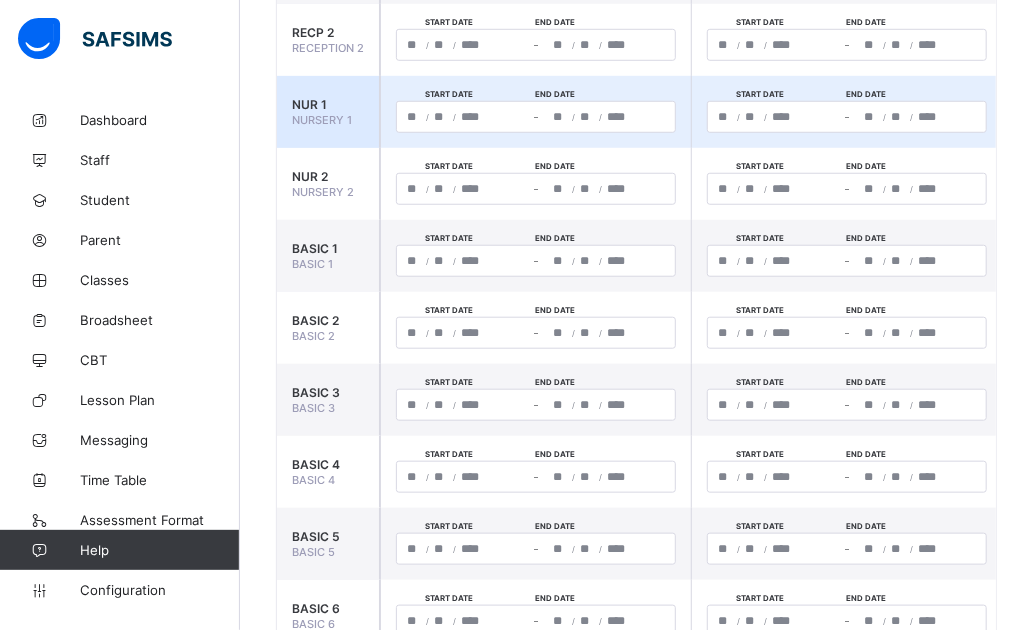 scroll, scrollTop: 209, scrollLeft: 0, axis: vertical 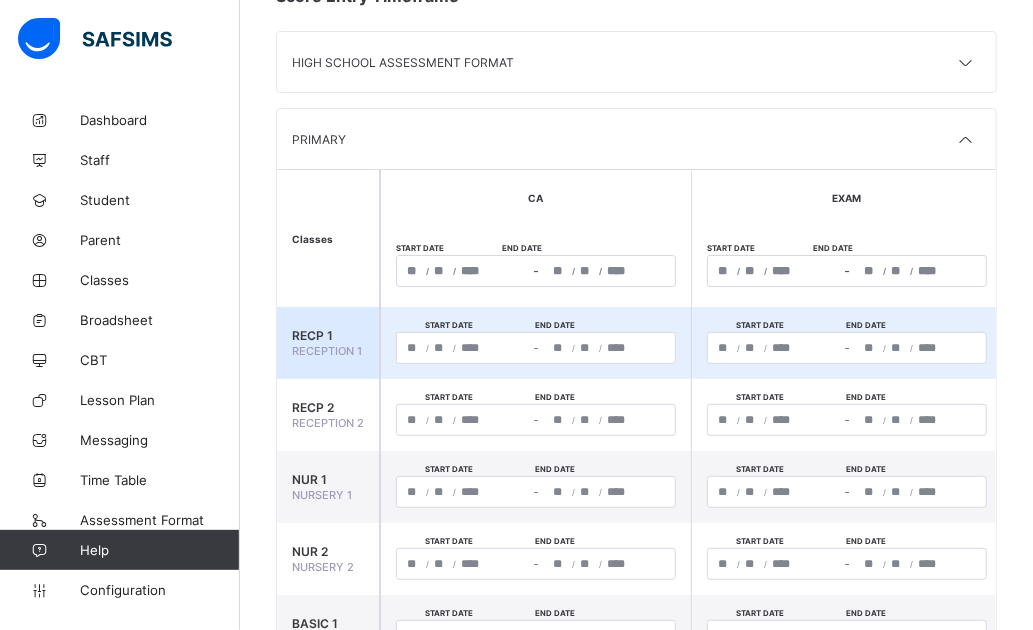 click on "/ /" at bounding box center [774, 348] 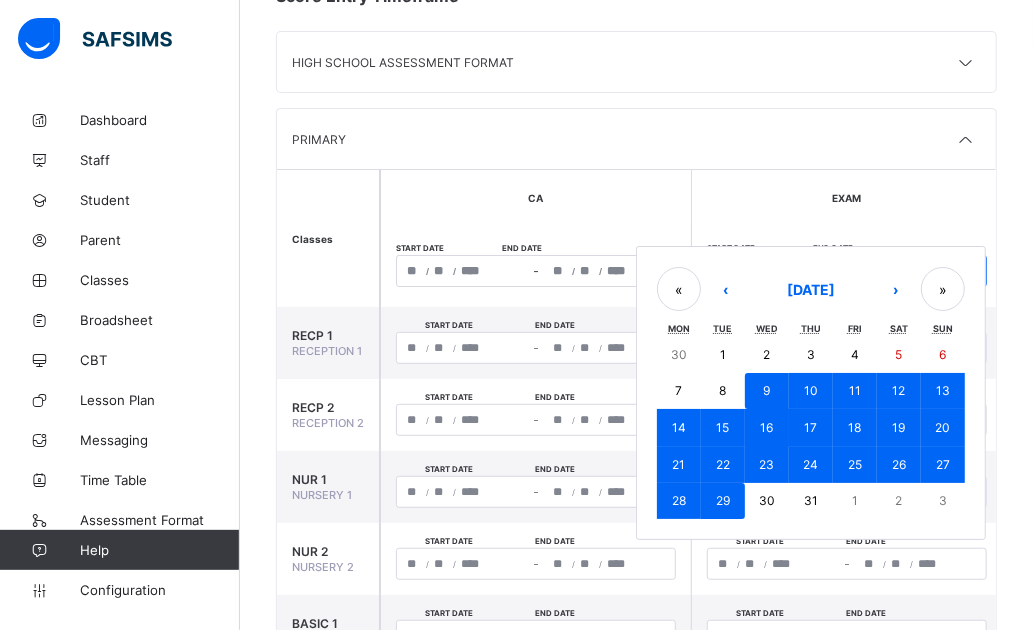 click on "**********" at bounding box center (847, 271) 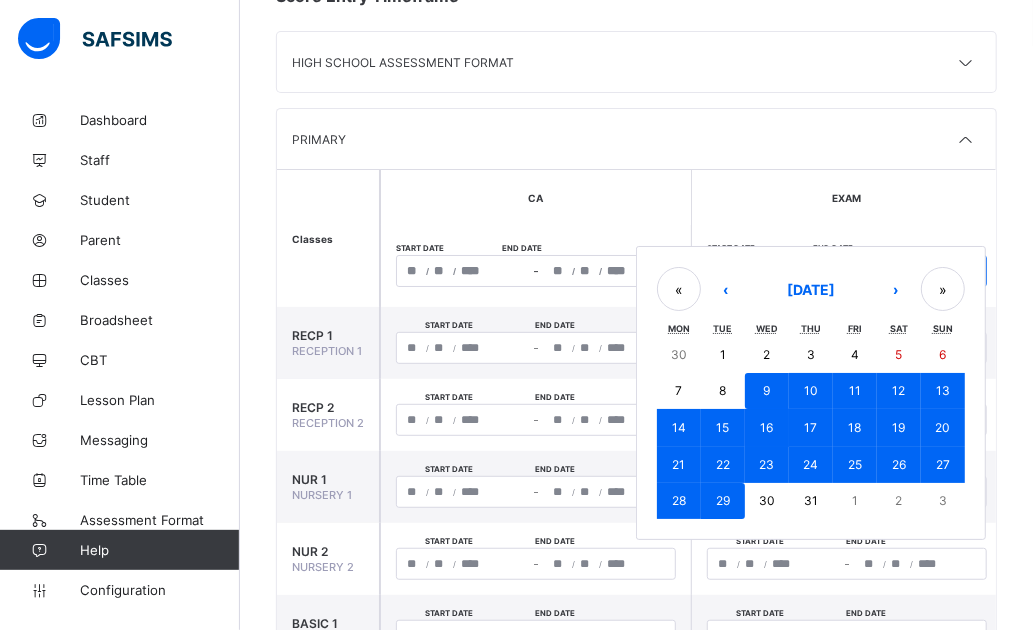click on "16" at bounding box center [766, 427] 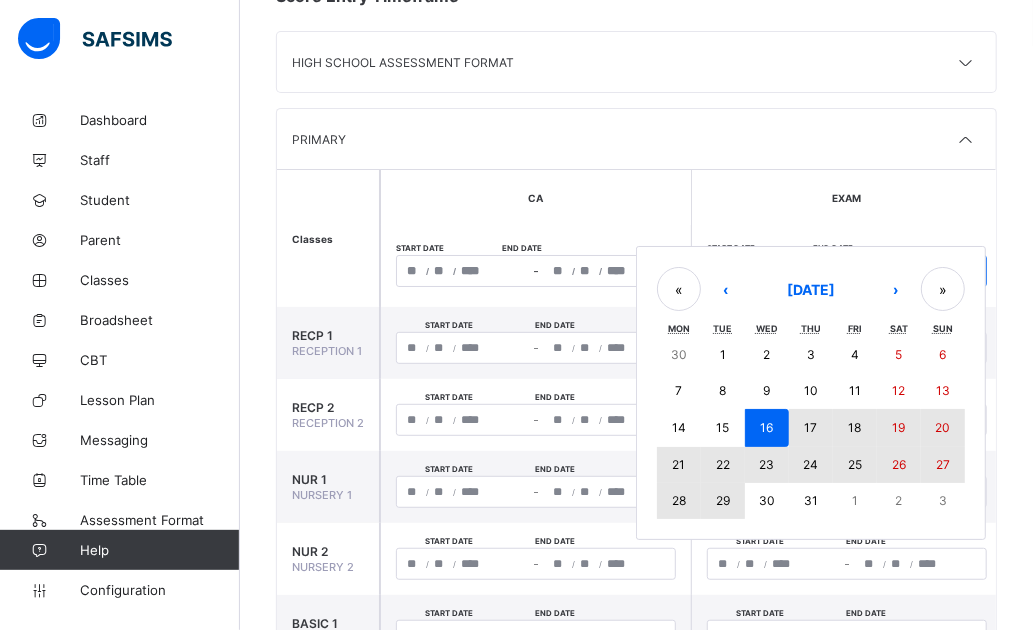 click on "29" at bounding box center [723, 500] 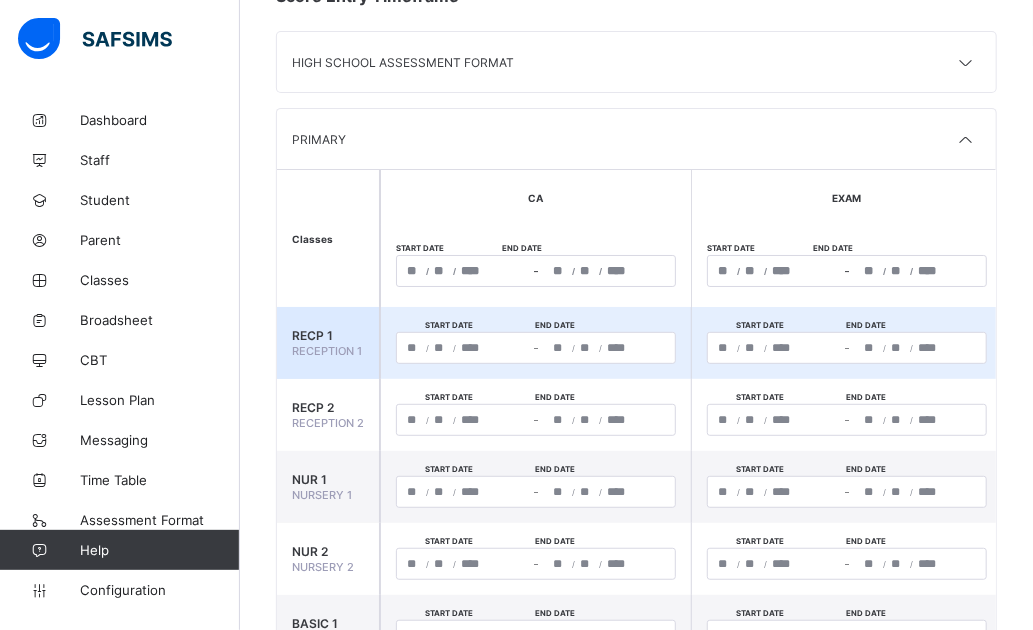 click on "/ /" at bounding box center [774, 348] 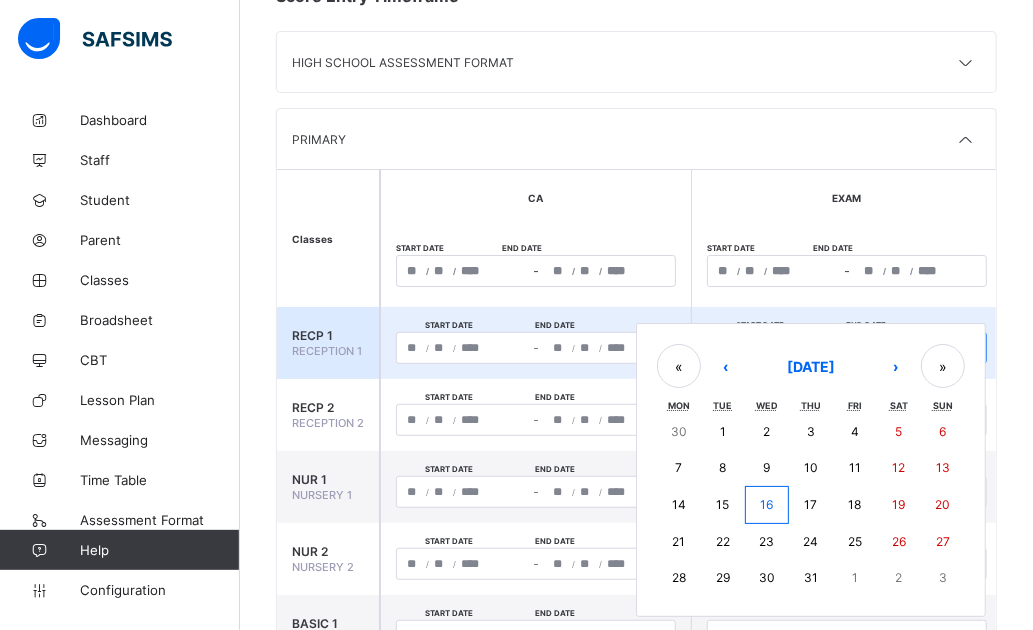 click on "16" at bounding box center (766, 504) 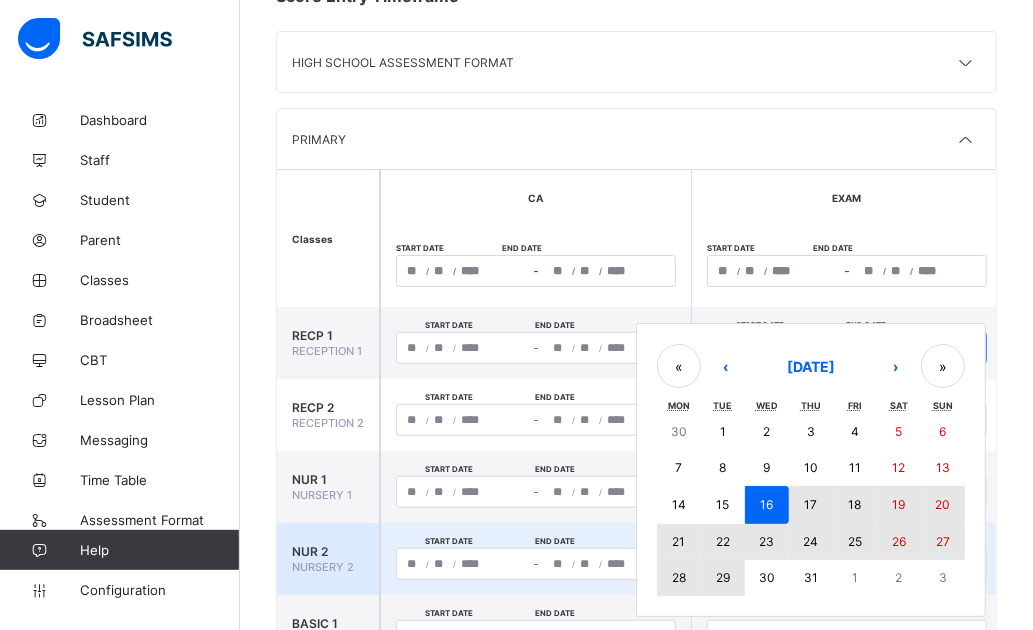 drag, startPoint x: 710, startPoint y: 581, endPoint x: 732, endPoint y: 578, distance: 22.203604 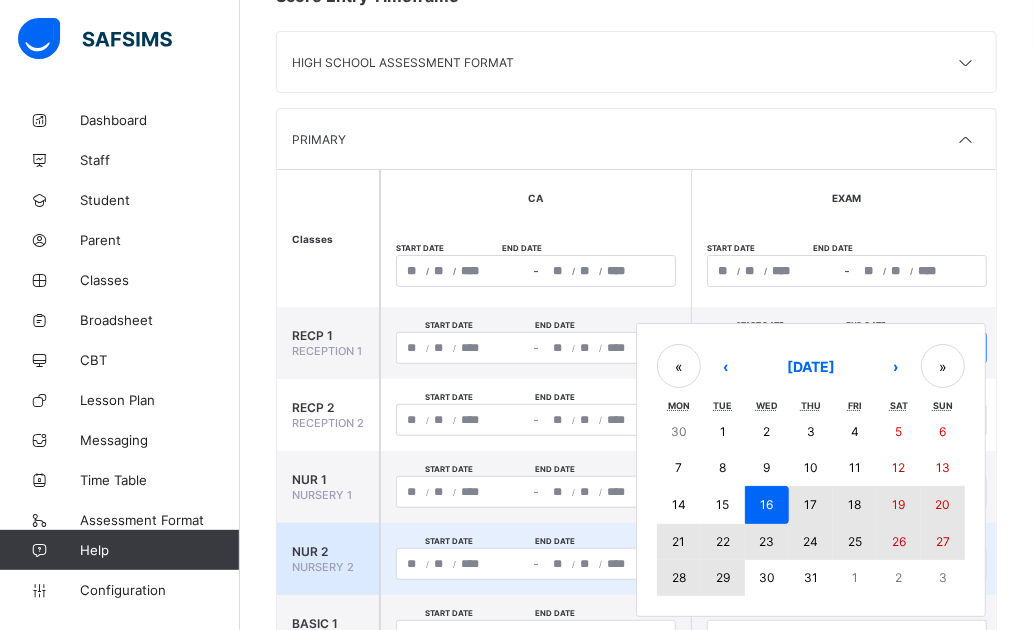 click on "29" at bounding box center [723, 578] 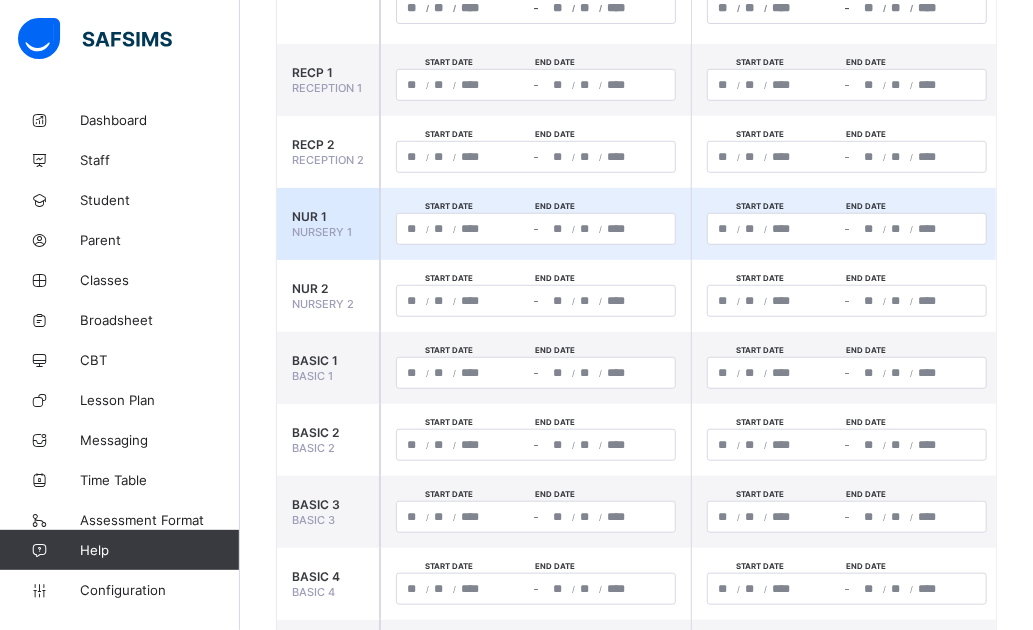 scroll, scrollTop: 476, scrollLeft: 0, axis: vertical 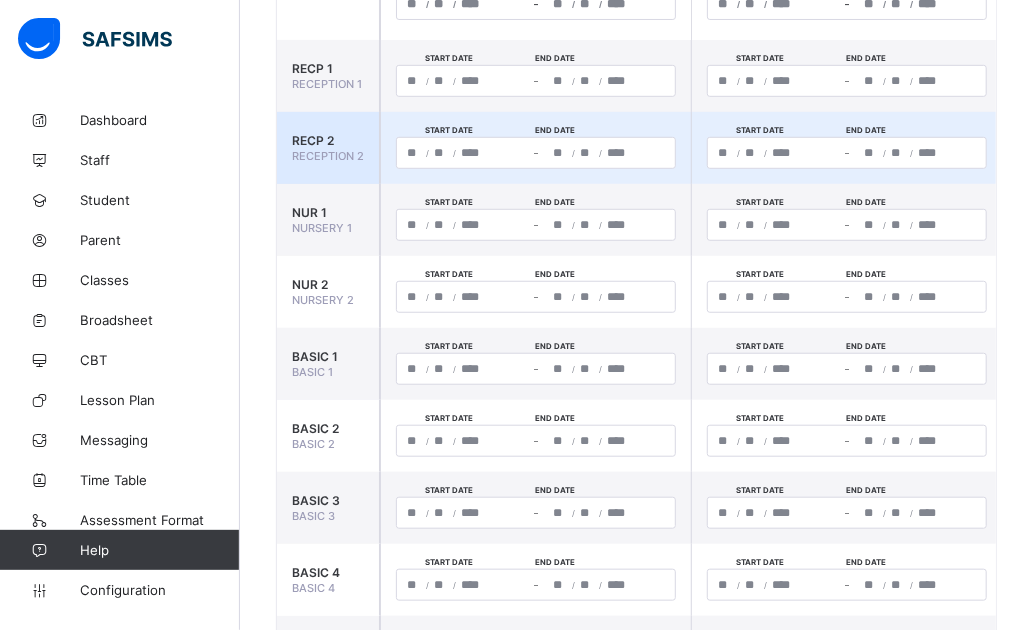 click on "/ / – / /" at bounding box center [847, 153] 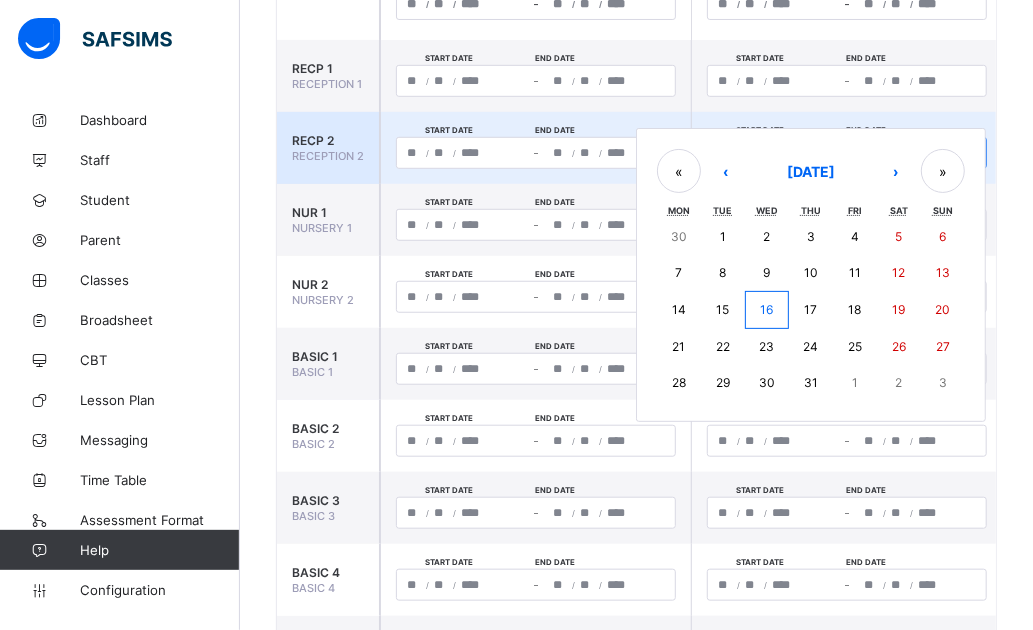 click on "16" at bounding box center (766, 309) 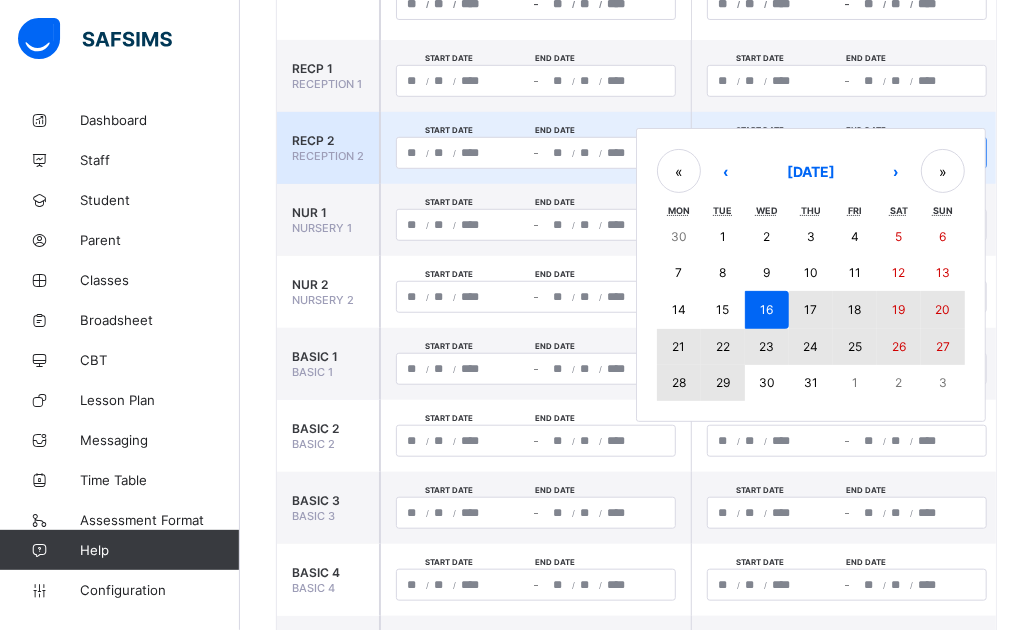 click on "29" at bounding box center [723, 382] 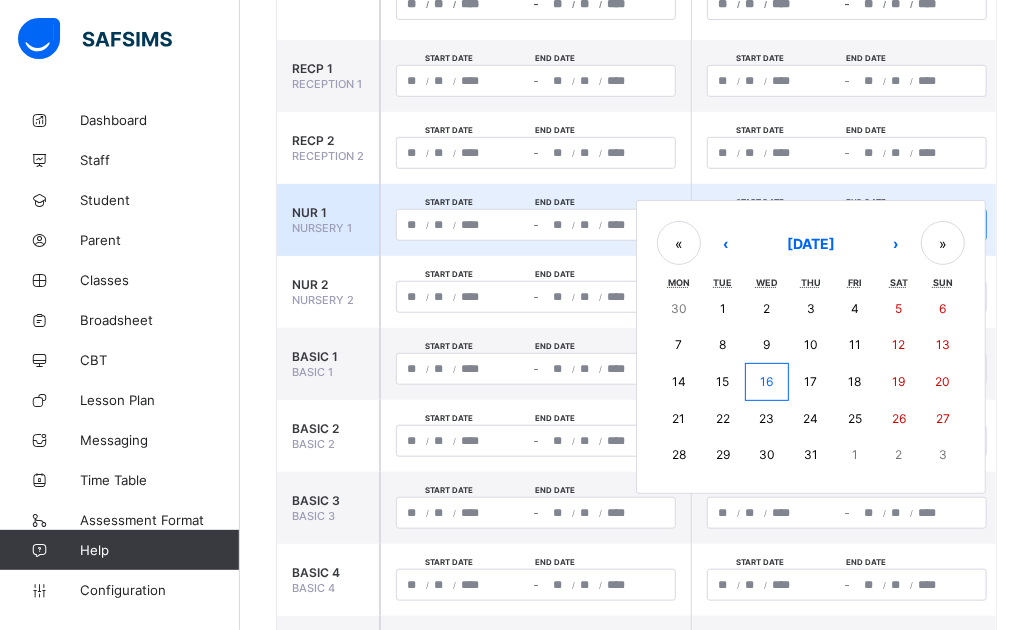 click on "/ / – / / « ‹ July 2025 › » Mon Tue Wed Thu Fri Sat Sun 30 1 2 3 4 5 6 7 8 9 10 11 12 13 14 15 16 17 18 19 20 21 22 23 24 25 26 27 28 29 30 31 1 2 3" at bounding box center (847, 225) 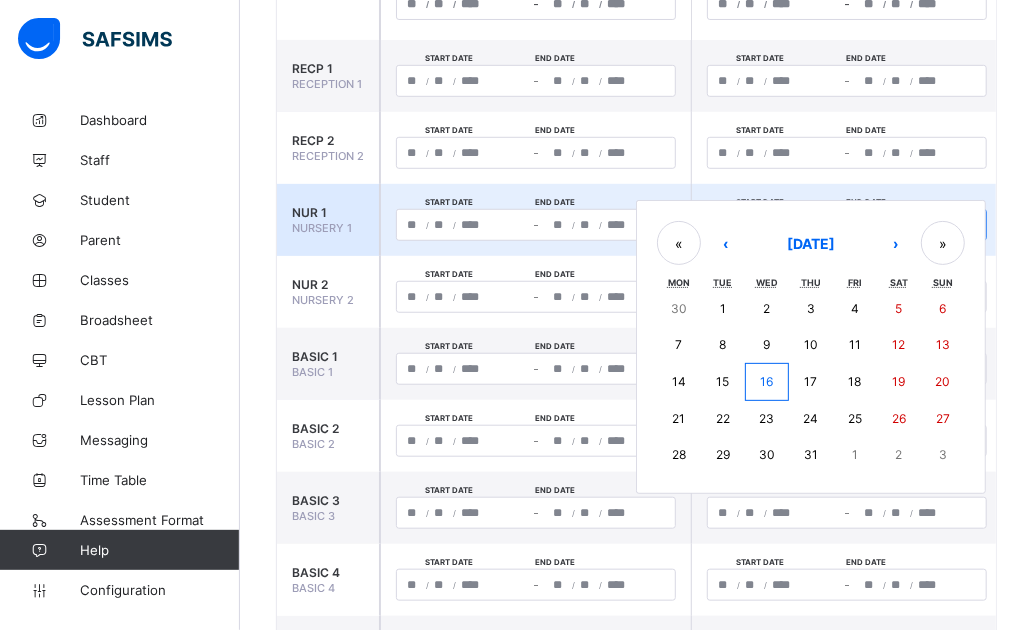 drag, startPoint x: 772, startPoint y: 382, endPoint x: 741, endPoint y: 440, distance: 65.76473 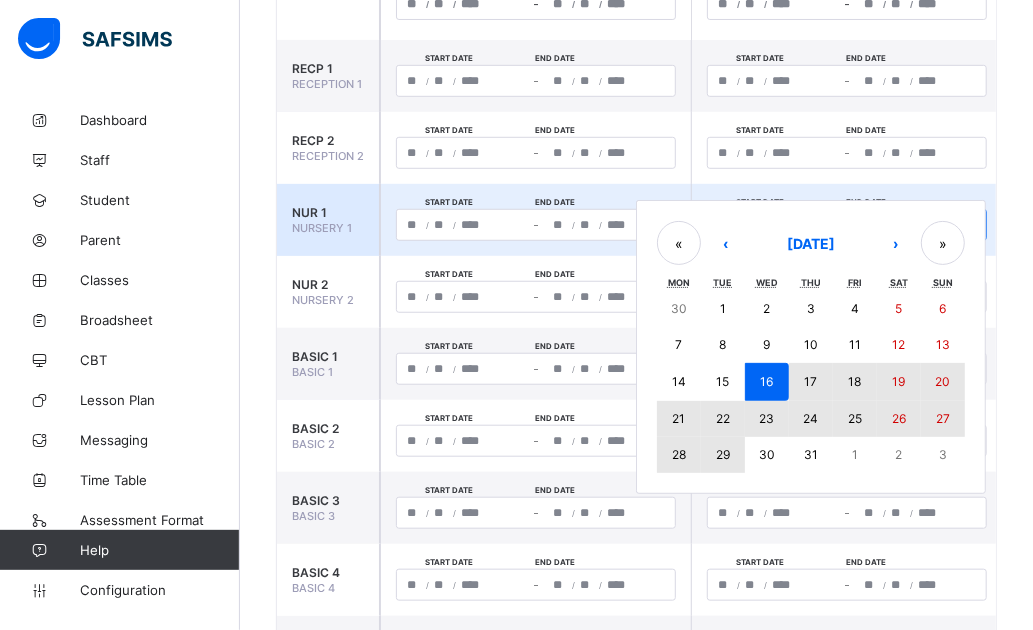 click on "29" at bounding box center (723, 455) 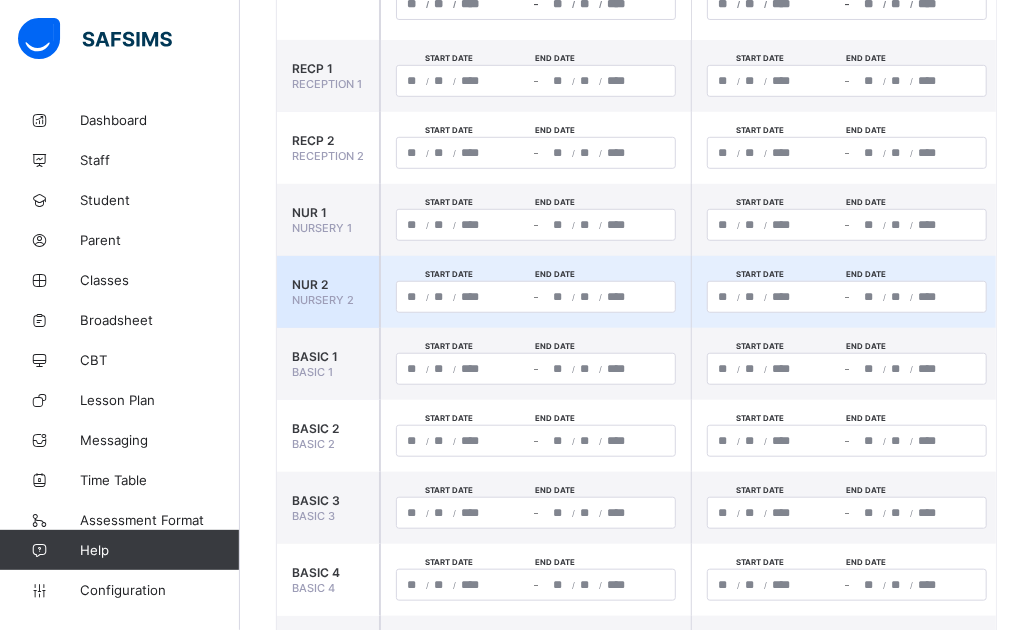 click on "/ /" at bounding box center (774, 297) 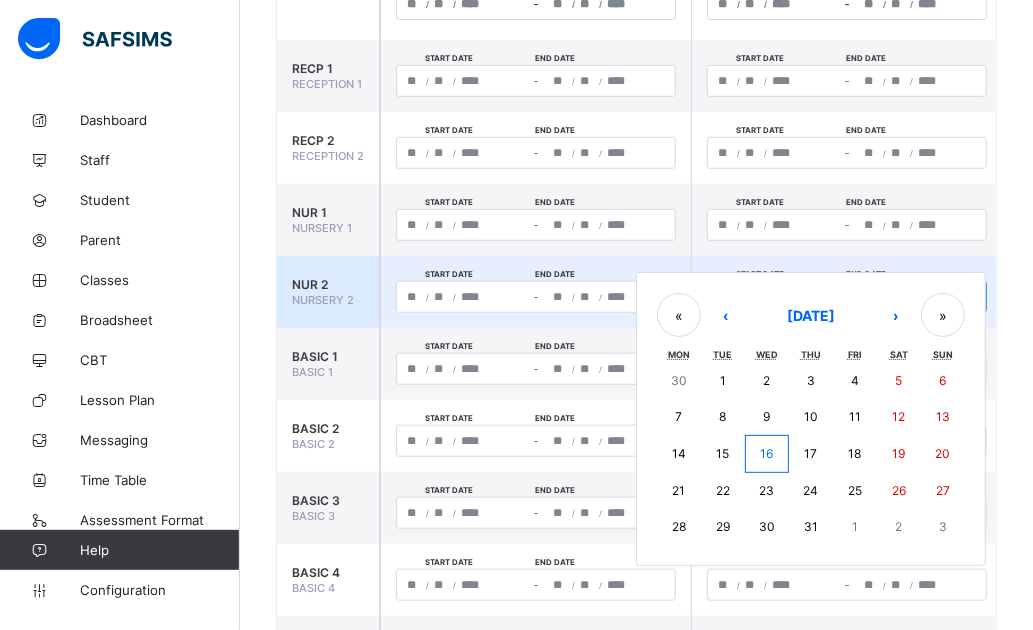 click on "16" at bounding box center (766, 453) 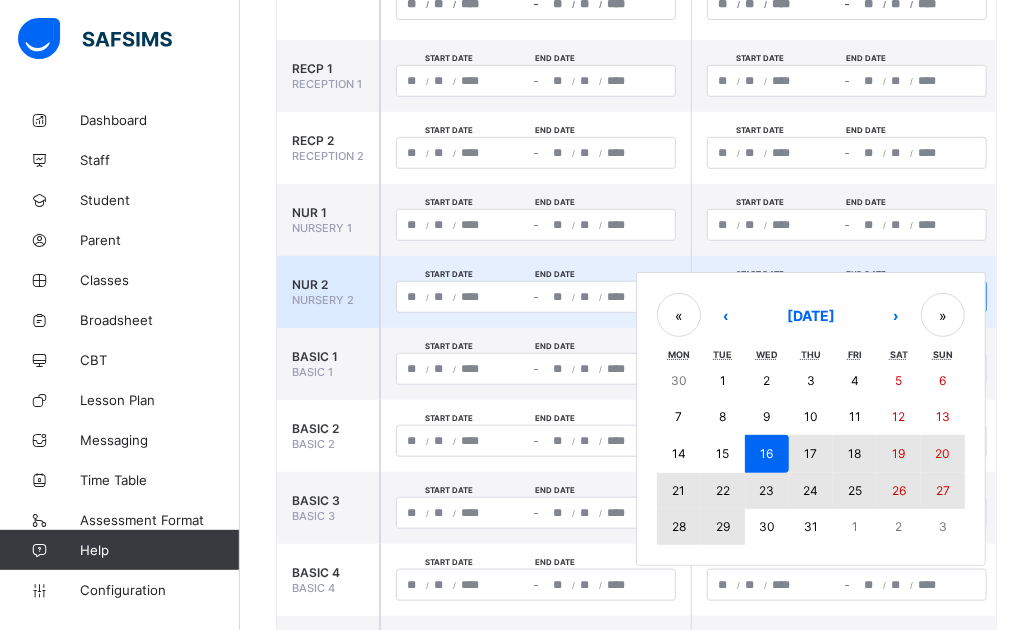 click on "29" at bounding box center [723, 527] 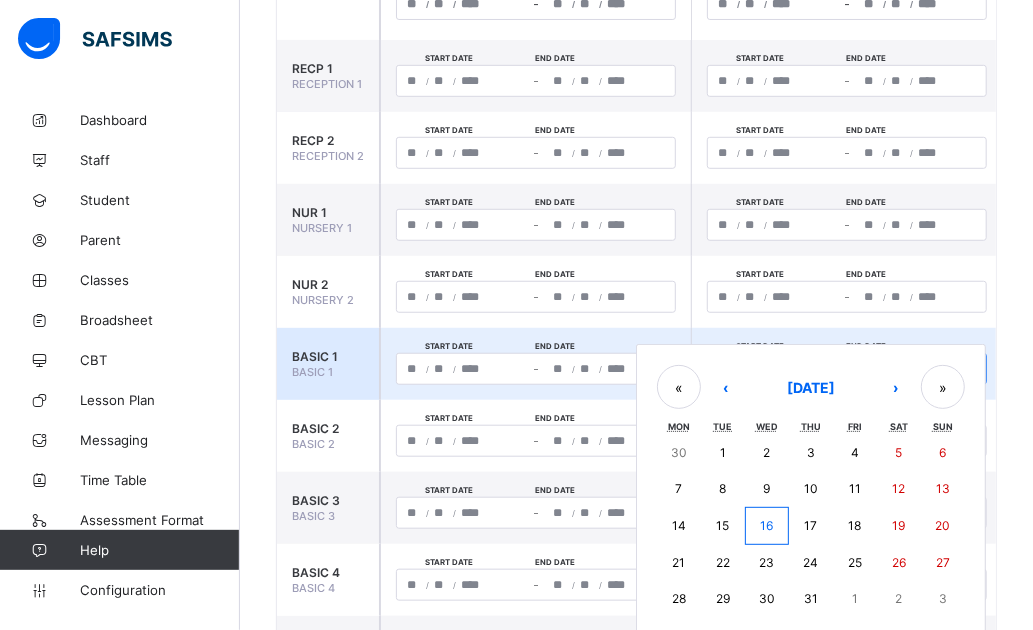 click on "/ / – / / « ‹ July 2025 › » Mon Tue Wed Thu Fri Sat Sun 30 1 2 3 4 5 6 7 8 9 10 11 12 13 14 15 16 17 18 19 20 21 22 23 24 25 26 27 28 29 30 31 1 2 3" at bounding box center (847, 369) 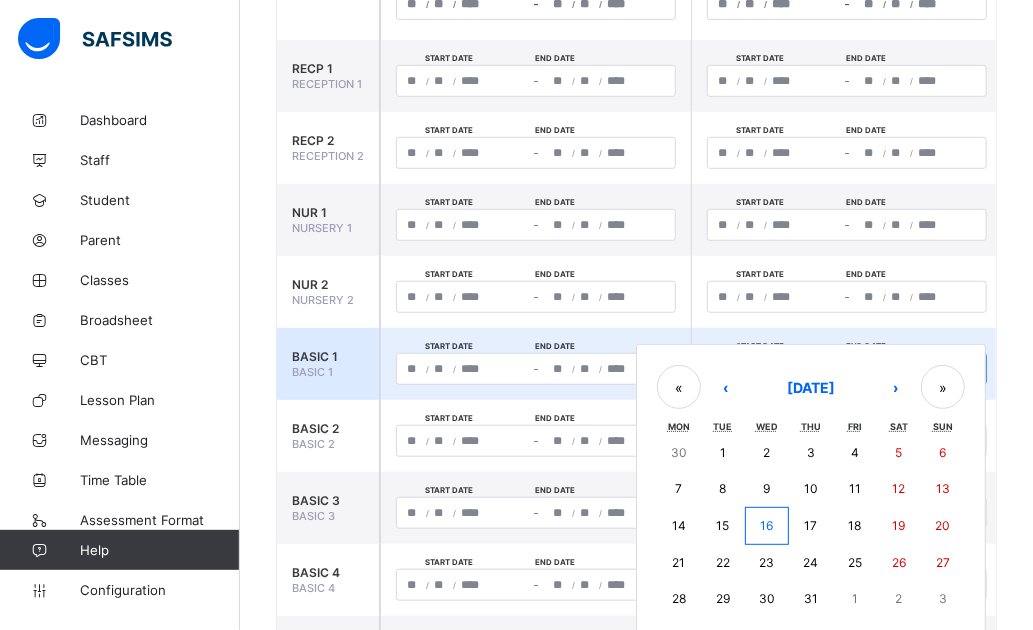 click on "15" at bounding box center [723, 526] 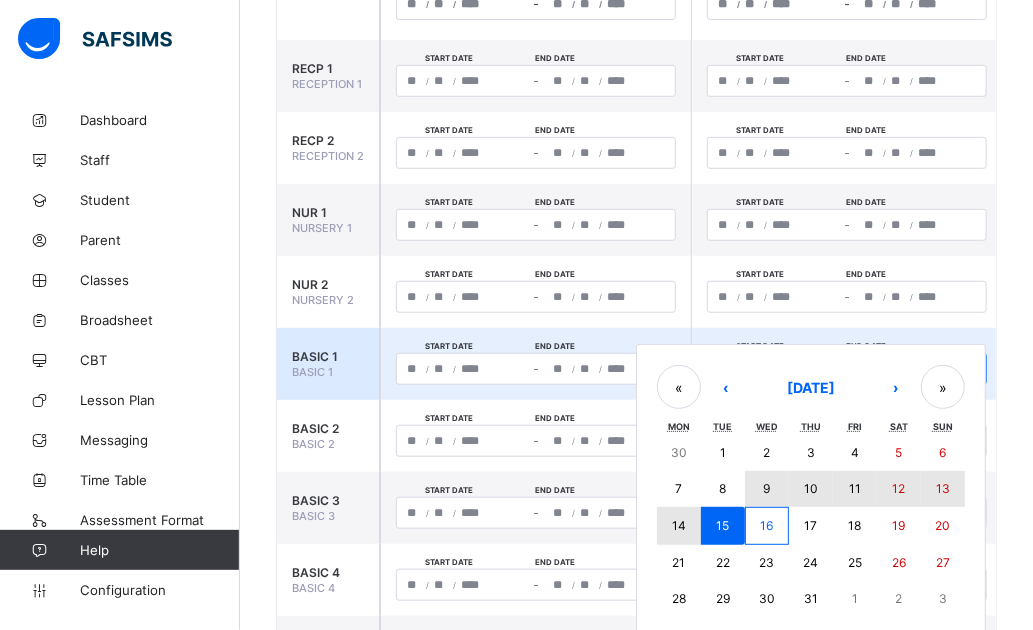 click on "9" at bounding box center (767, 489) 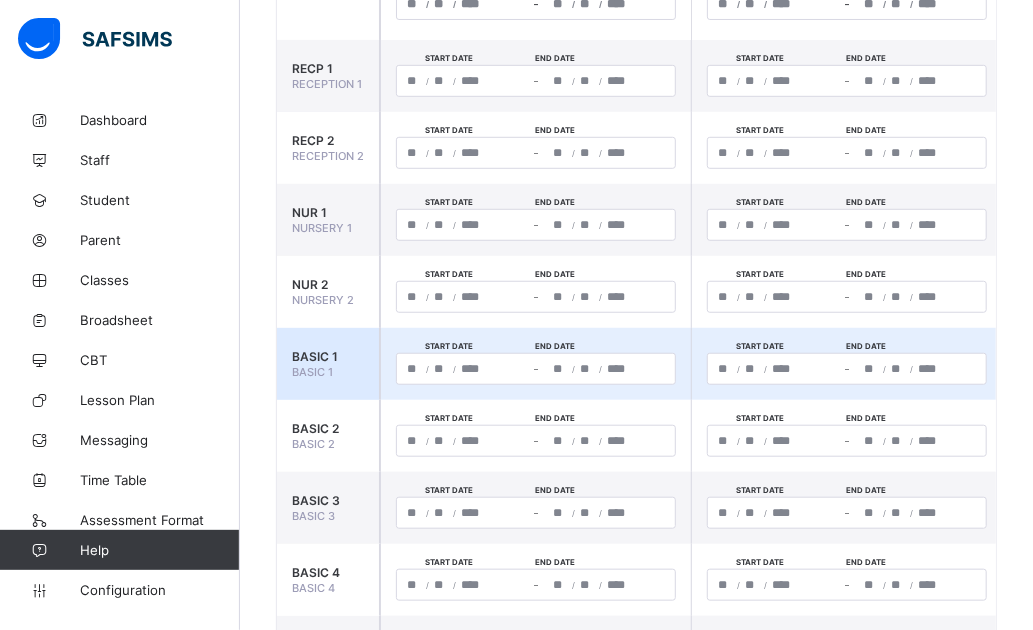 click on "**********" at bounding box center (847, 369) 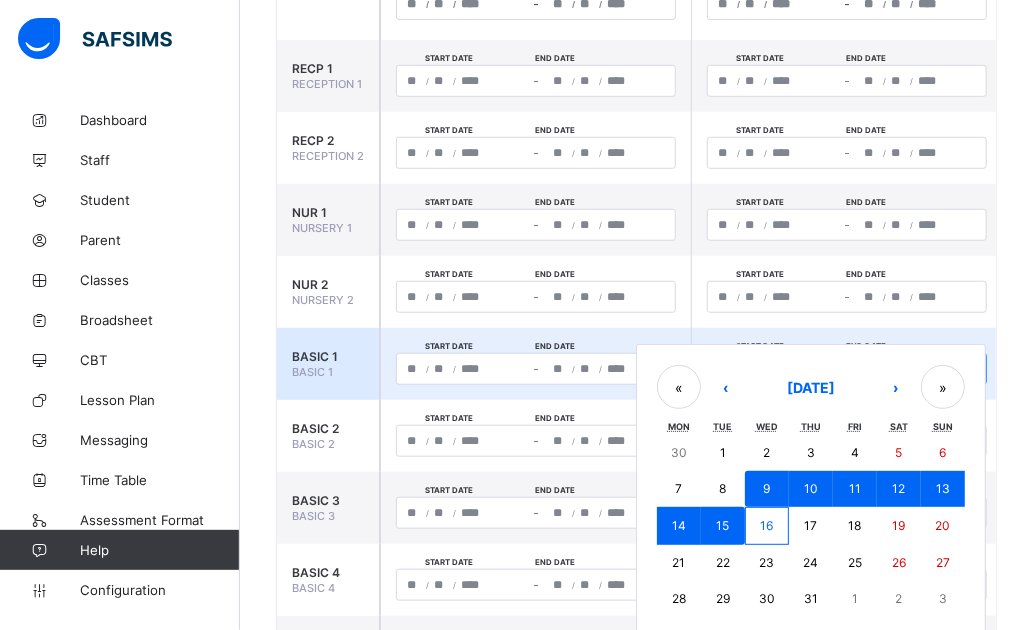 click on "16" at bounding box center (766, 525) 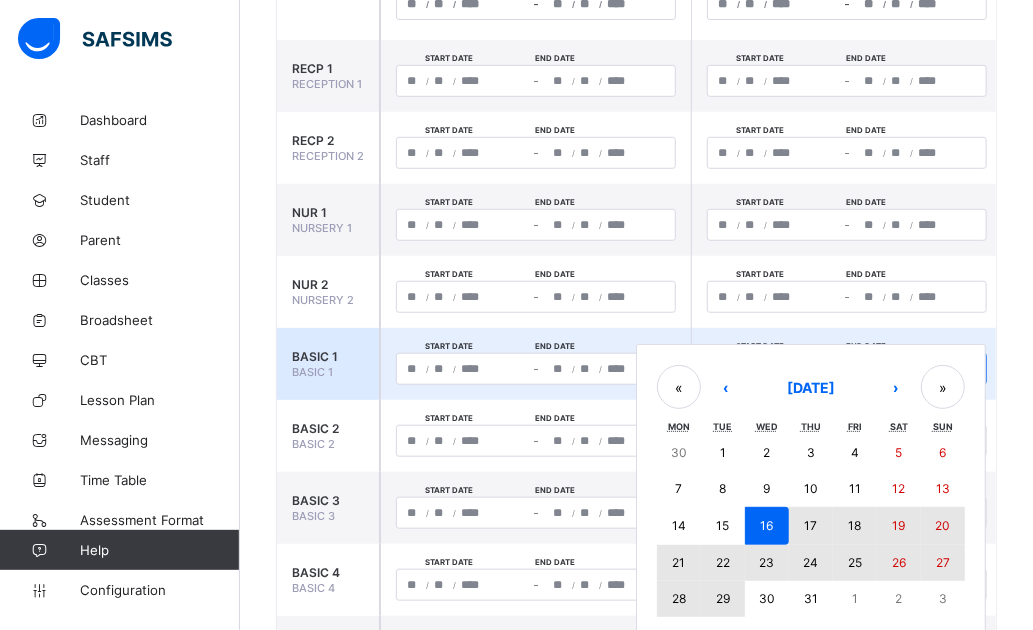 click on "29" at bounding box center (723, 598) 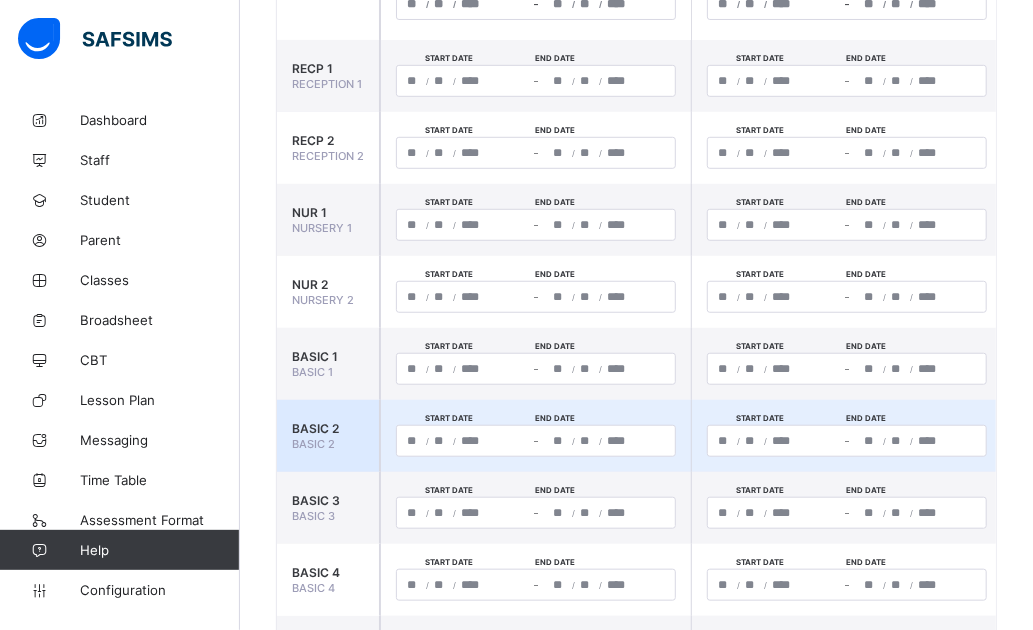 click on "/ /" at bounding box center (774, 441) 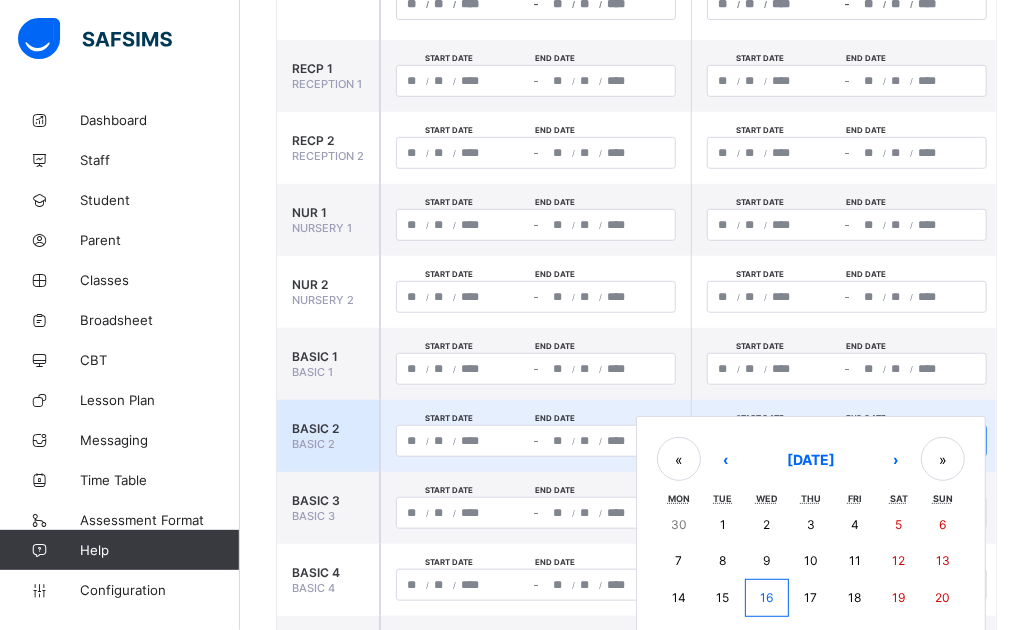 click on "16" at bounding box center [766, 597] 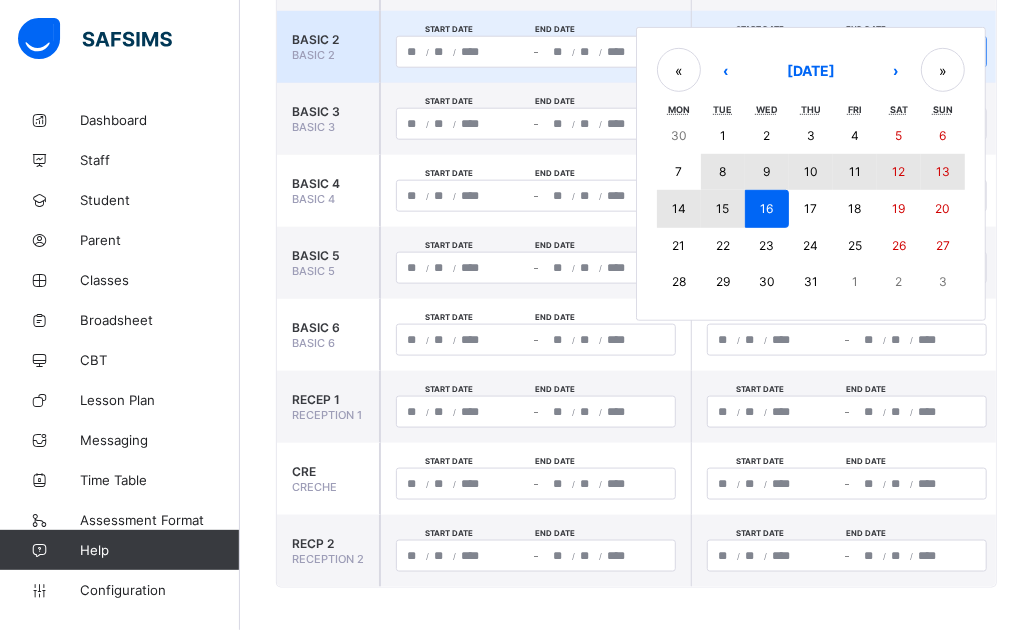 scroll, scrollTop: 876, scrollLeft: 0, axis: vertical 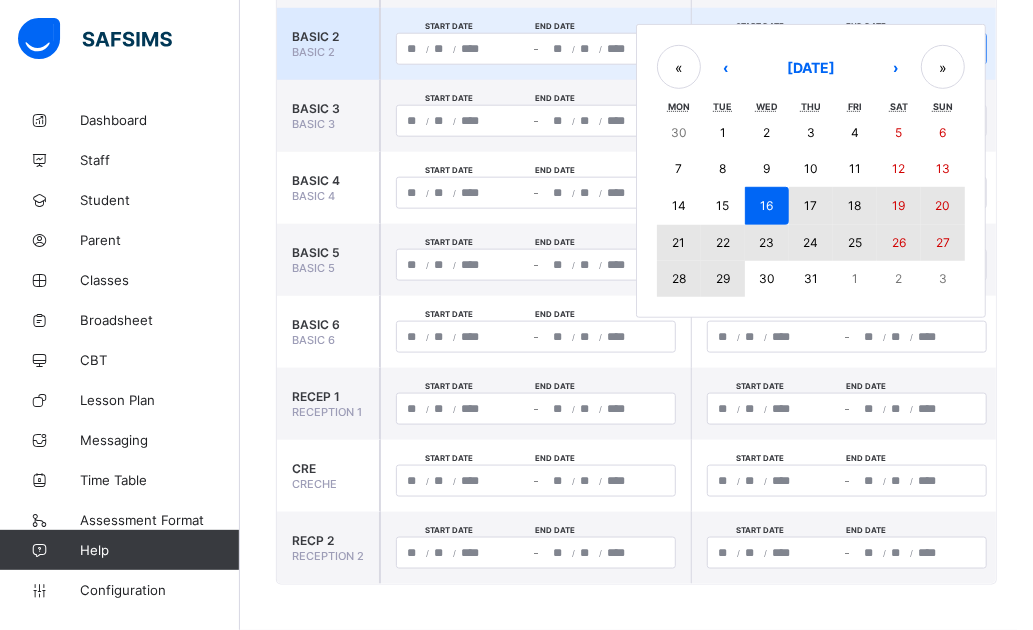 click on "29" at bounding box center [723, 279] 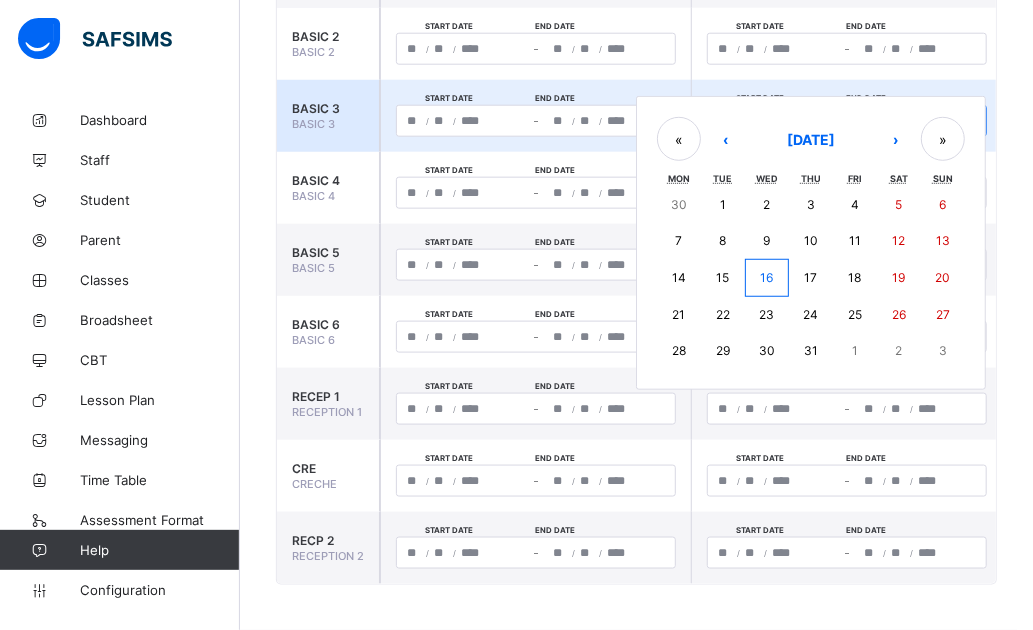 click on "/ / – / / « ‹ July 2025 › » Mon Tue Wed Thu Fri Sat Sun 30 1 2 3 4 5 6 7 8 9 10 11 12 13 14 15 16 17 18 19 20 21 22 23 24 25 26 27 28 29 30 31 1 2 3" at bounding box center (847, 121) 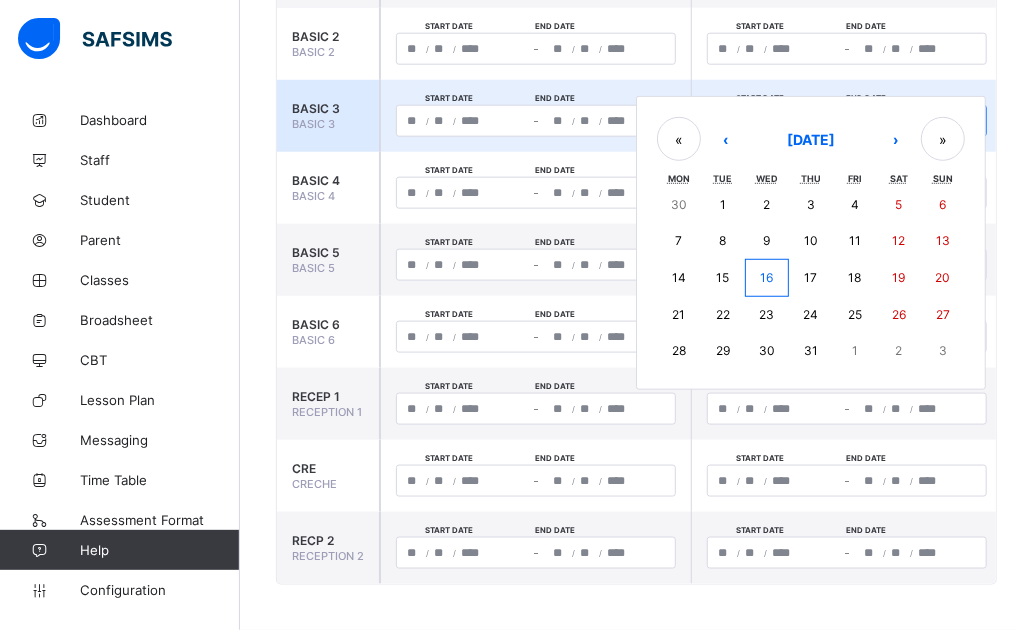 click on "16" at bounding box center [767, 278] 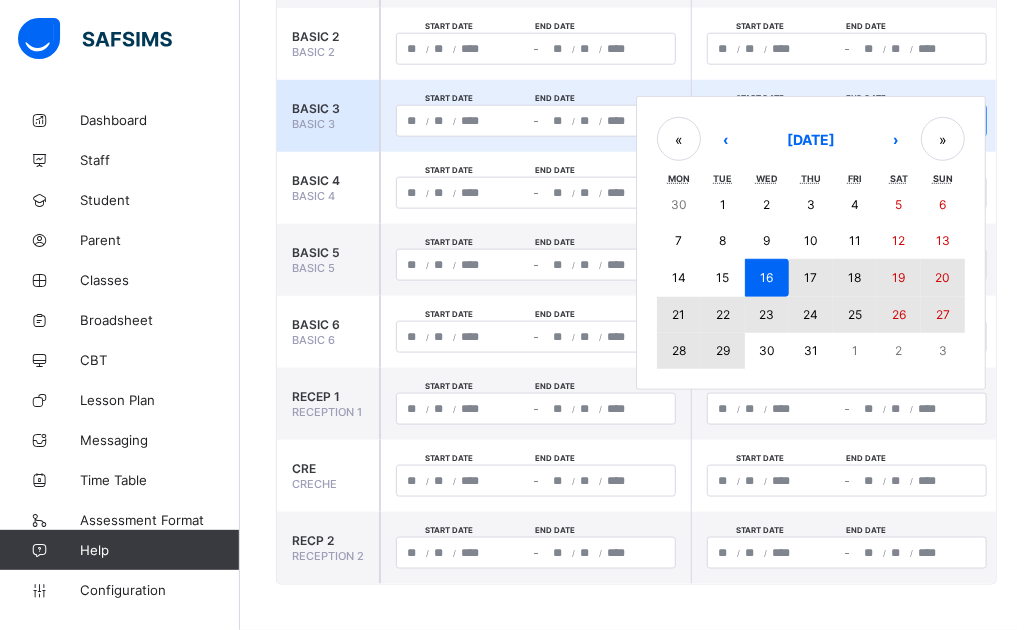 click on "29" at bounding box center [723, 350] 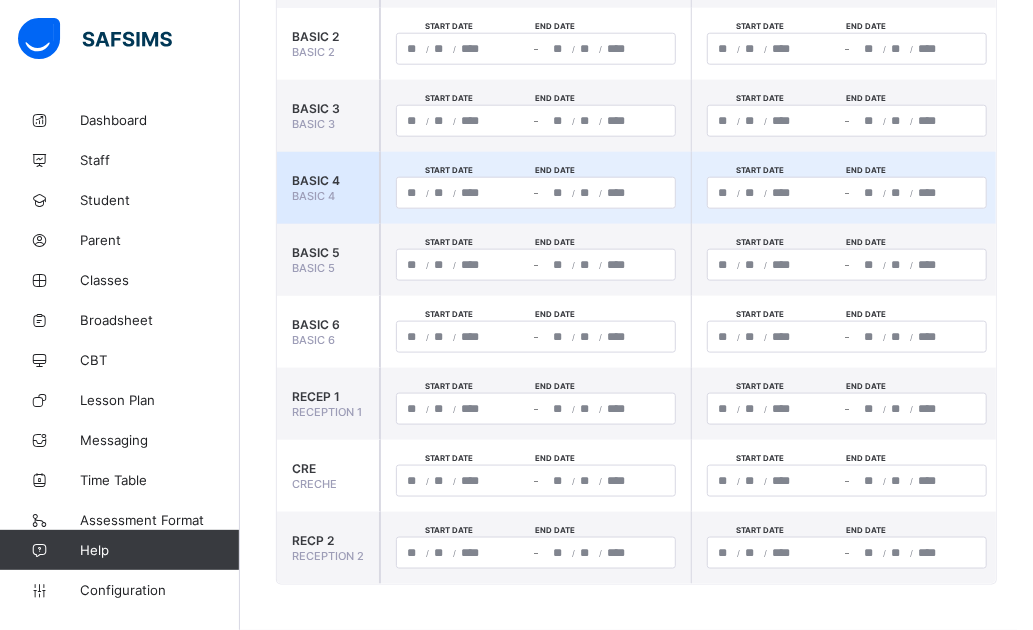 click on "/ /" at bounding box center [774, 193] 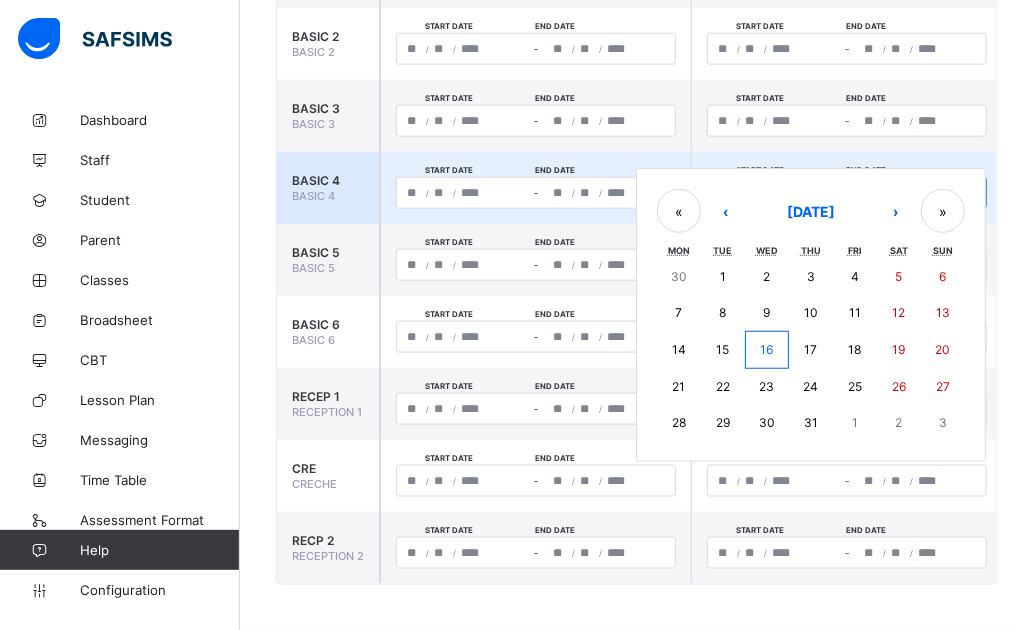 click on "16" at bounding box center (767, 350) 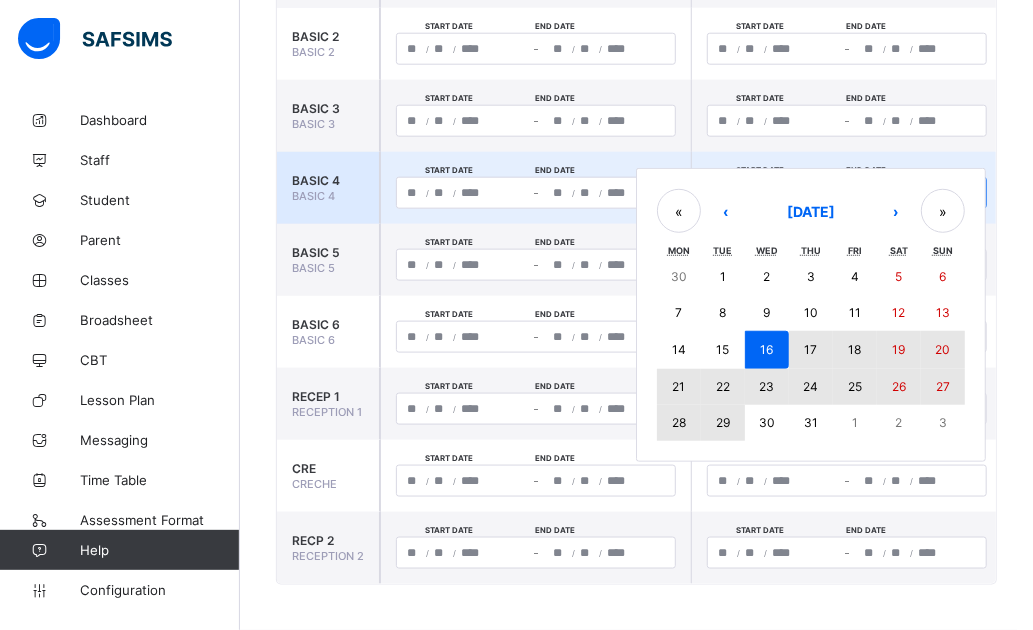 click on "29" at bounding box center (723, 423) 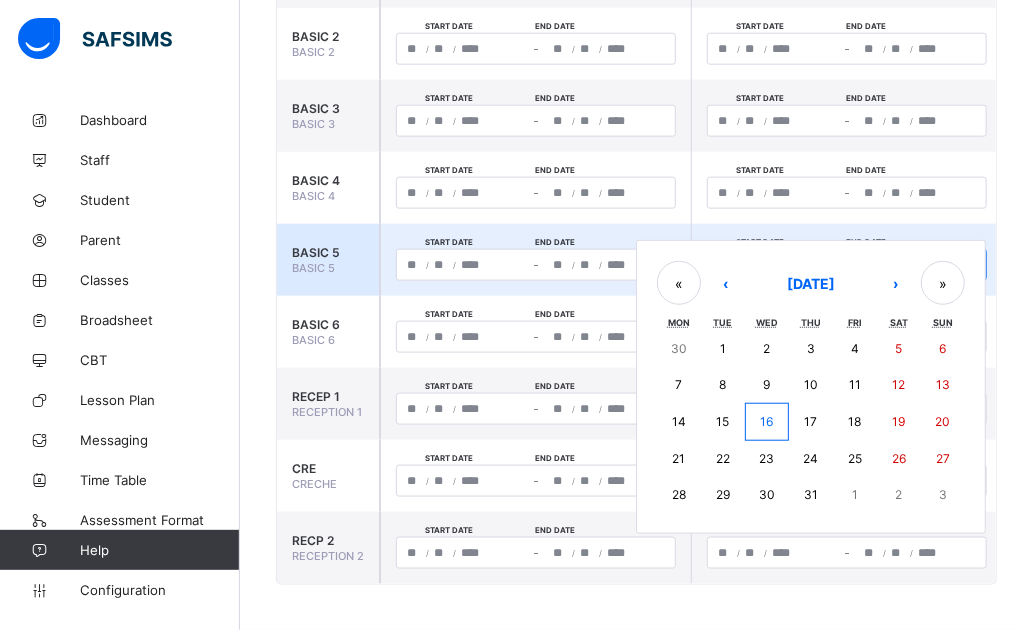 click on "/ / – / / « ‹ July 2025 › » Mon Tue Wed Thu Fri Sat Sun 30 1 2 3 4 5 6 7 8 9 10 11 12 13 14 15 16 17 18 19 20 21 22 23 24 25 26 27 28 29 30 31 1 2 3" at bounding box center [847, 265] 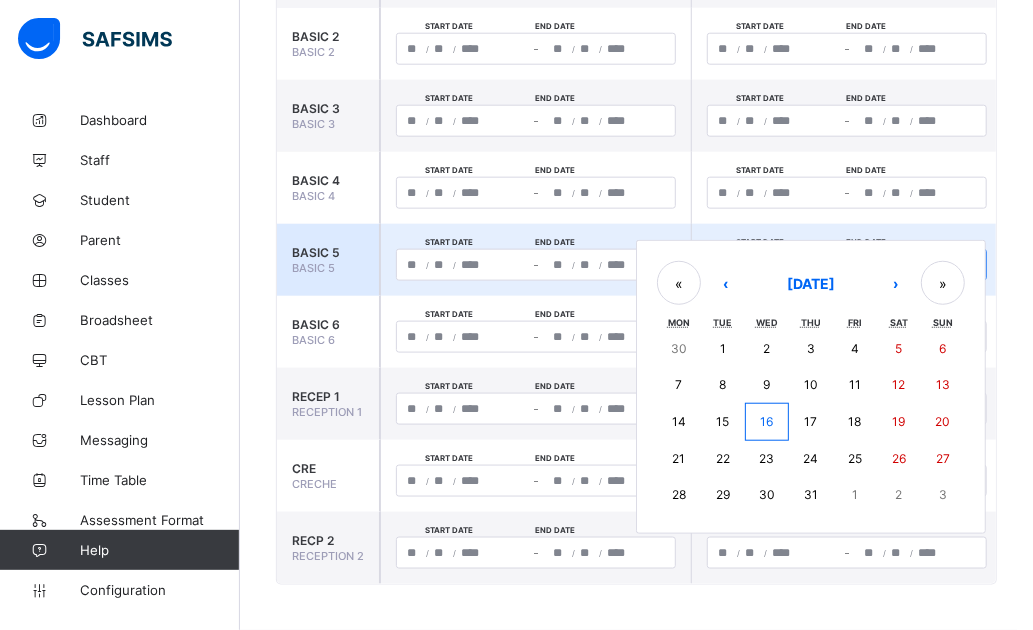 click on "16" at bounding box center [767, 422] 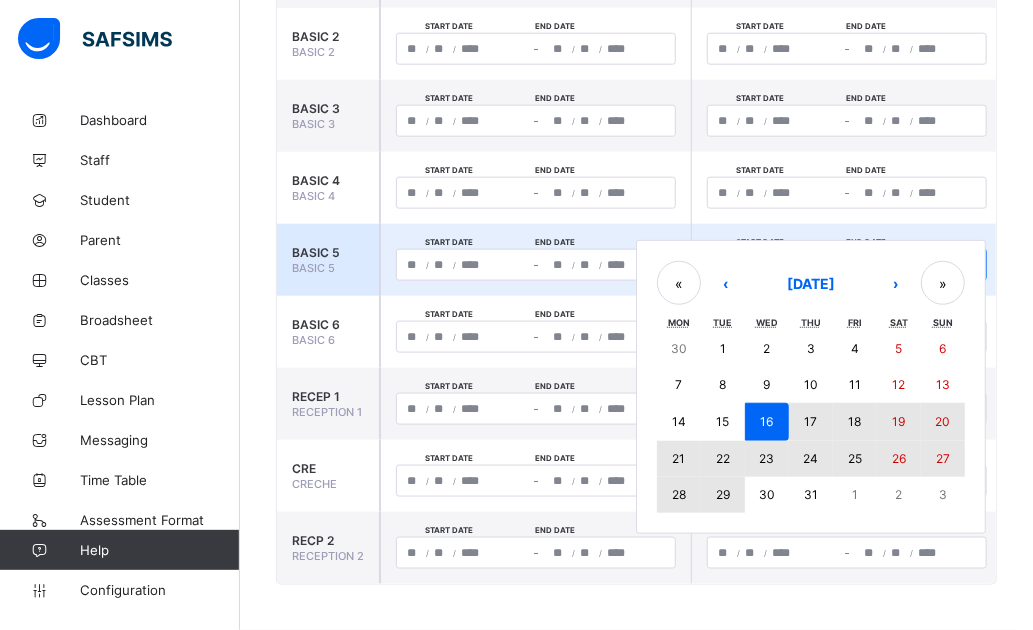 click on "29" at bounding box center [723, 495] 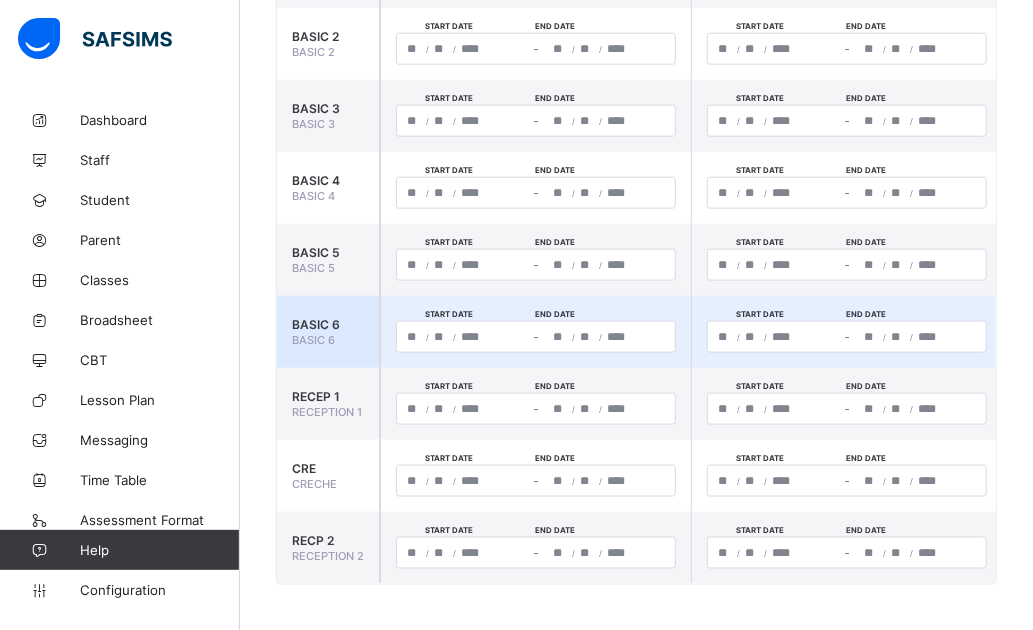 click on "/ /" at bounding box center (920, 337) 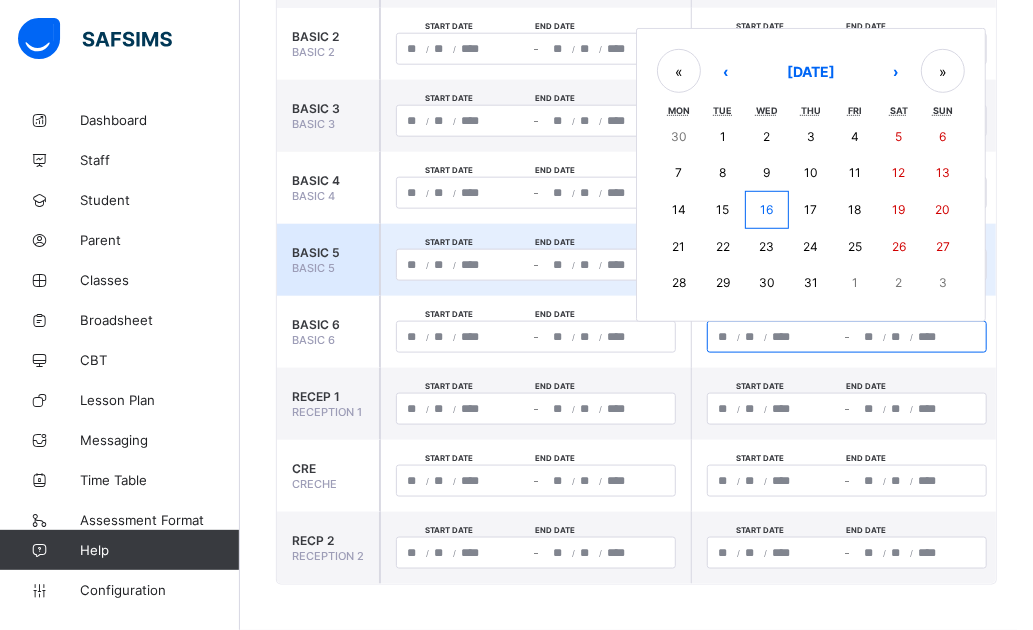 click on "Apply" at bounding box center (1062, 260) 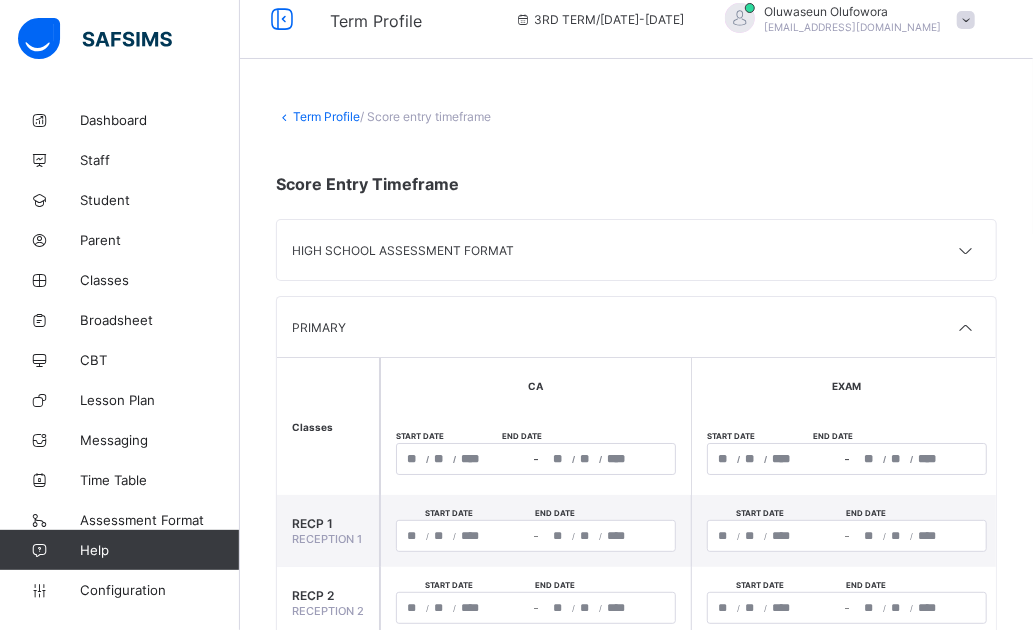 scroll, scrollTop: 0, scrollLeft: 0, axis: both 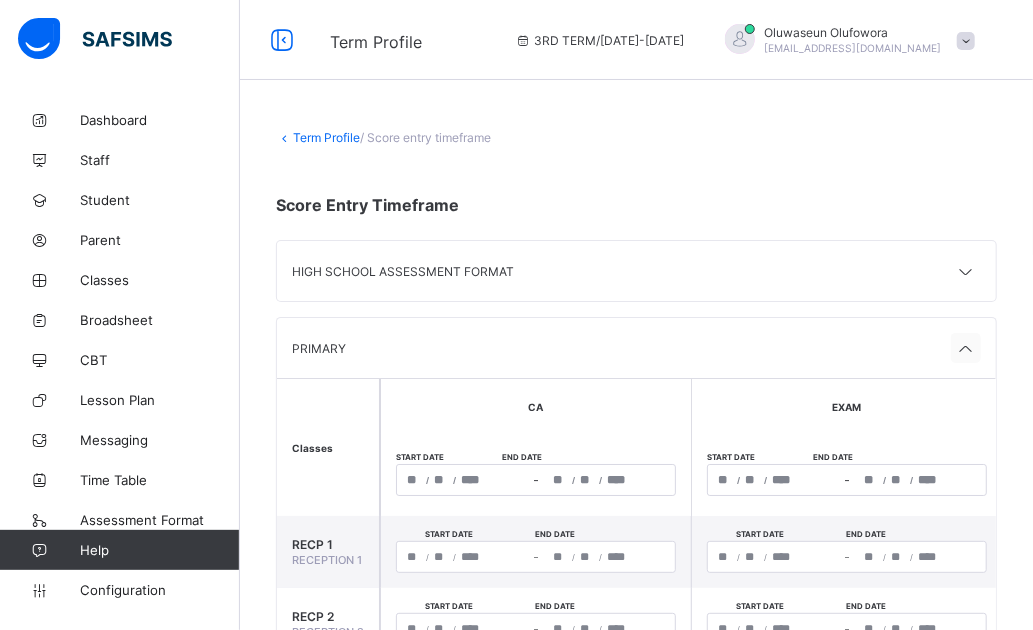 click at bounding box center [966, 349] 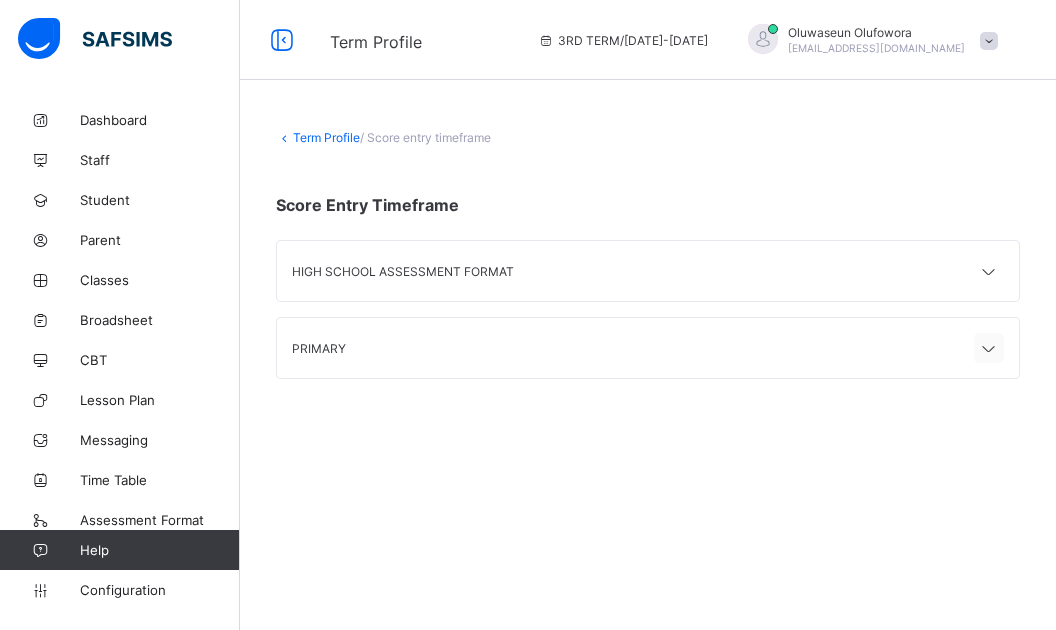 click at bounding box center (989, 349) 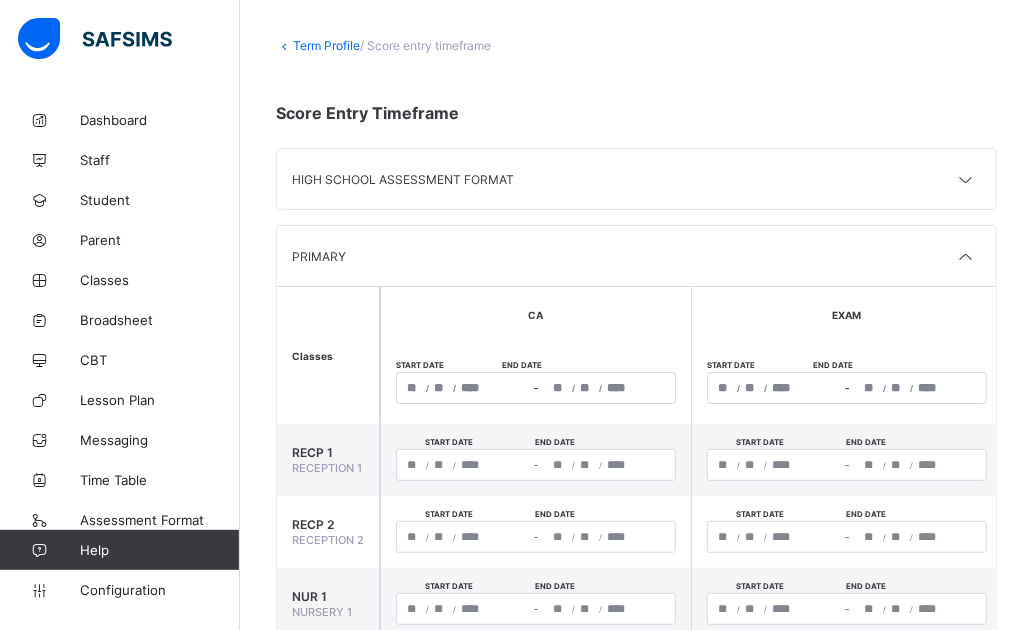 scroll, scrollTop: 0, scrollLeft: 0, axis: both 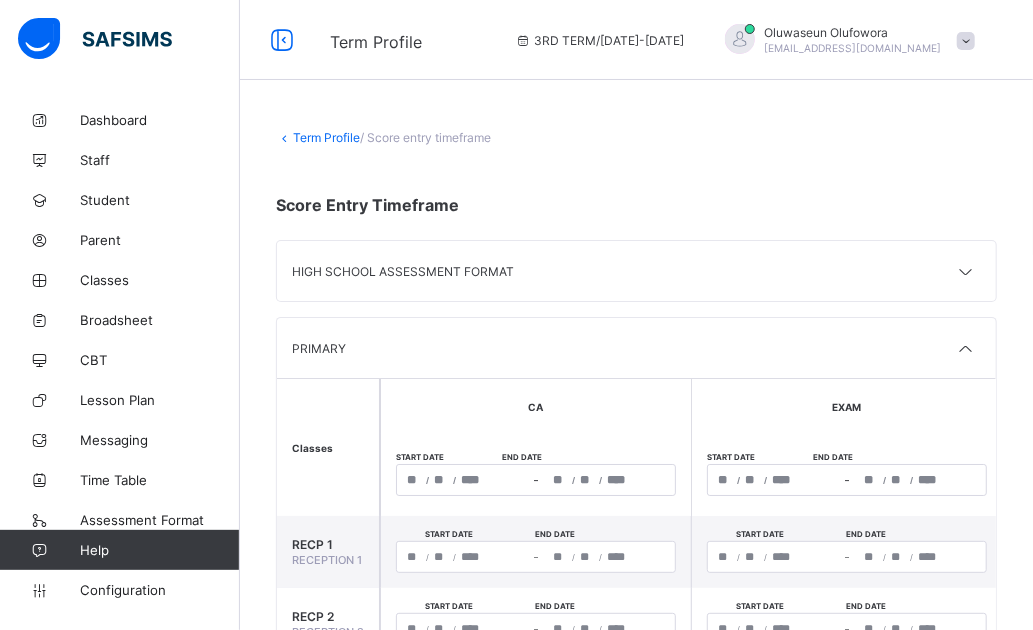 click on "Term Profile" at bounding box center (326, 137) 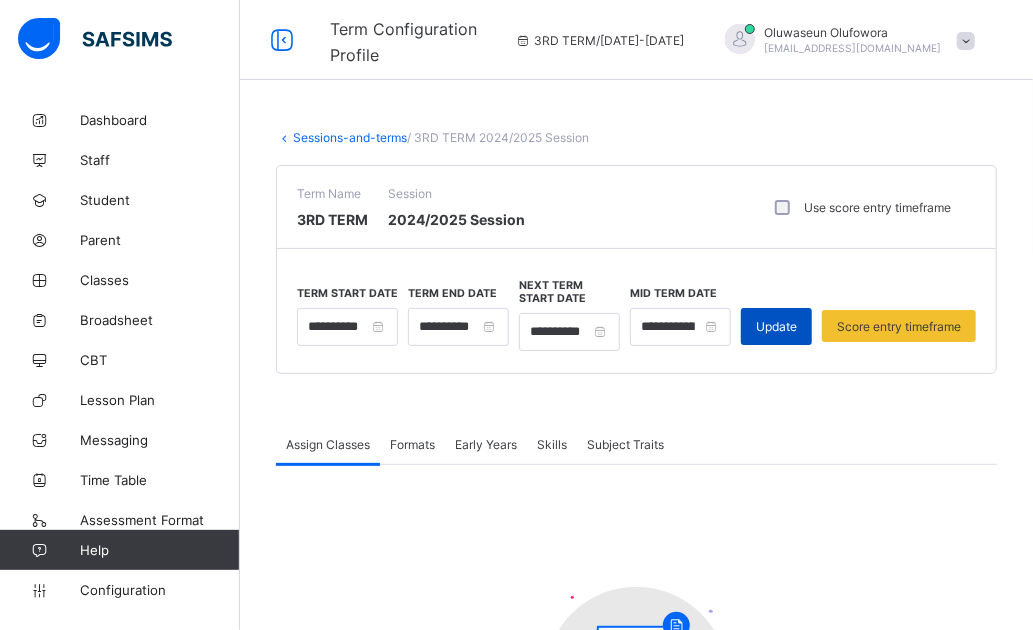 click on "Update" at bounding box center [776, 326] 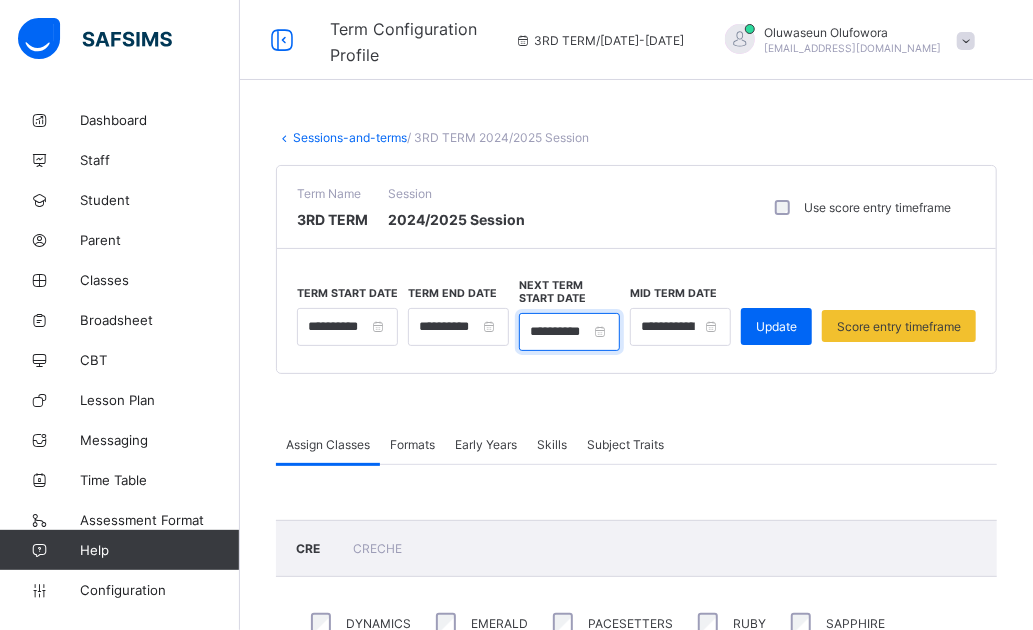 click on "**********" at bounding box center (569, 332) 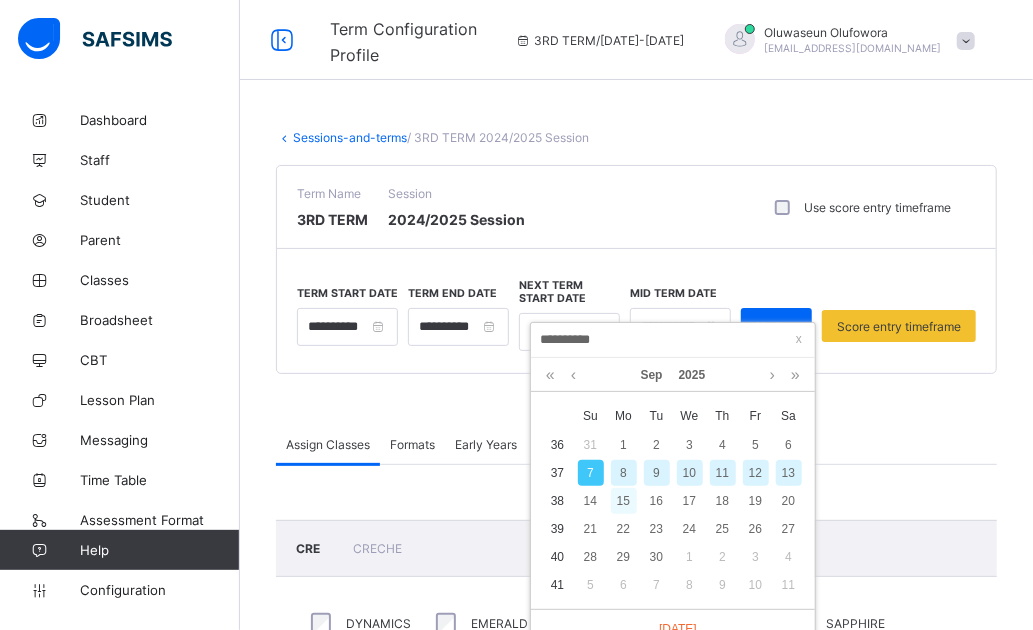 click on "15" at bounding box center [624, 501] 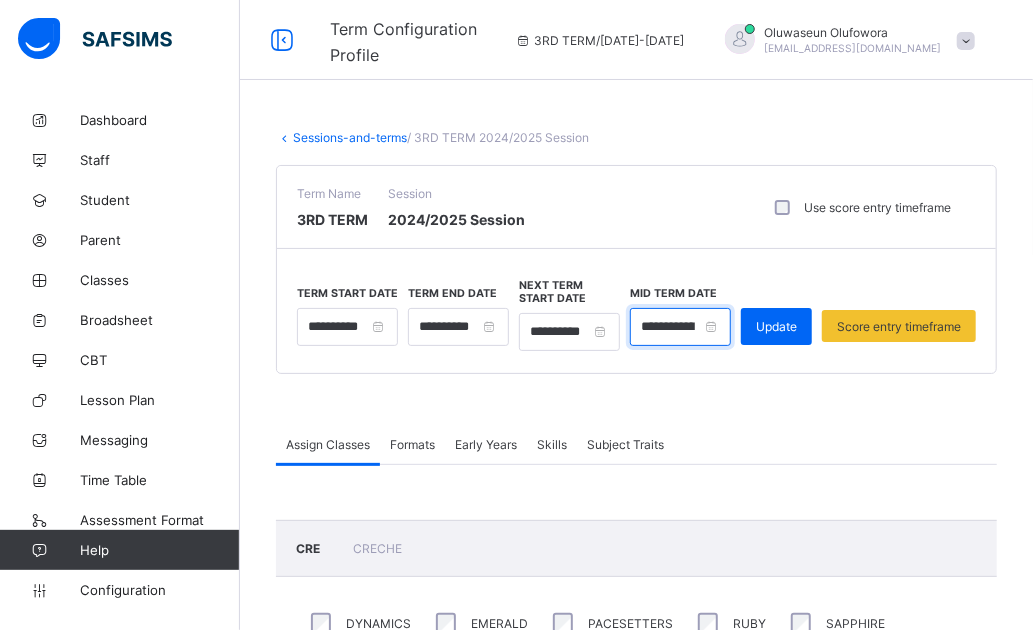 click on "**********" at bounding box center (680, 327) 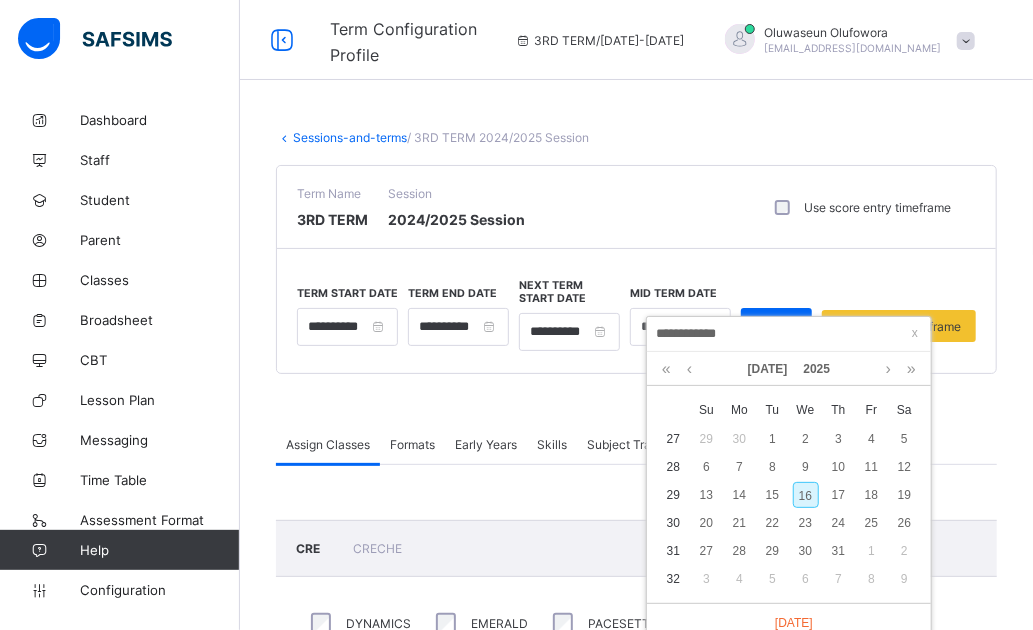click on "**********" at bounding box center (789, 334) 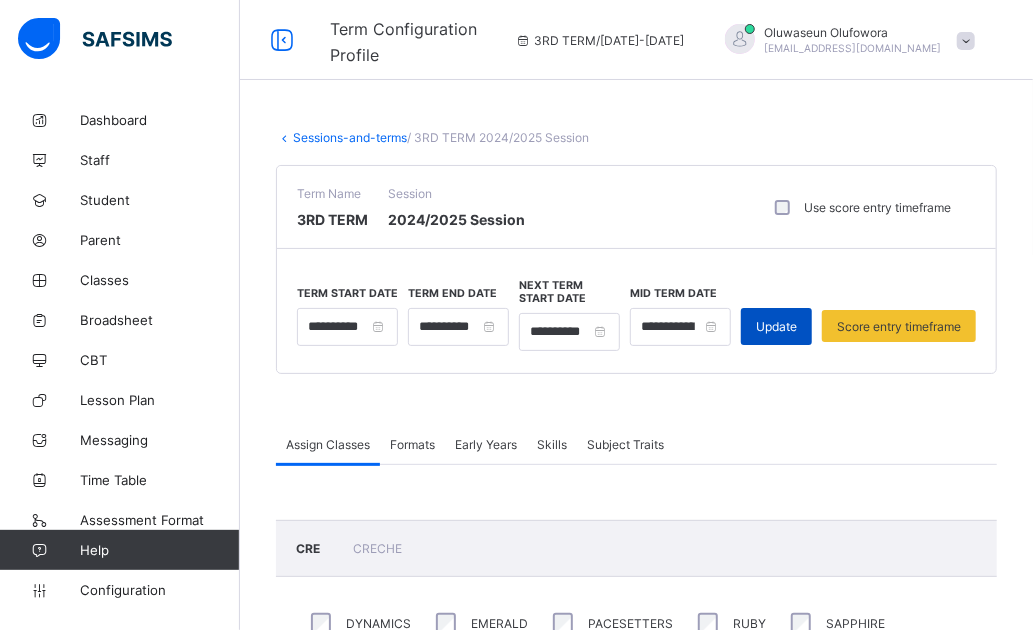 click on "Update" at bounding box center [776, 326] 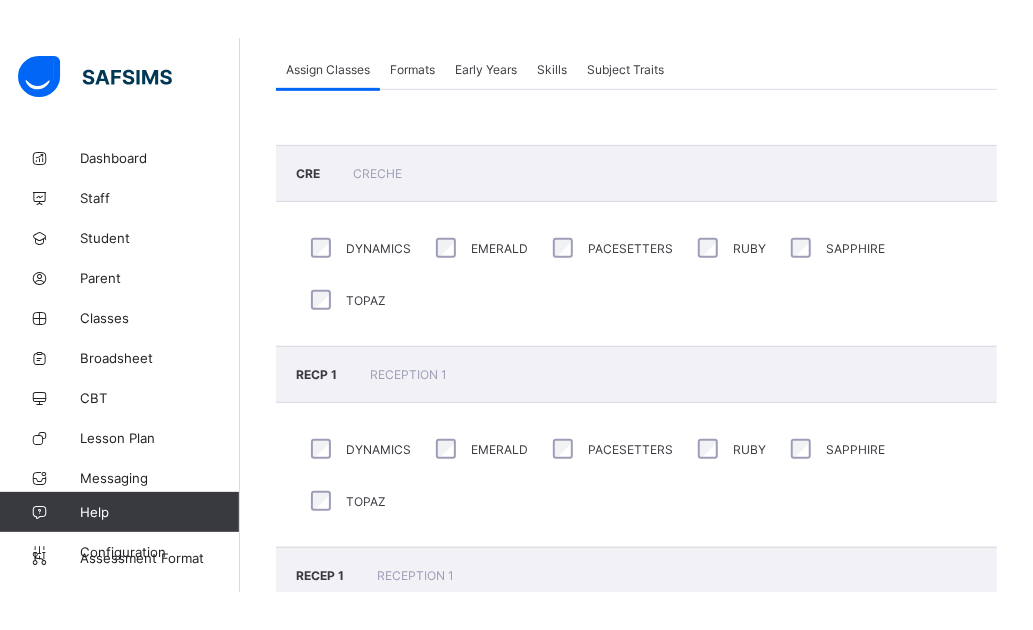 scroll, scrollTop: 0, scrollLeft: 0, axis: both 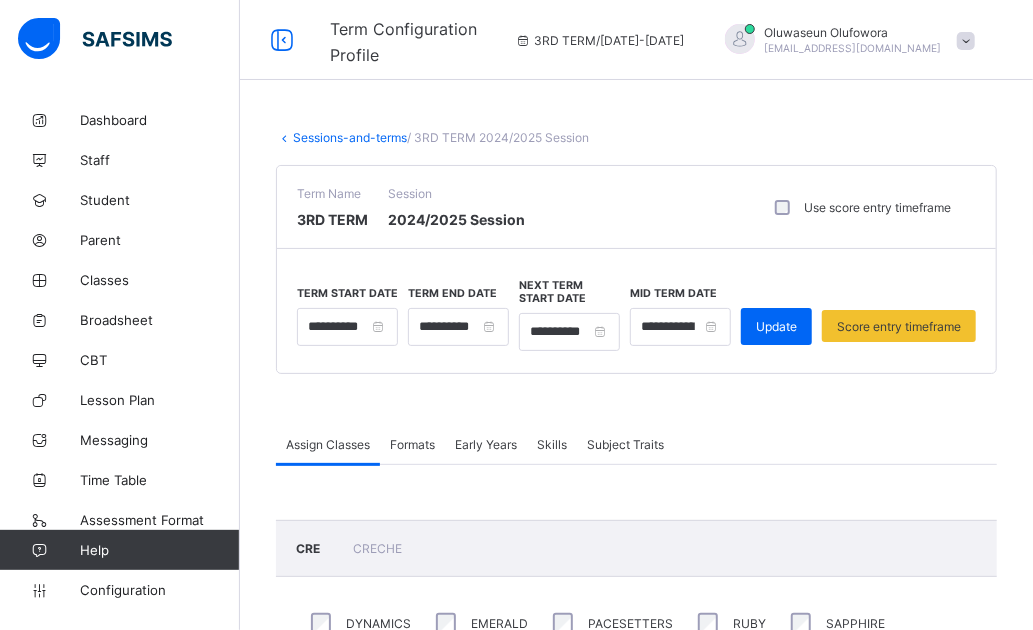 click on "Formats" at bounding box center (412, 444) 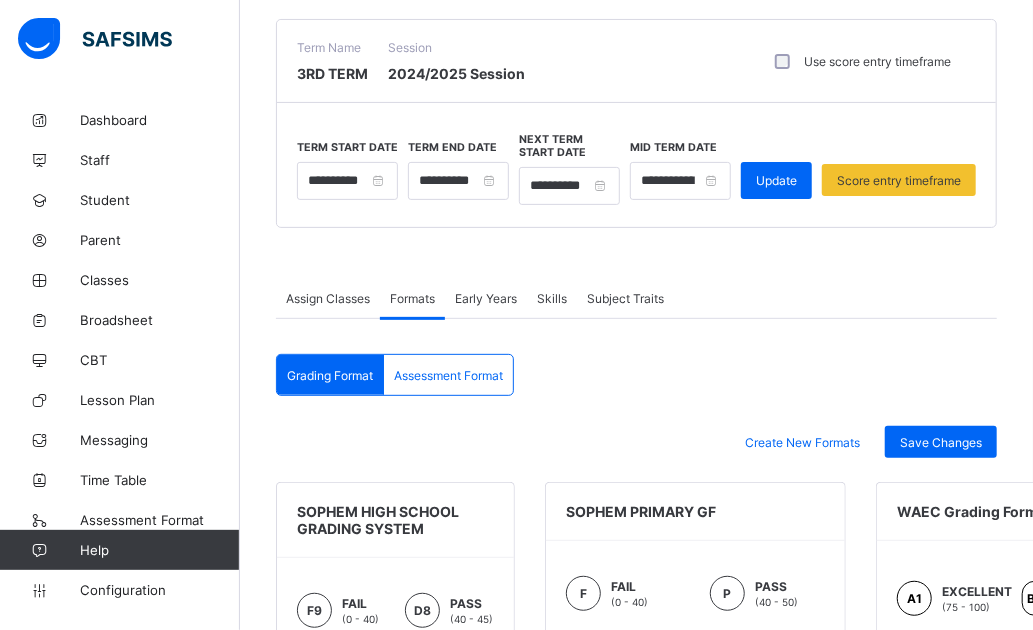 scroll, scrollTop: 400, scrollLeft: 0, axis: vertical 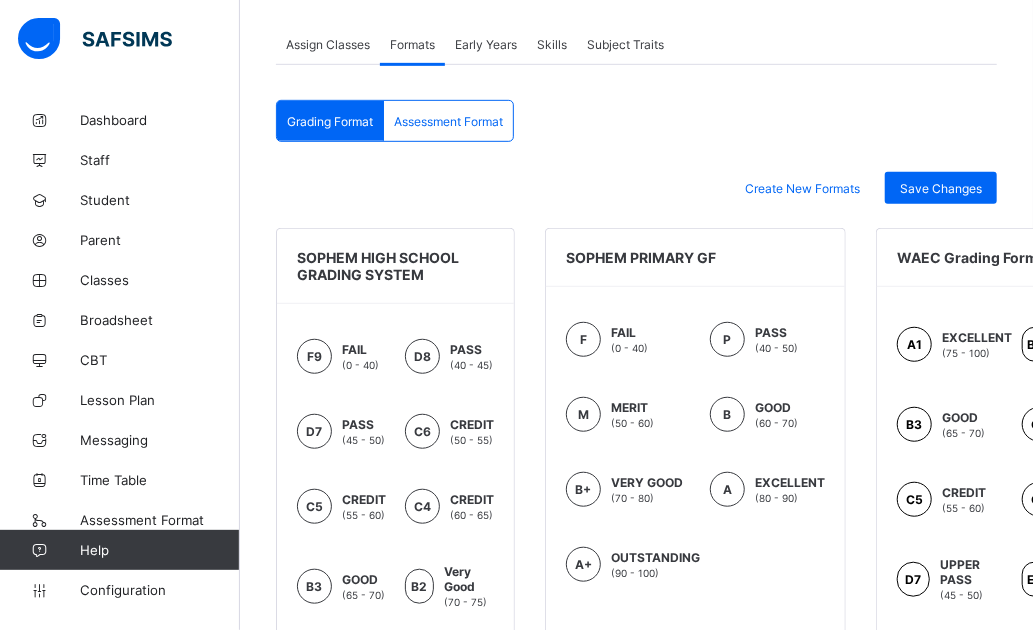 click on "Early Years" at bounding box center (486, 44) 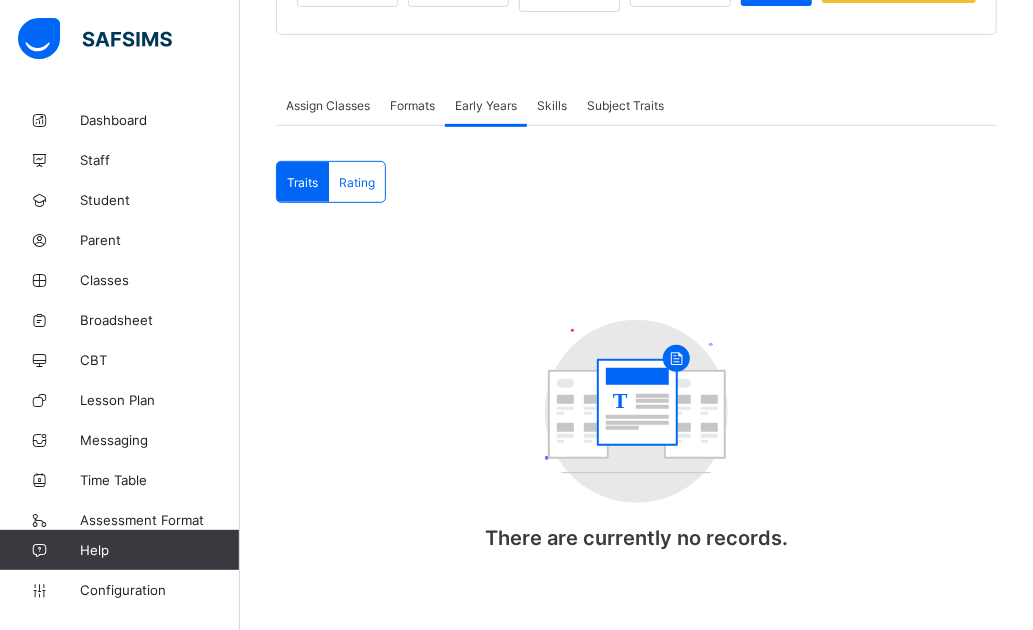 click on "Skills" at bounding box center (552, 105) 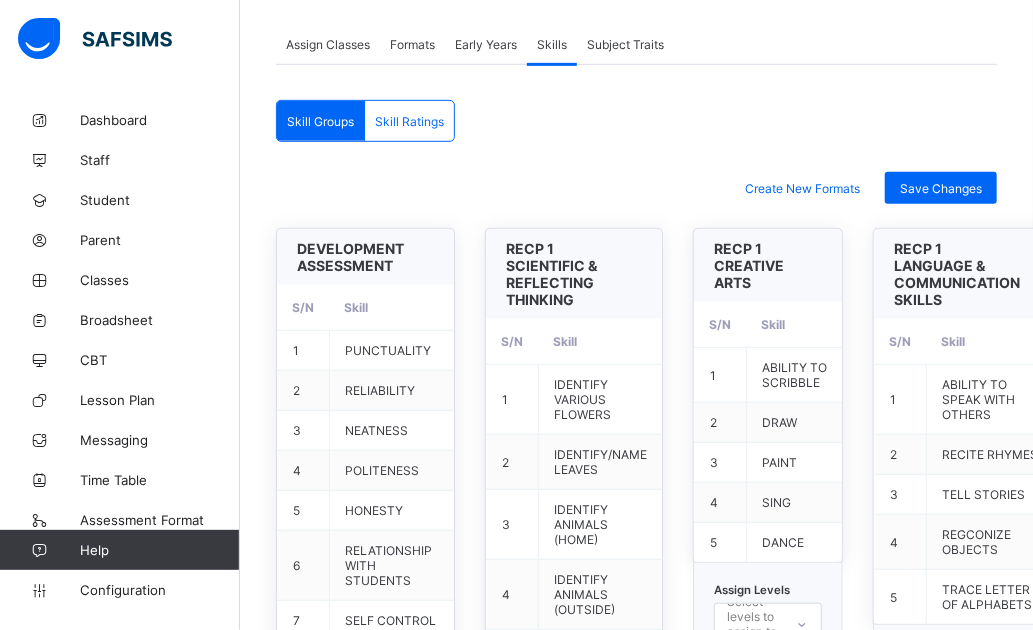 click on "Subject Traits" at bounding box center (625, 44) 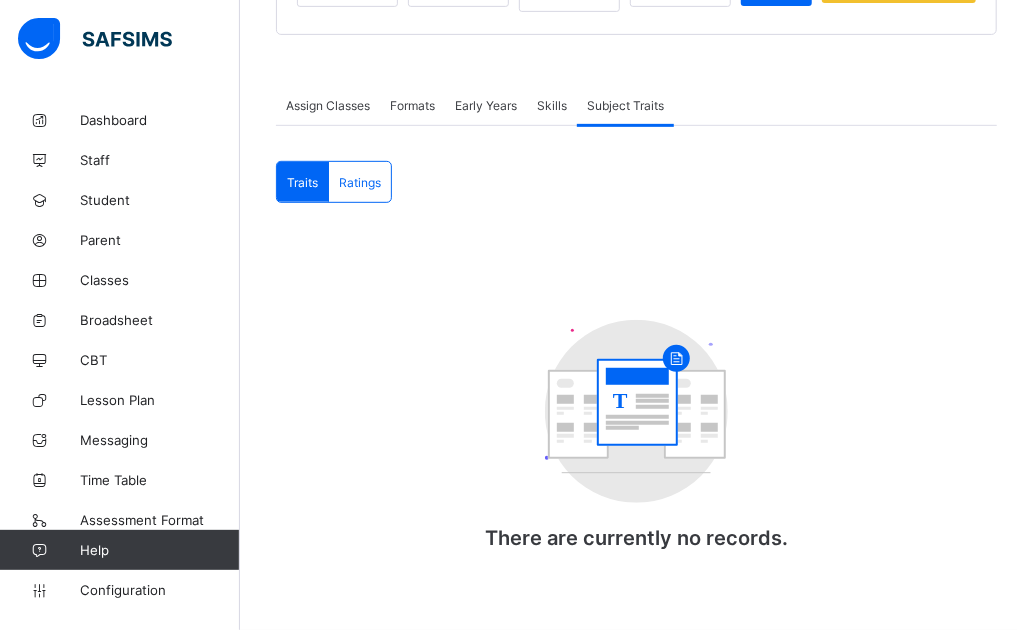 scroll, scrollTop: 344, scrollLeft: 0, axis: vertical 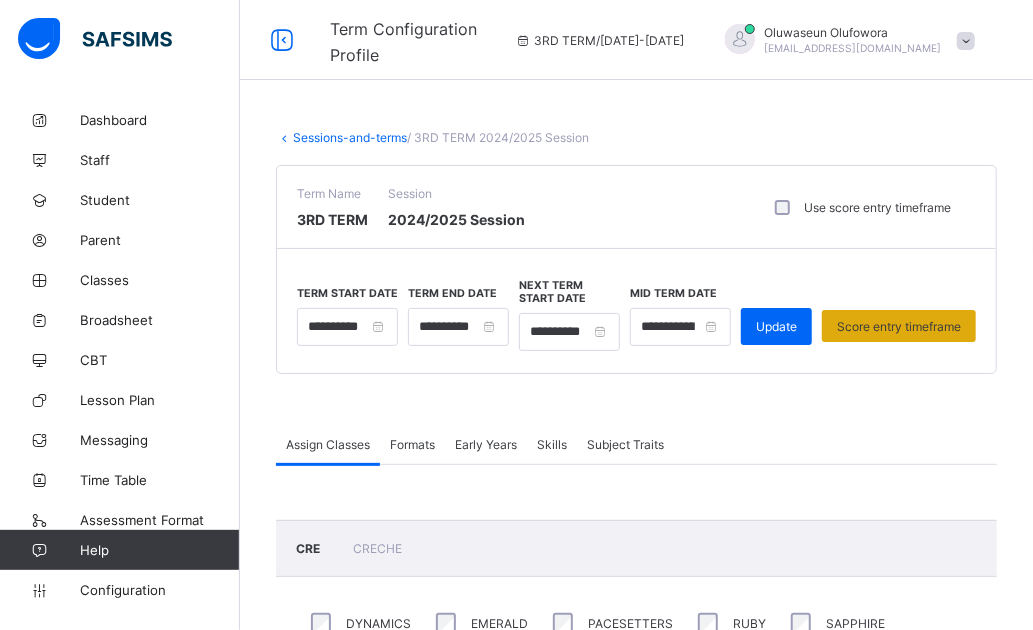 click on "Score entry timeframe" at bounding box center (899, 326) 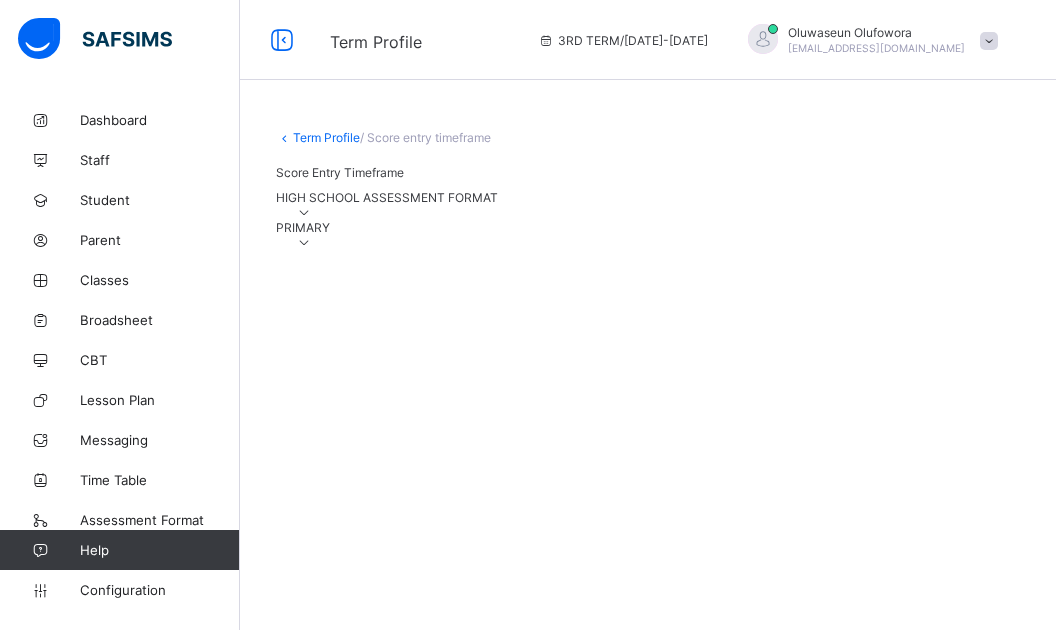 click at bounding box center (304, 242) 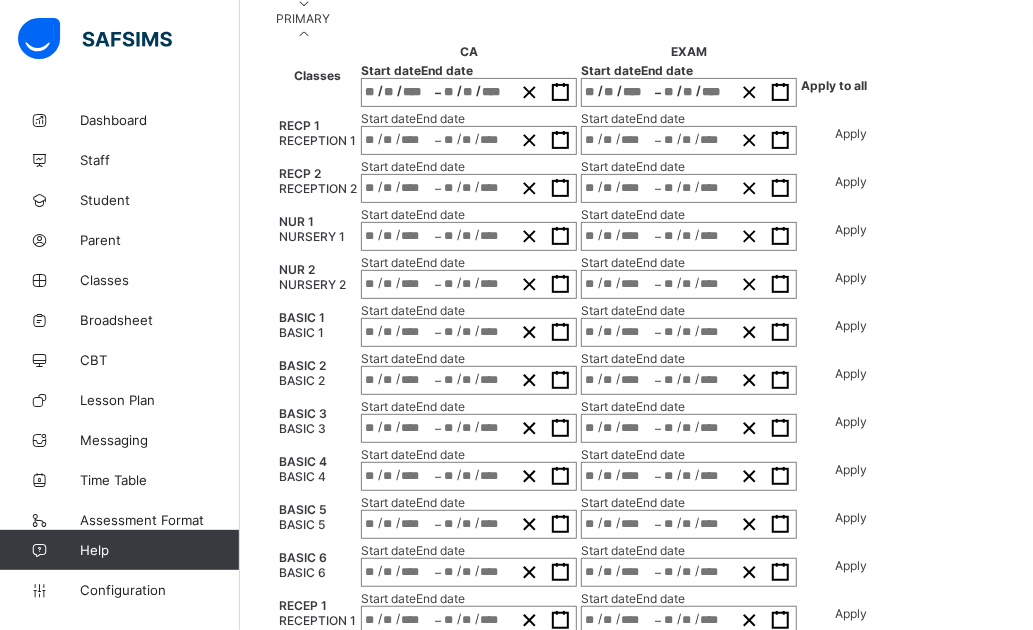 scroll, scrollTop: 0, scrollLeft: 0, axis: both 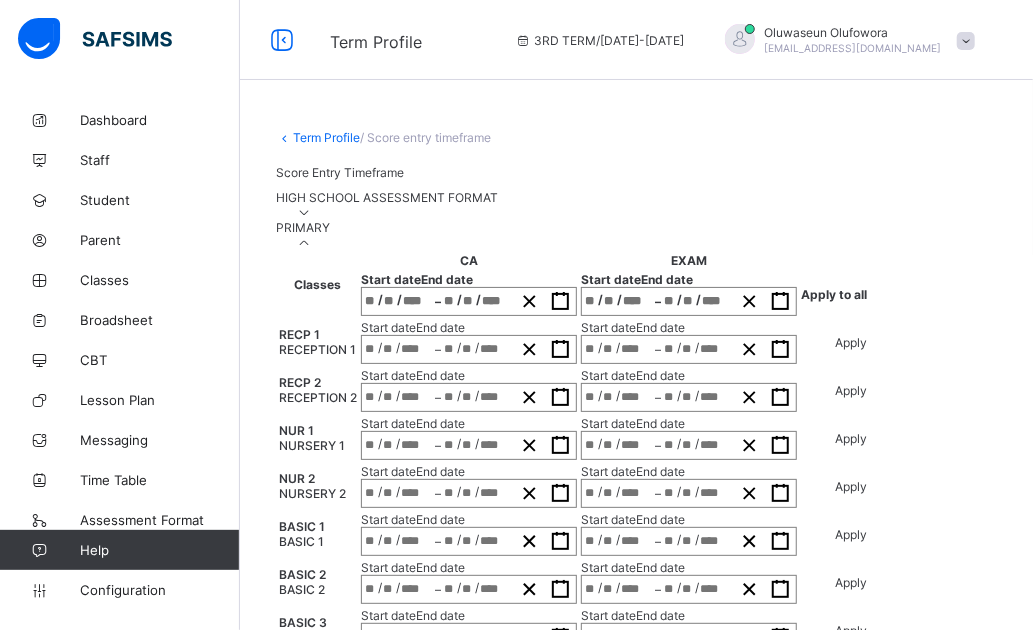 click on "Term Profile" at bounding box center [326, 137] 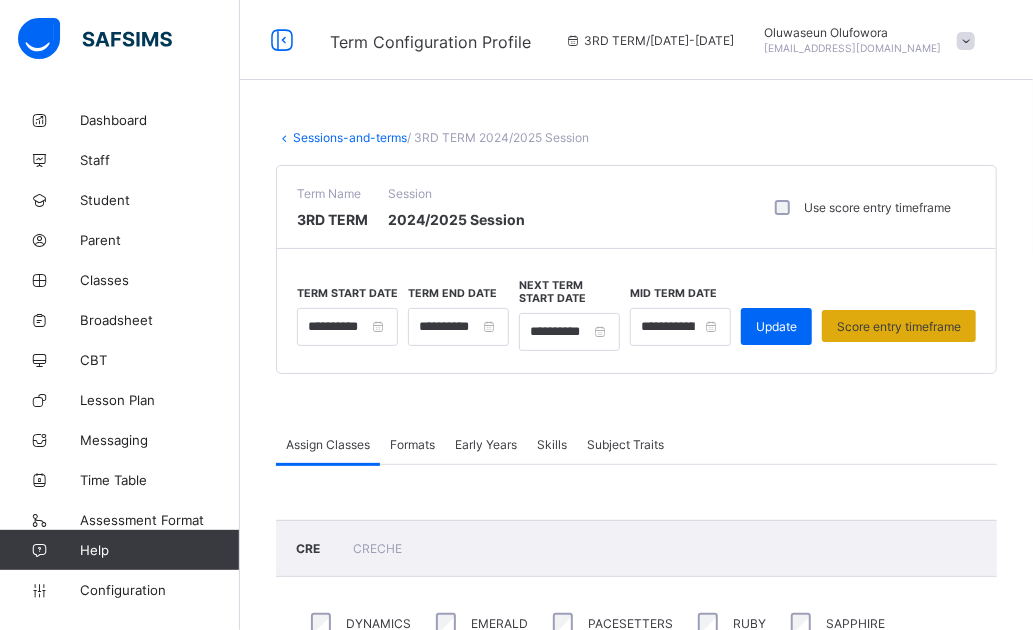 click on "Score entry timeframe" at bounding box center [899, 326] 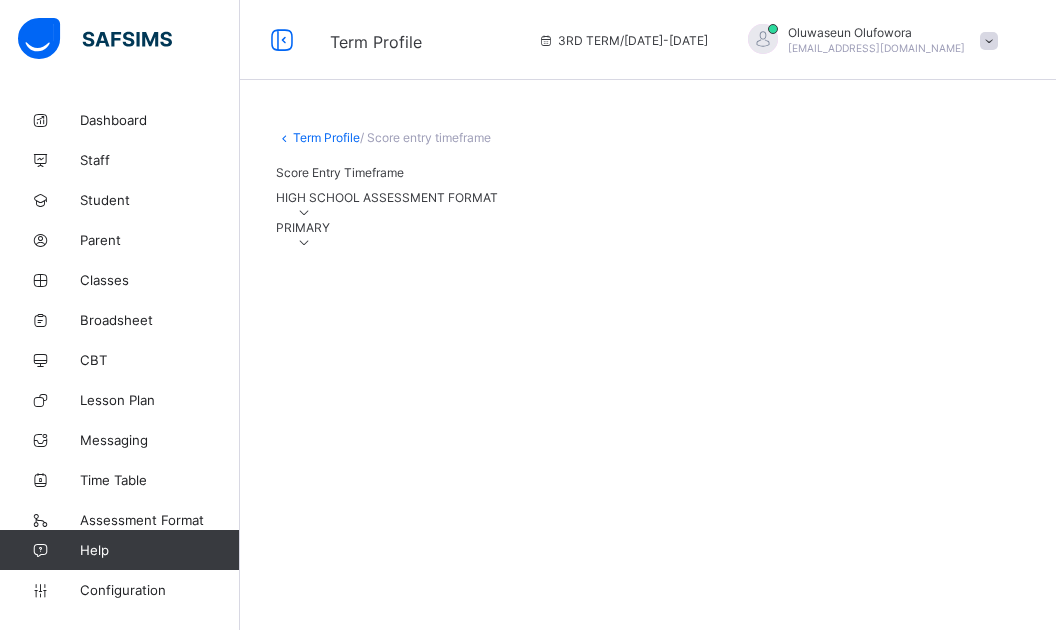 click at bounding box center (304, 242) 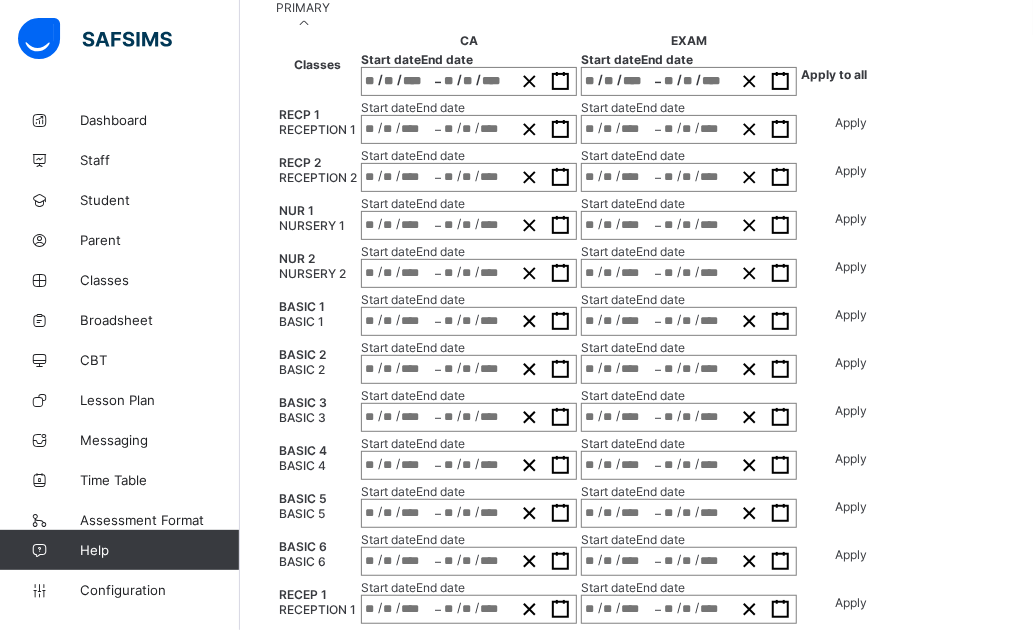 scroll, scrollTop: 266, scrollLeft: 0, axis: vertical 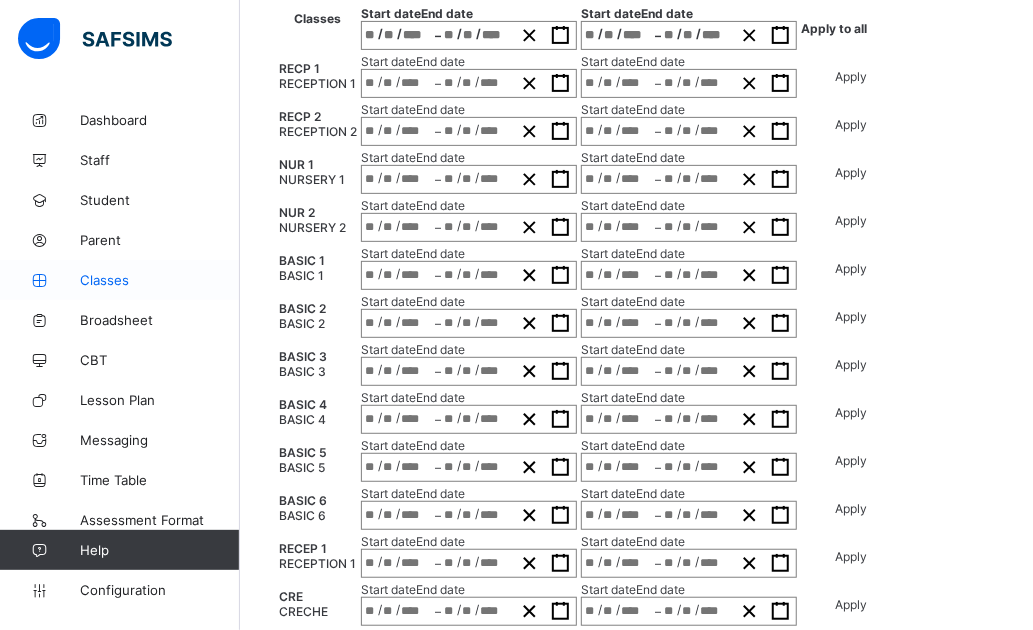 click on "Classes" at bounding box center [160, 280] 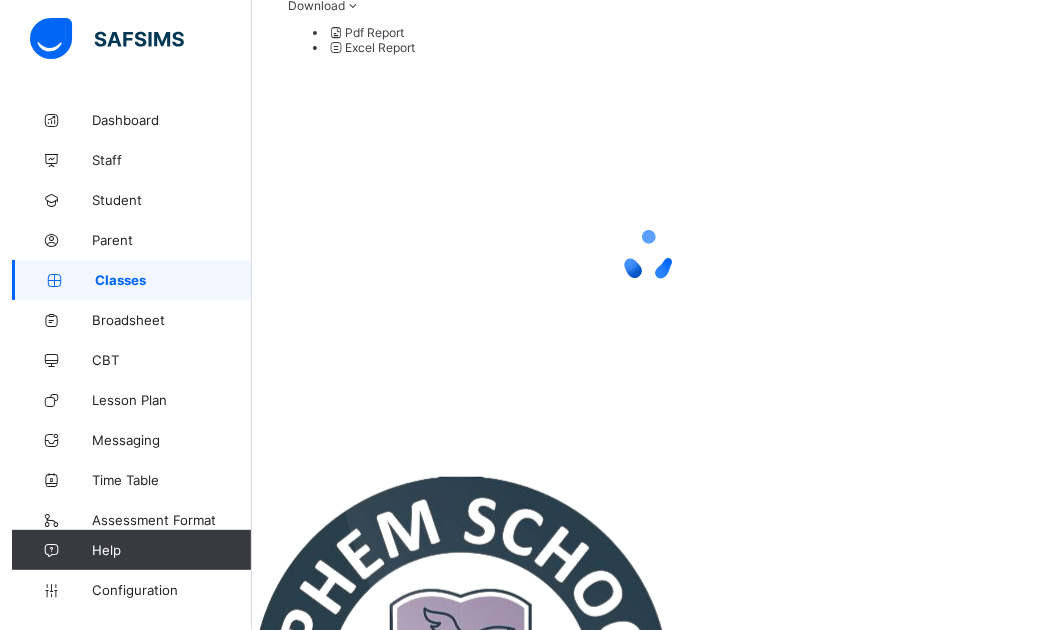 scroll, scrollTop: 0, scrollLeft: 0, axis: both 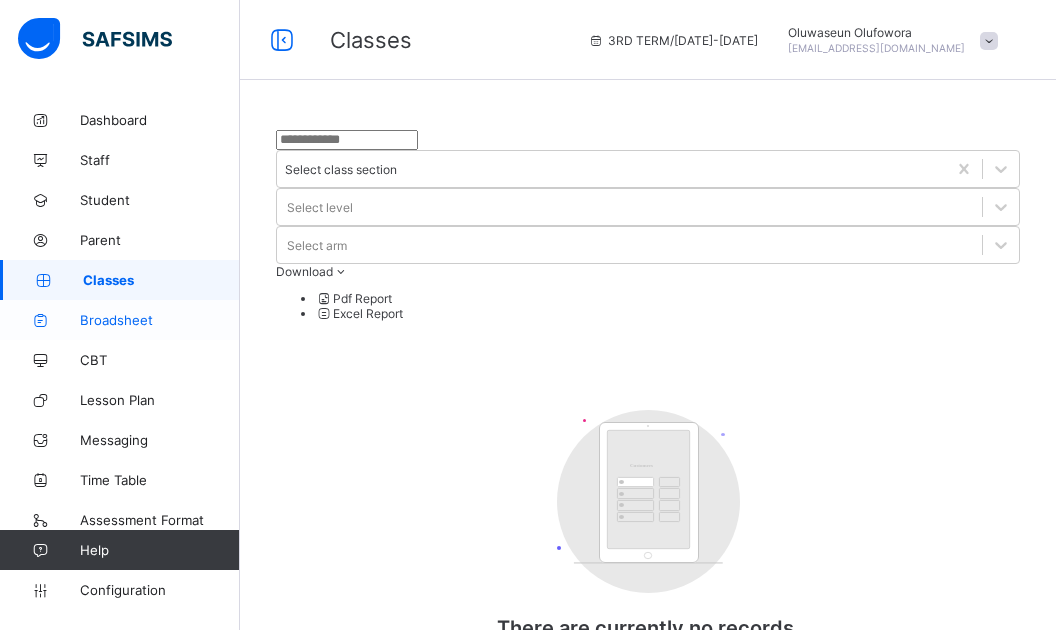 click on "Broadsheet" at bounding box center [160, 320] 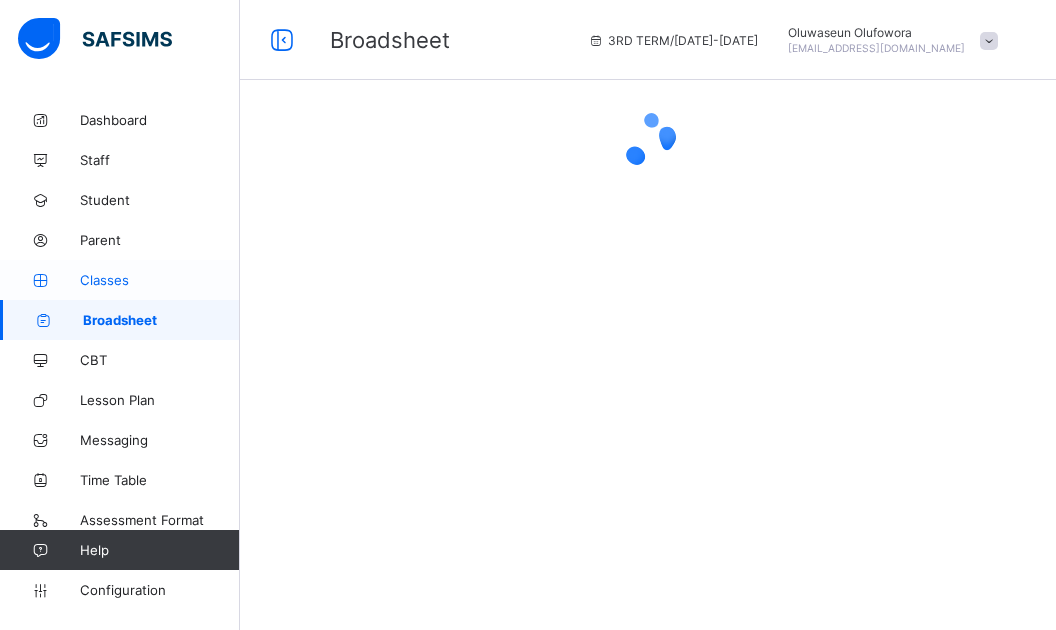 click on "Classes" at bounding box center [160, 280] 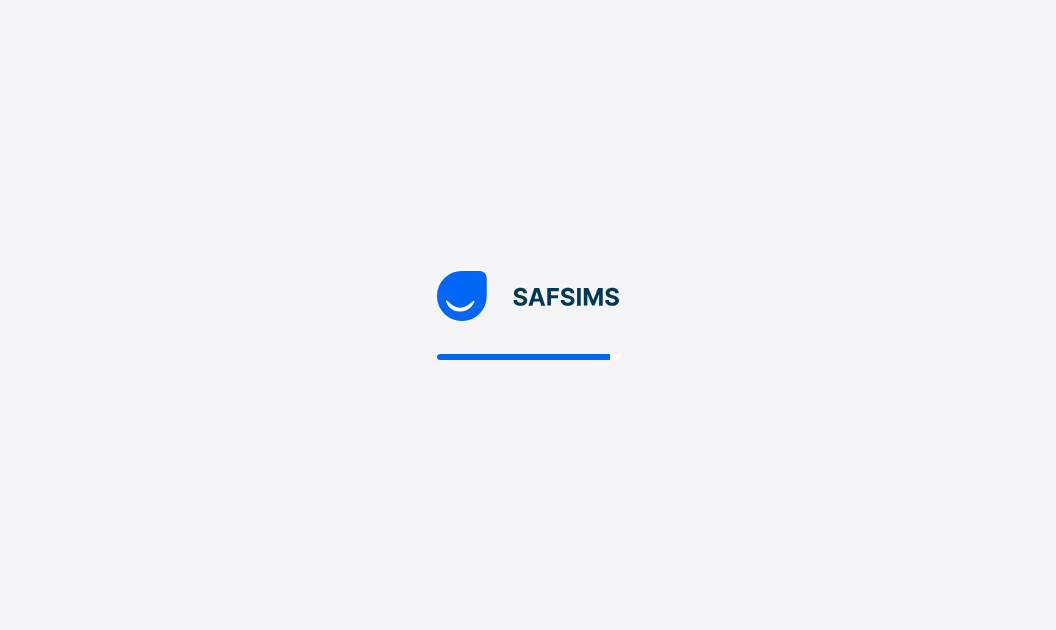 scroll, scrollTop: 0, scrollLeft: 0, axis: both 